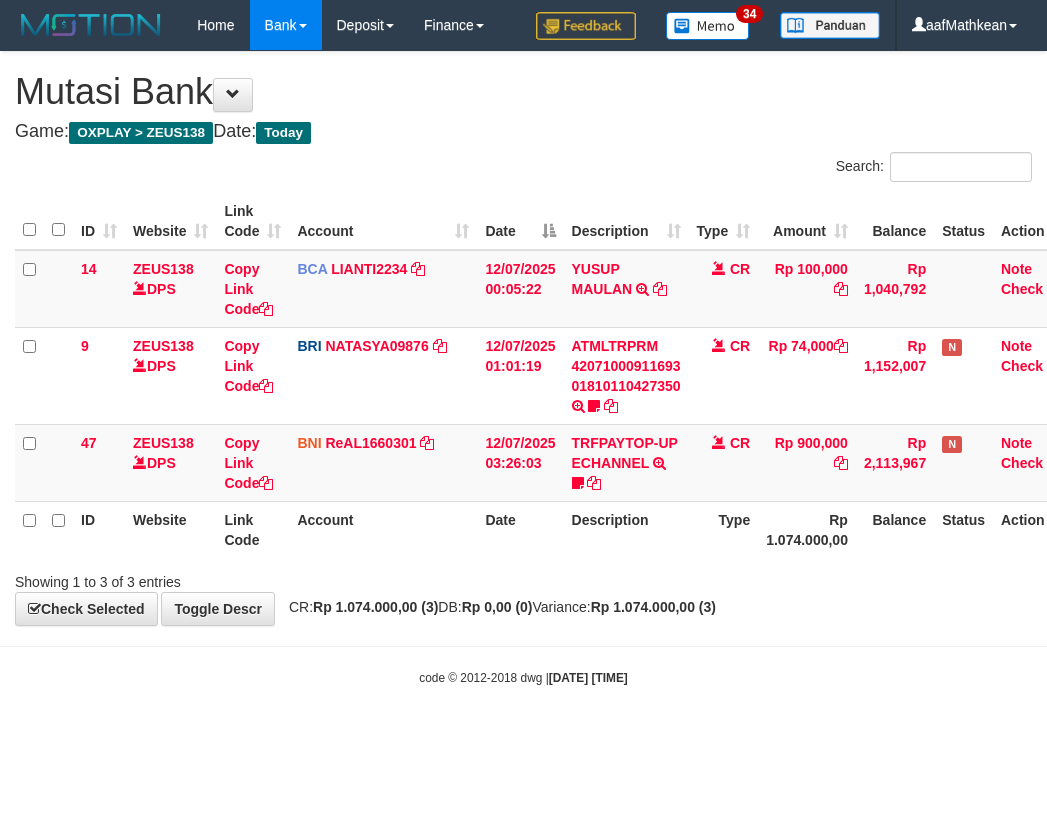 scroll, scrollTop: 0, scrollLeft: 27, axis: horizontal 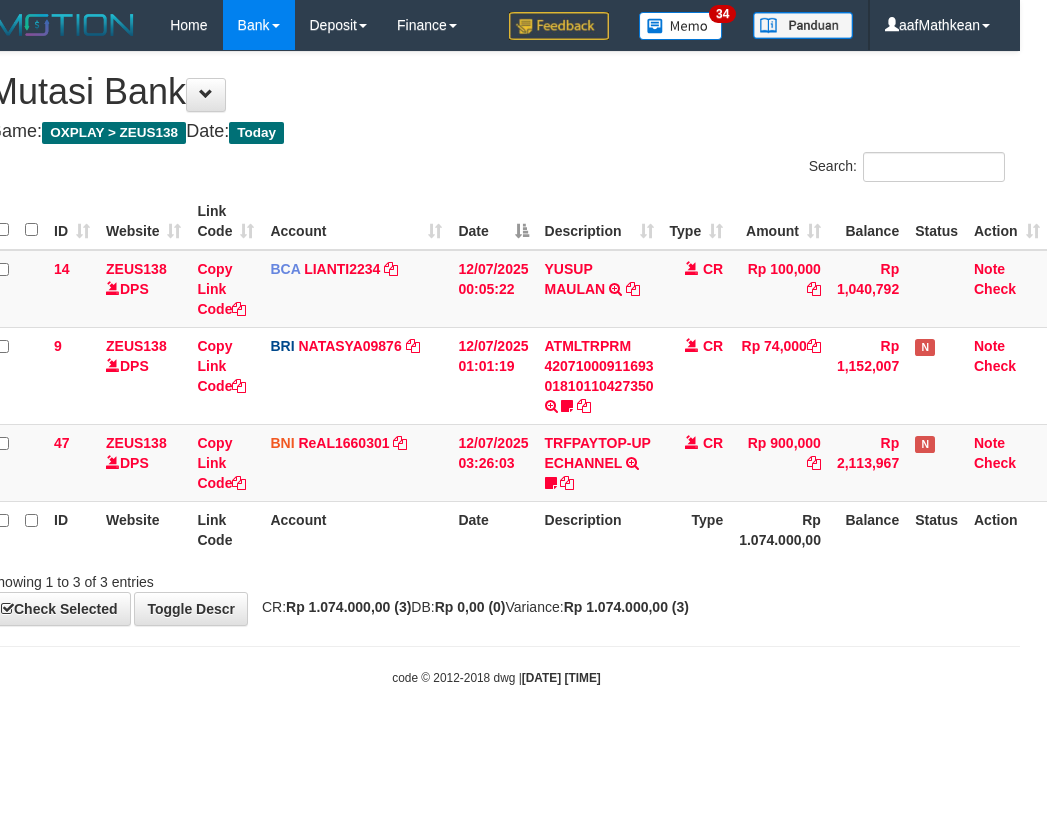 click on "**********" at bounding box center (496, 338) 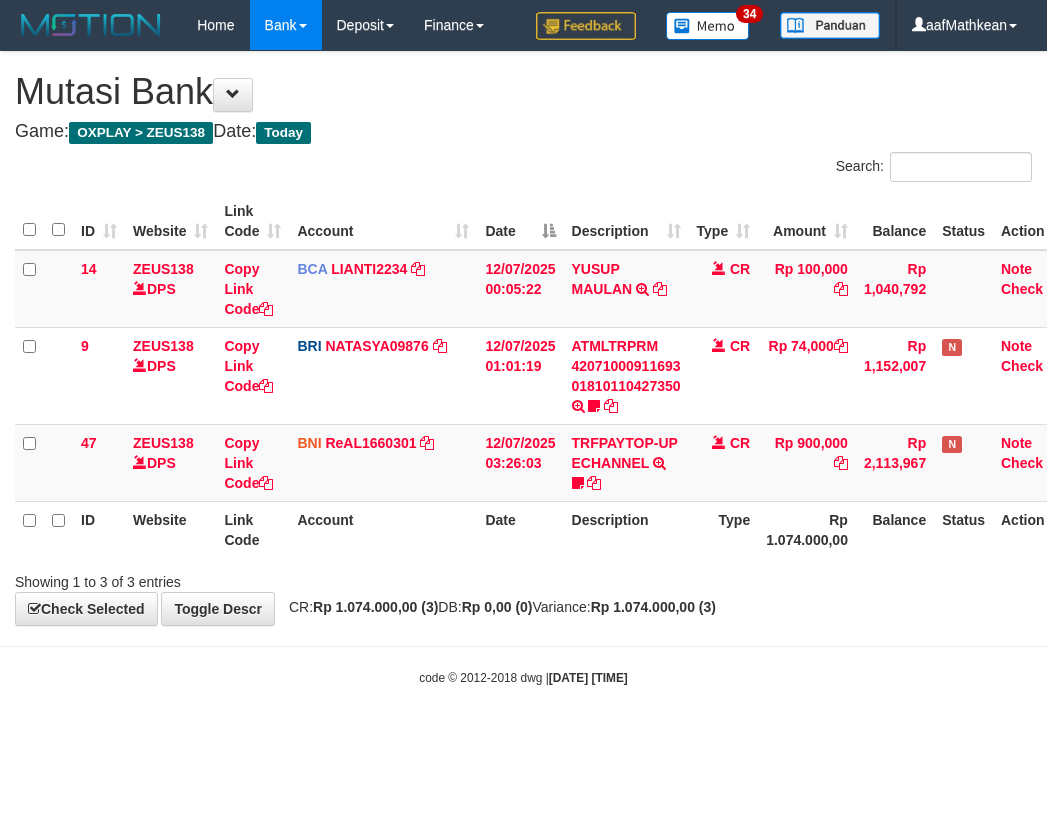 scroll, scrollTop: 0, scrollLeft: 27, axis: horizontal 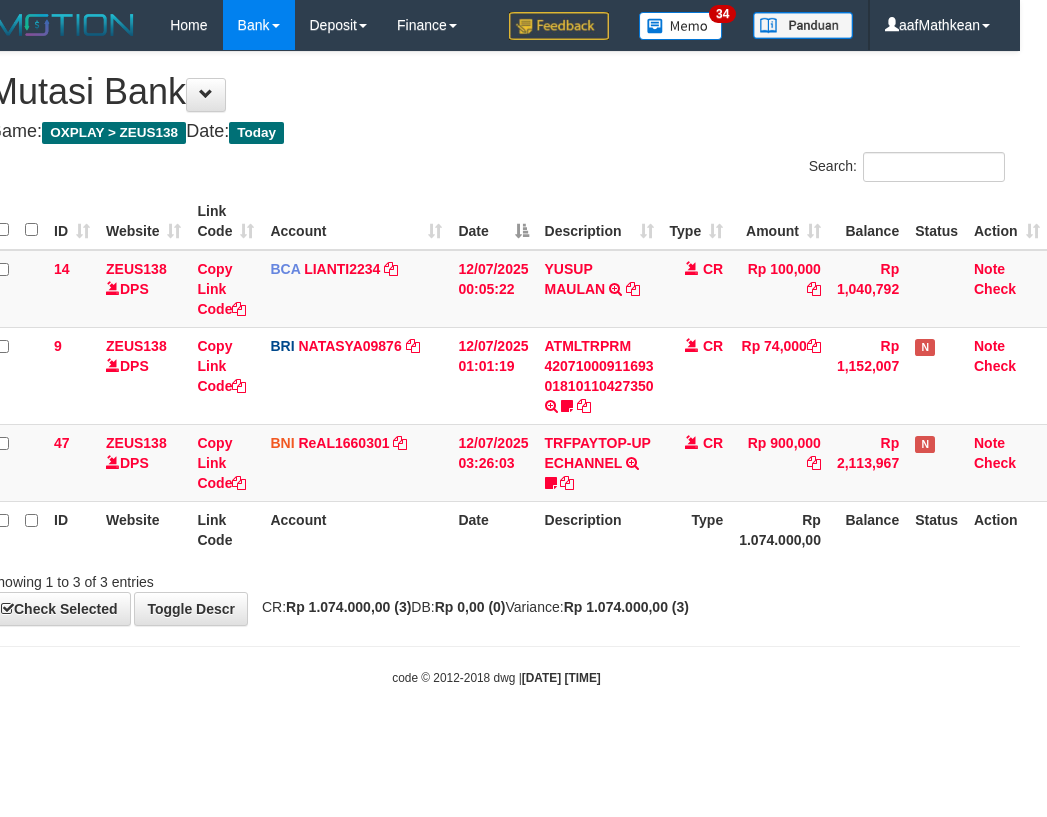 click on "Toggle navigation
Home
Bank
Account List
Load
By Website
Group
[OXPLAY]													ZEUS138
By Load Group (DPS)" at bounding box center (496, 368) 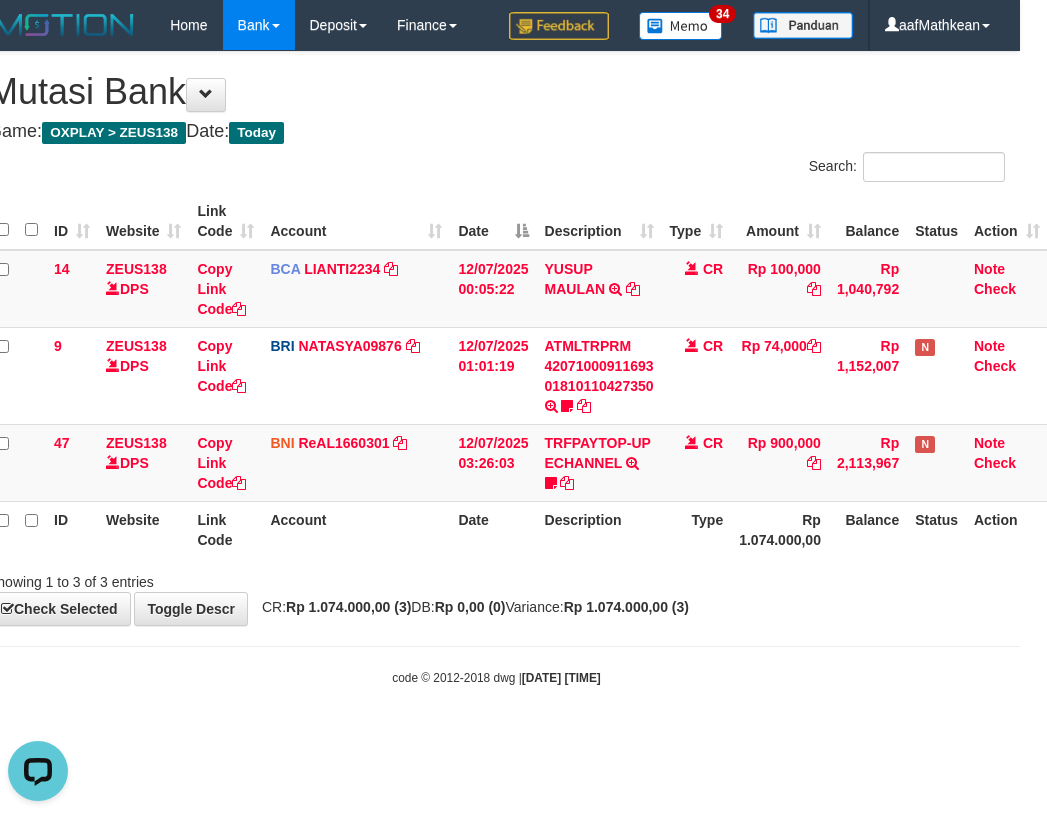 scroll, scrollTop: 0, scrollLeft: 0, axis: both 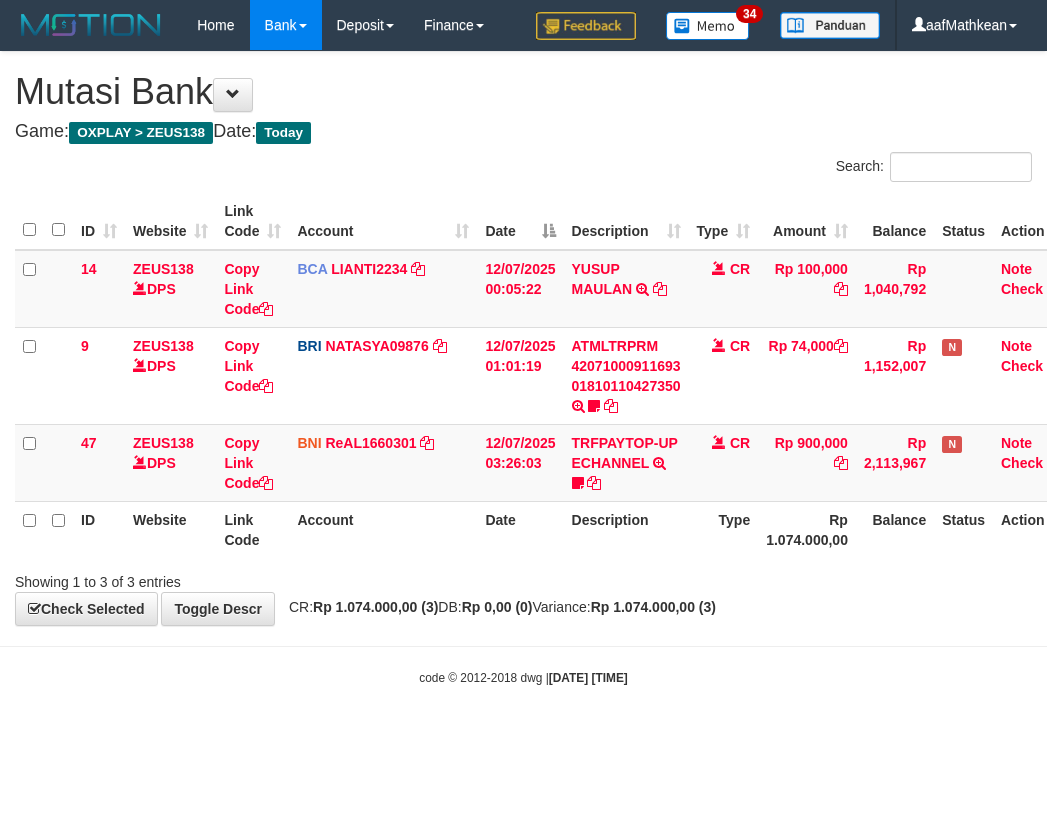 drag, startPoint x: 0, startPoint y: 0, endPoint x: 754, endPoint y: 676, distance: 1012.6658 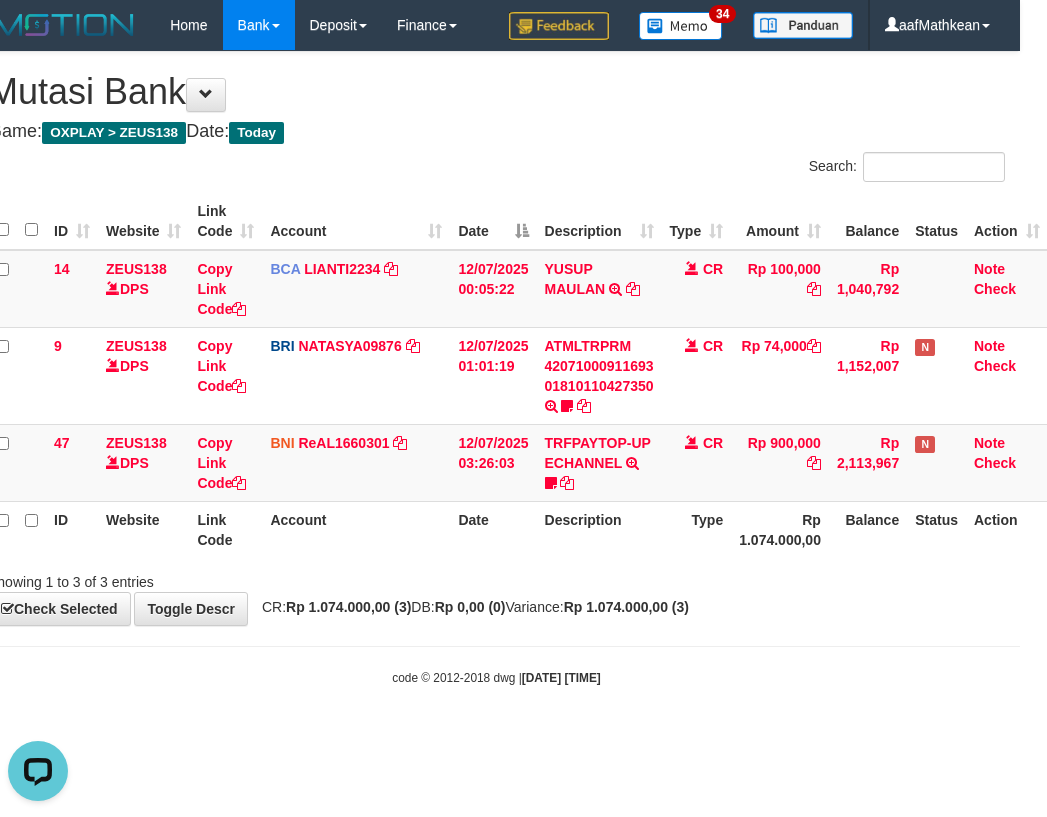 scroll, scrollTop: 0, scrollLeft: 0, axis: both 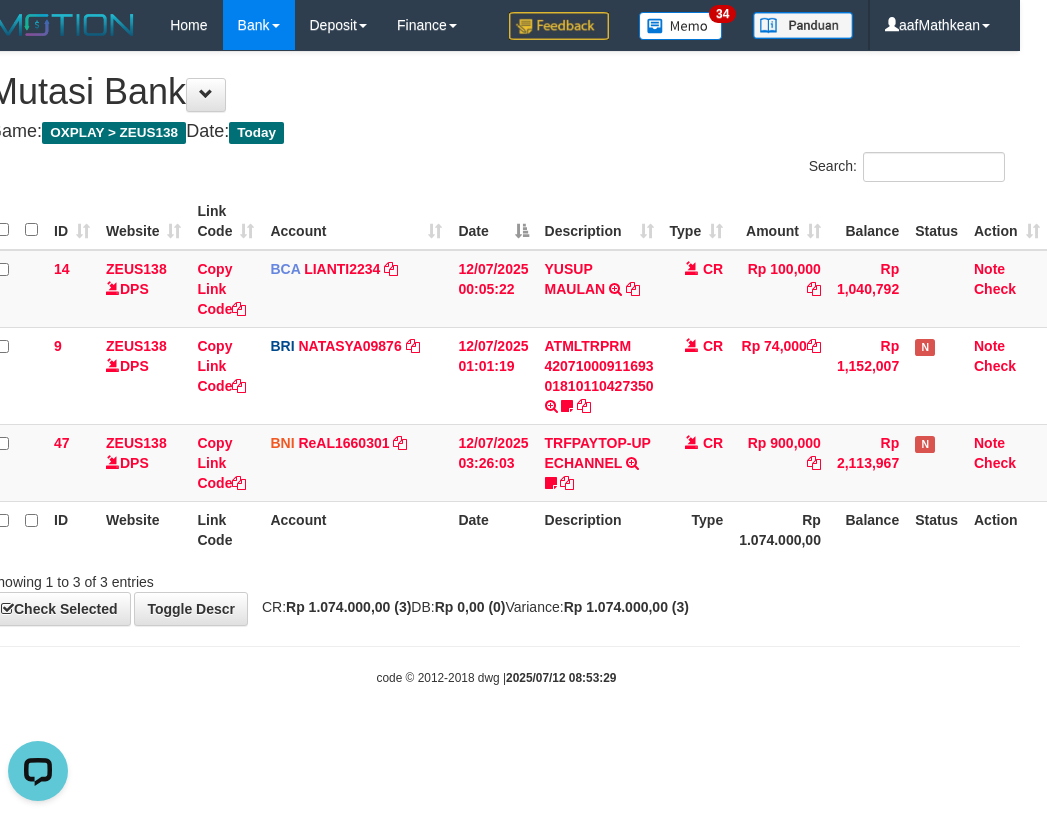 drag, startPoint x: 234, startPoint y: 802, endPoint x: 524, endPoint y: 709, distance: 304.5472 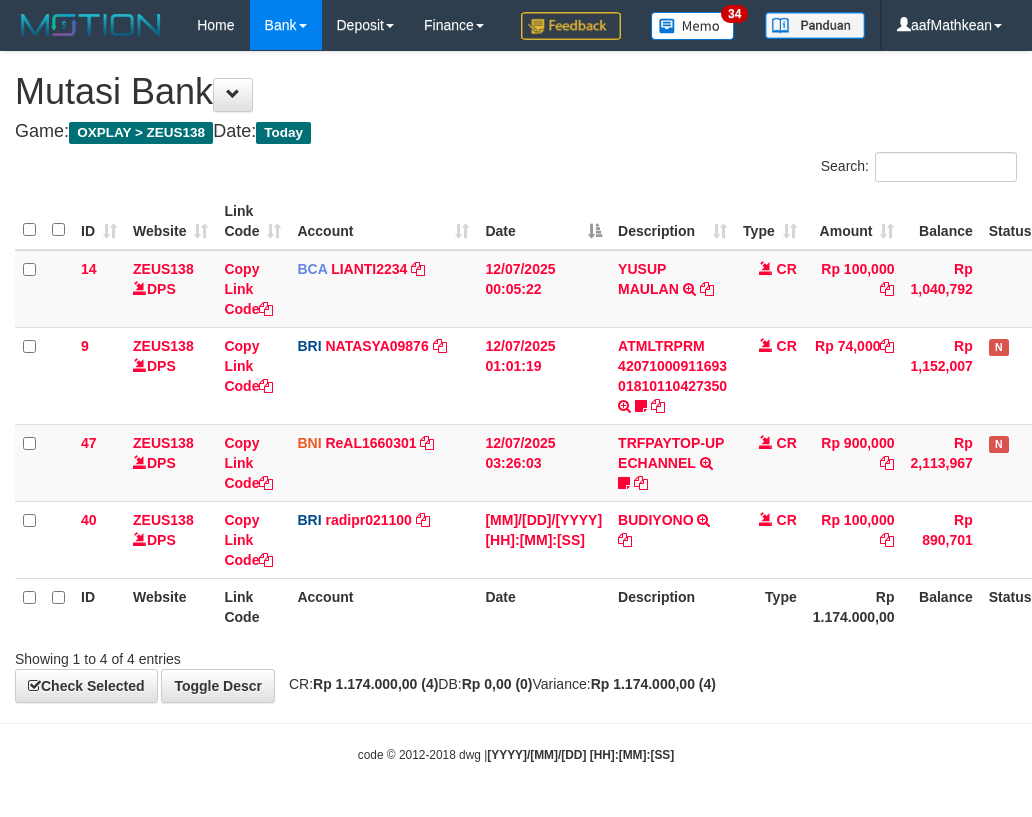scroll, scrollTop: 0, scrollLeft: 27, axis: horizontal 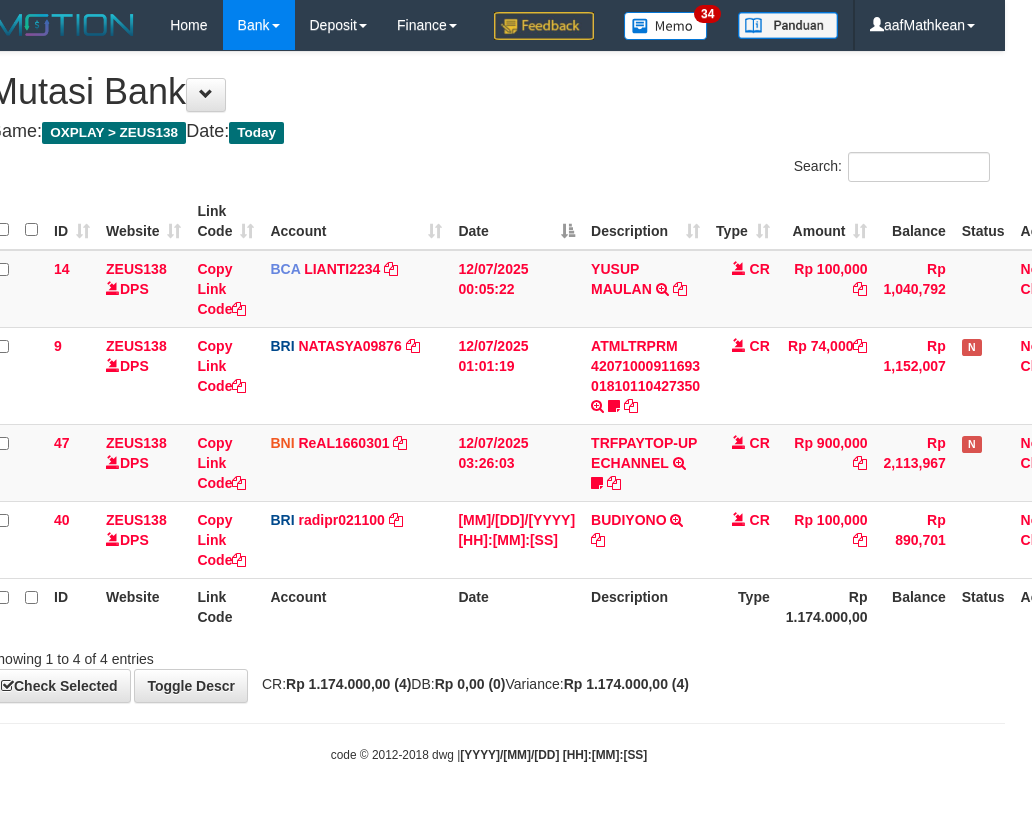 click on "Description" at bounding box center [645, 606] 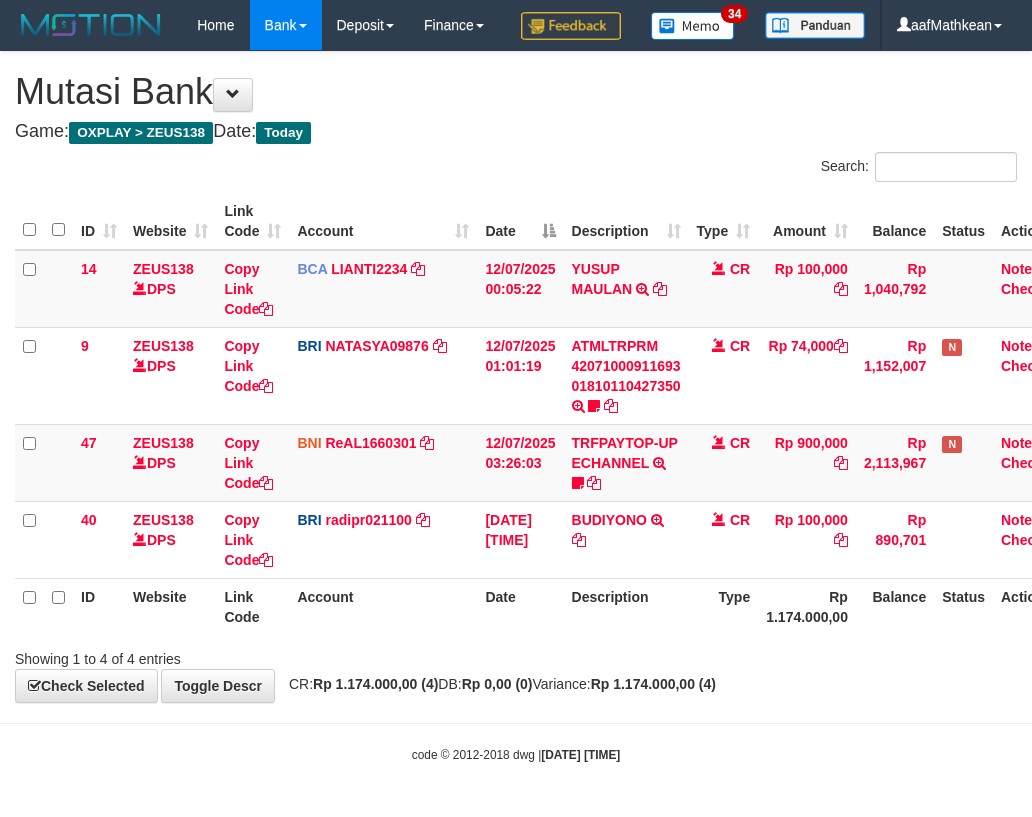 scroll, scrollTop: 0, scrollLeft: 27, axis: horizontal 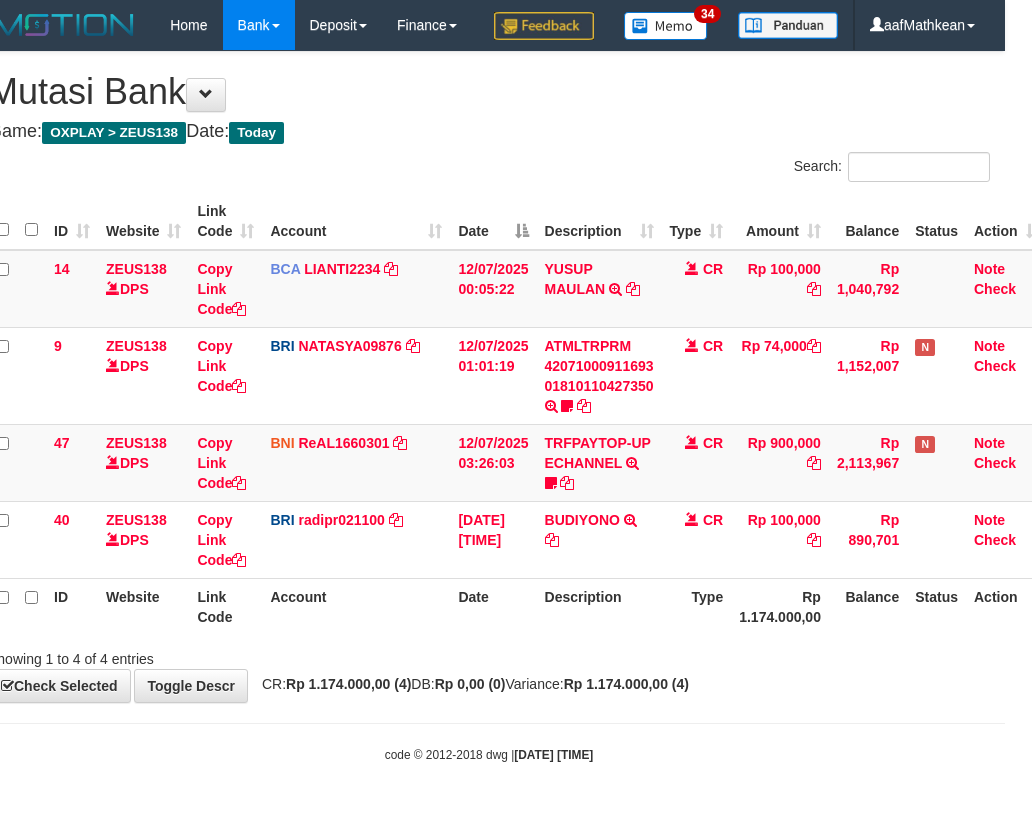 click on "Description" at bounding box center (599, 606) 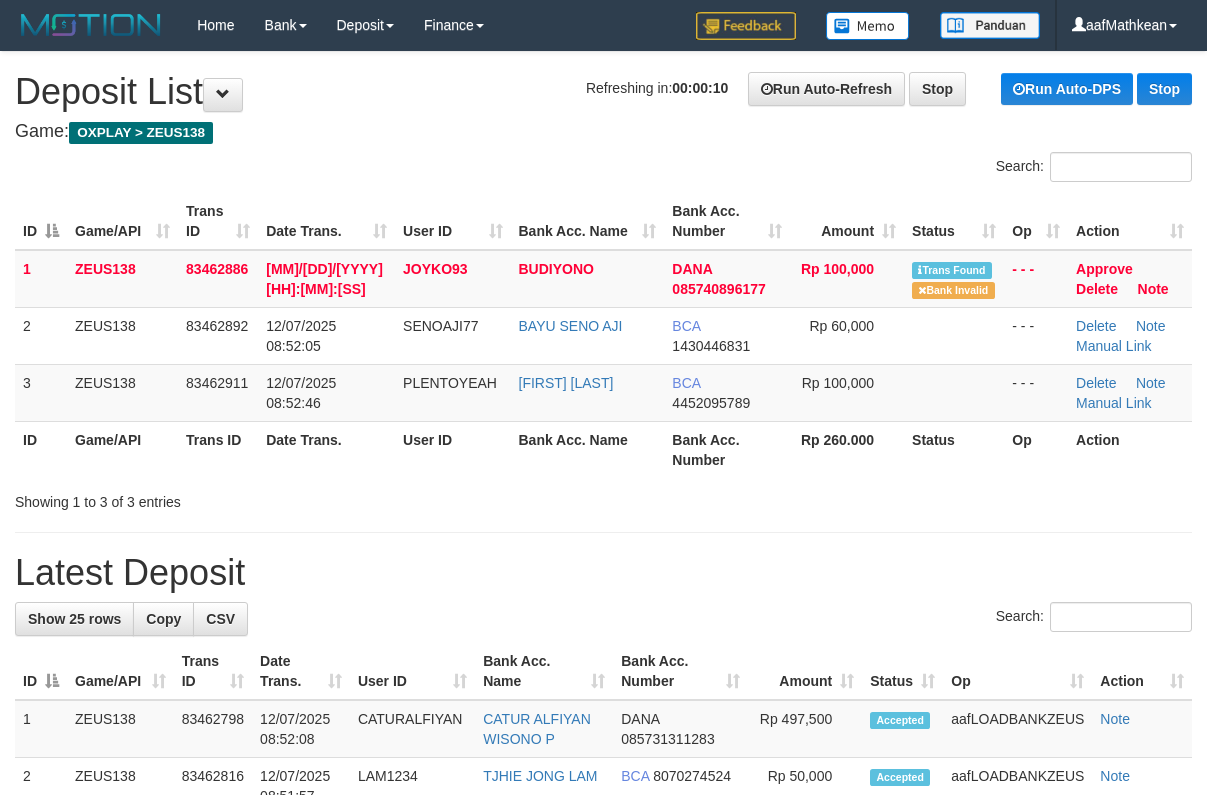scroll, scrollTop: 0, scrollLeft: 0, axis: both 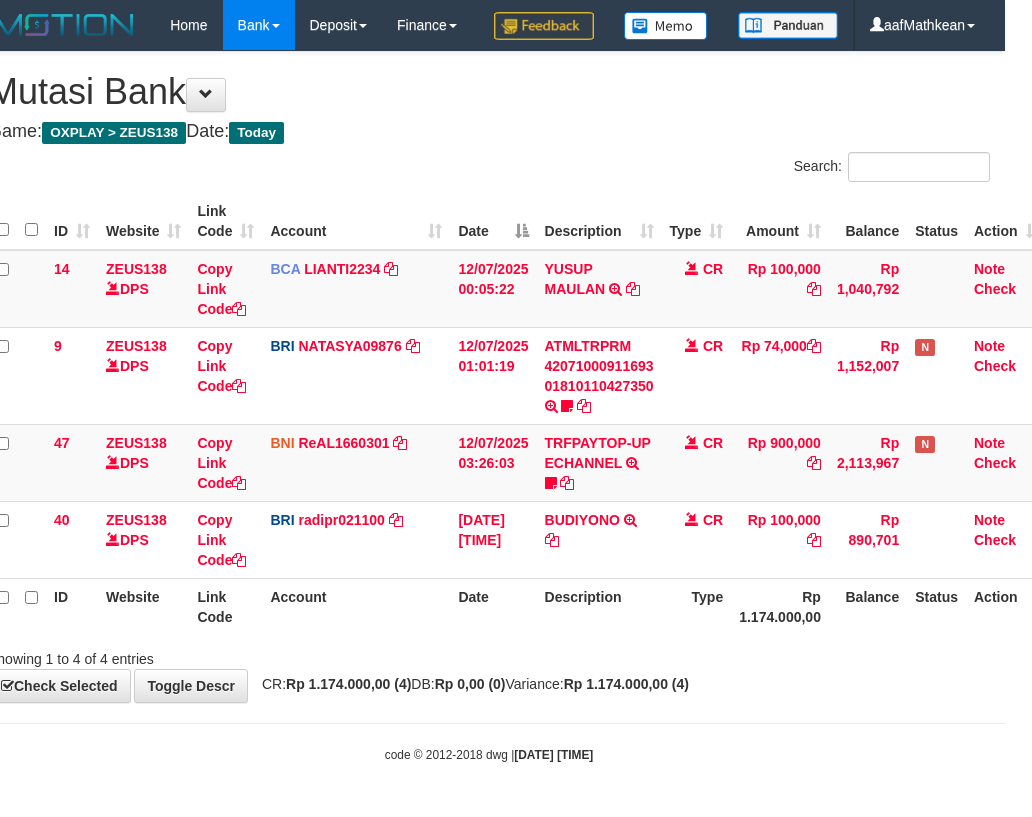 click on "Toggle navigation
Home
Bank
Account List
Load
By Website
Group
[OXPLAY]													ZEUS138
By Load Group (DPS)" at bounding box center [489, 407] 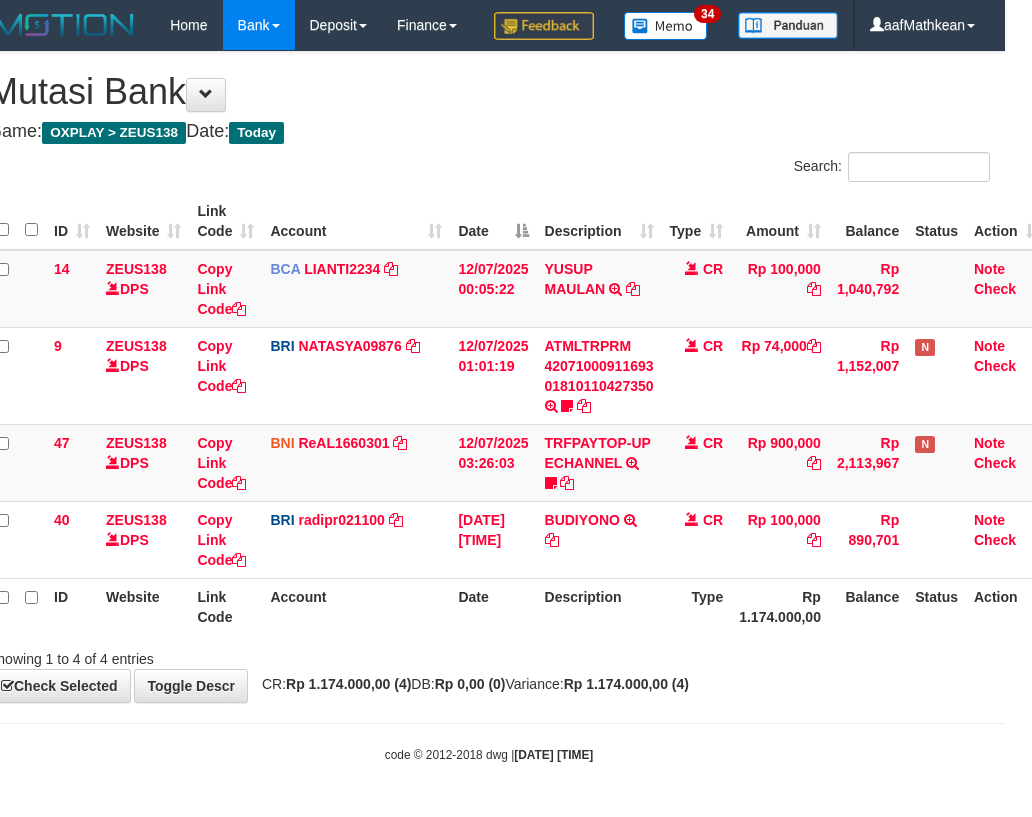 click on "Showing 1 to 4 of 4 entries" at bounding box center [489, 655] 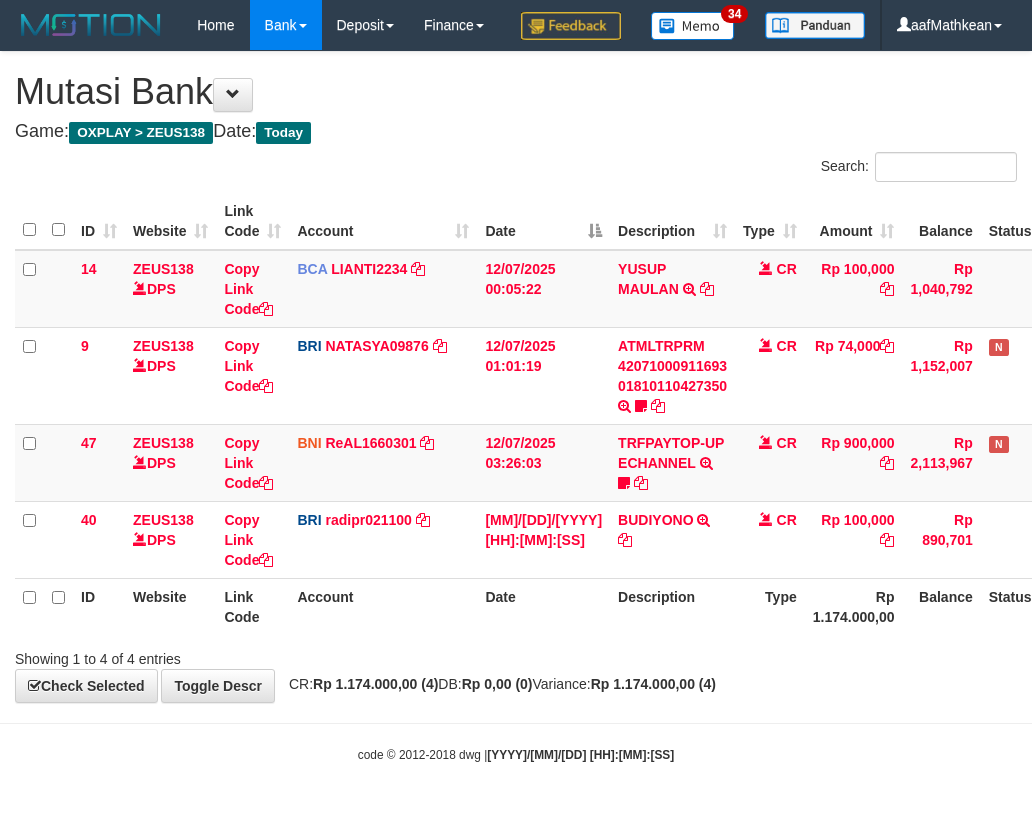 scroll, scrollTop: 0, scrollLeft: 27, axis: horizontal 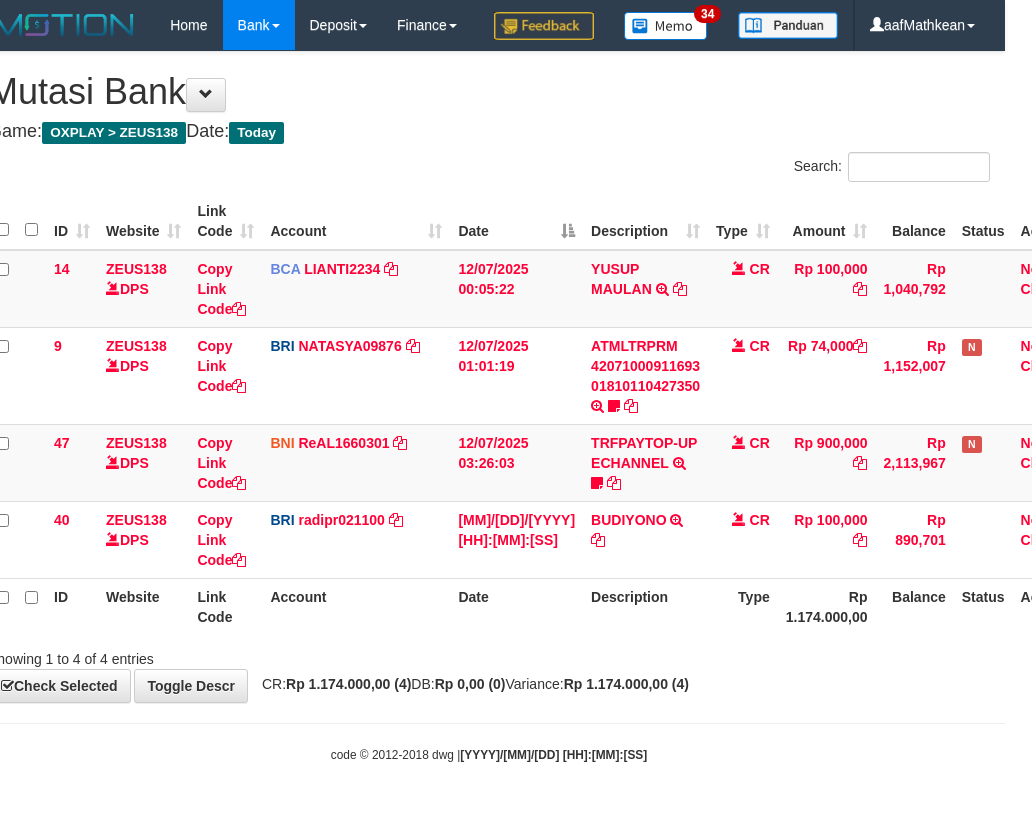 click on "Showing 1 to 4 of 4 entries" at bounding box center (489, 655) 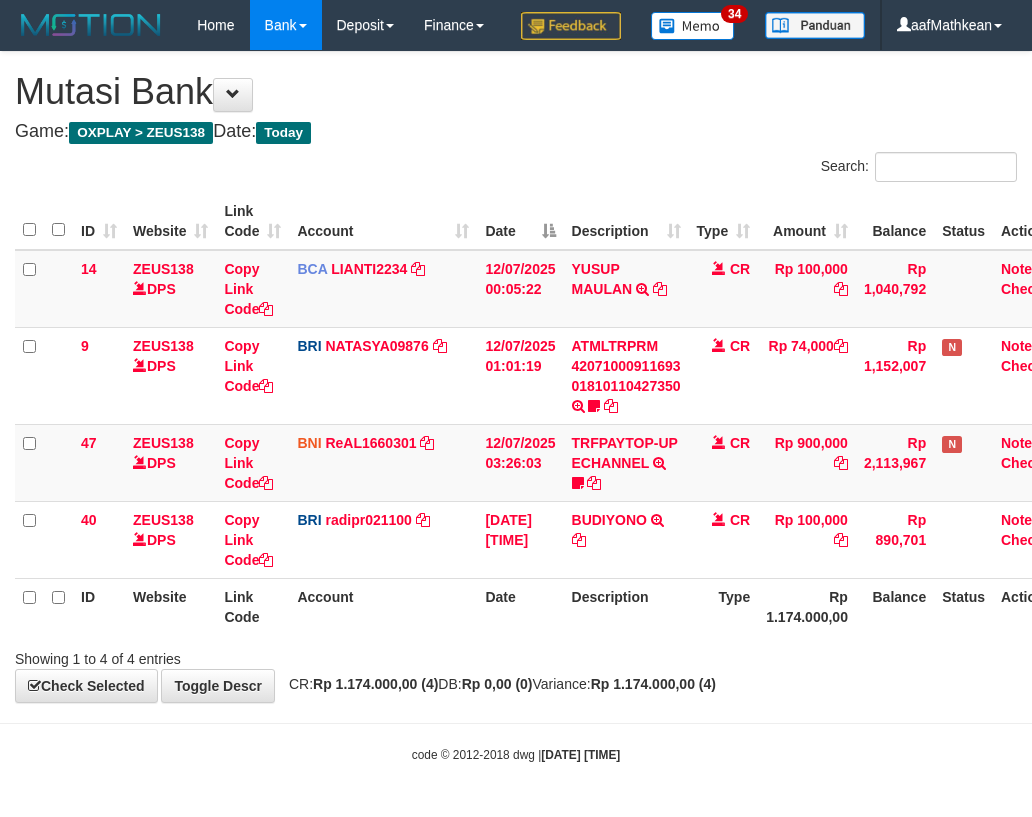 scroll, scrollTop: 0, scrollLeft: 27, axis: horizontal 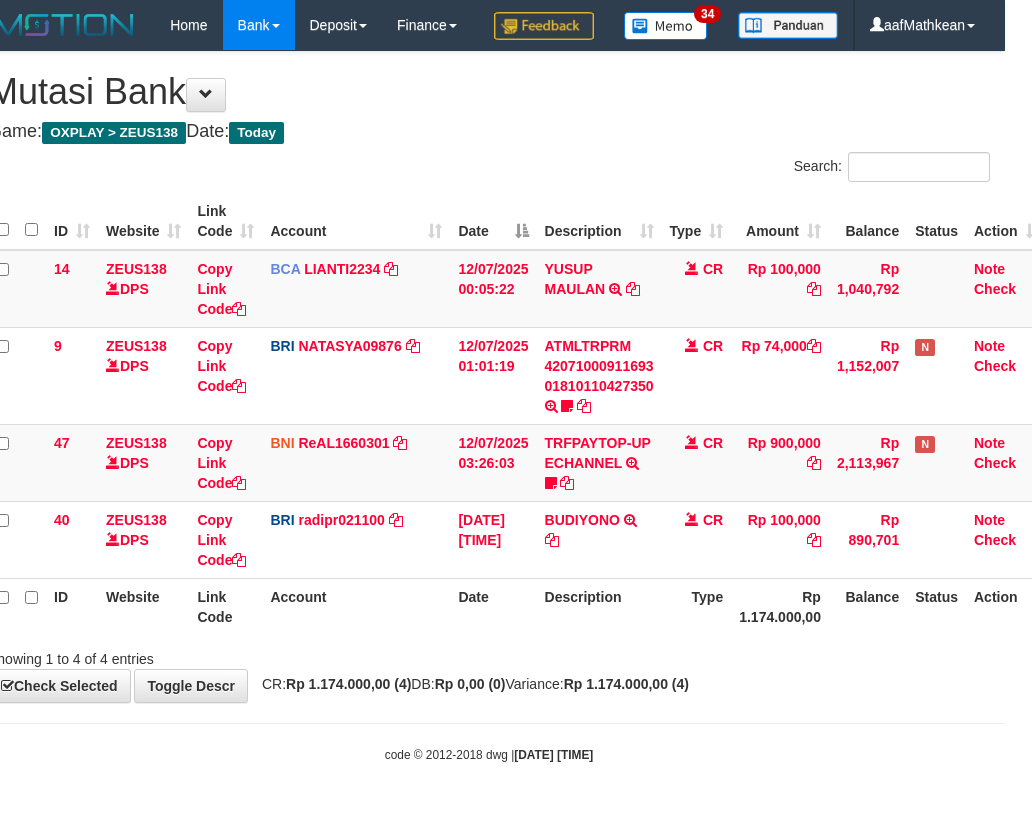 click on "Date" at bounding box center [493, 606] 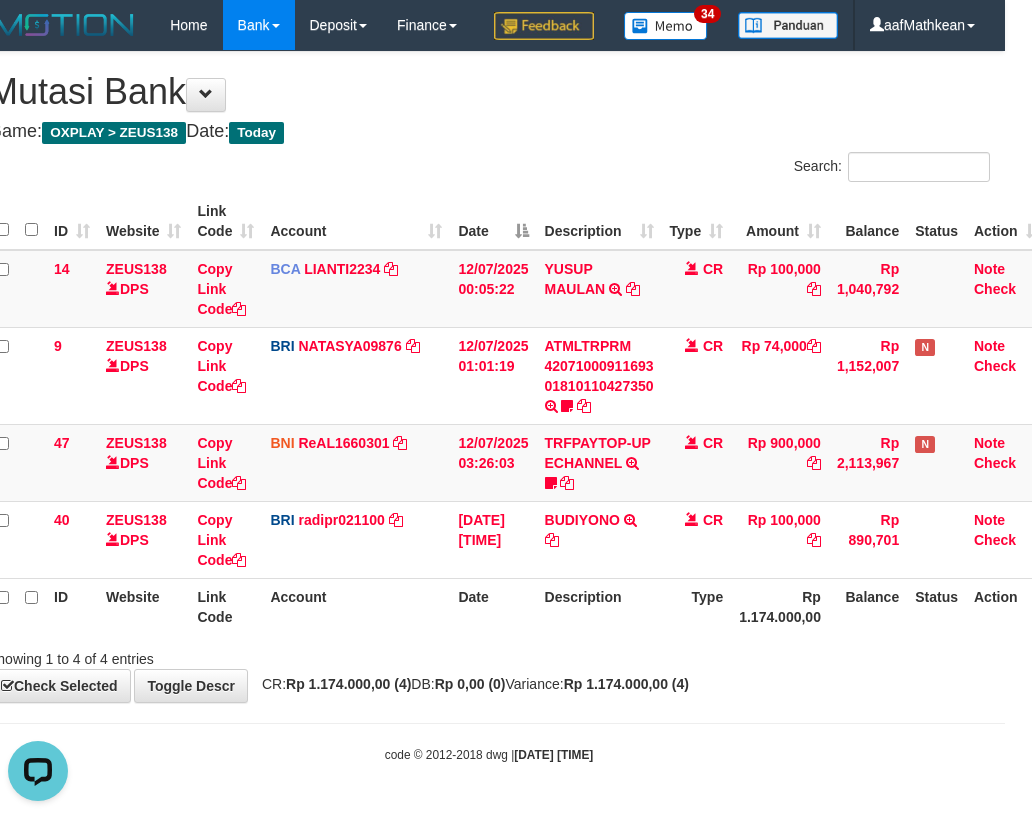 scroll, scrollTop: 0, scrollLeft: 0, axis: both 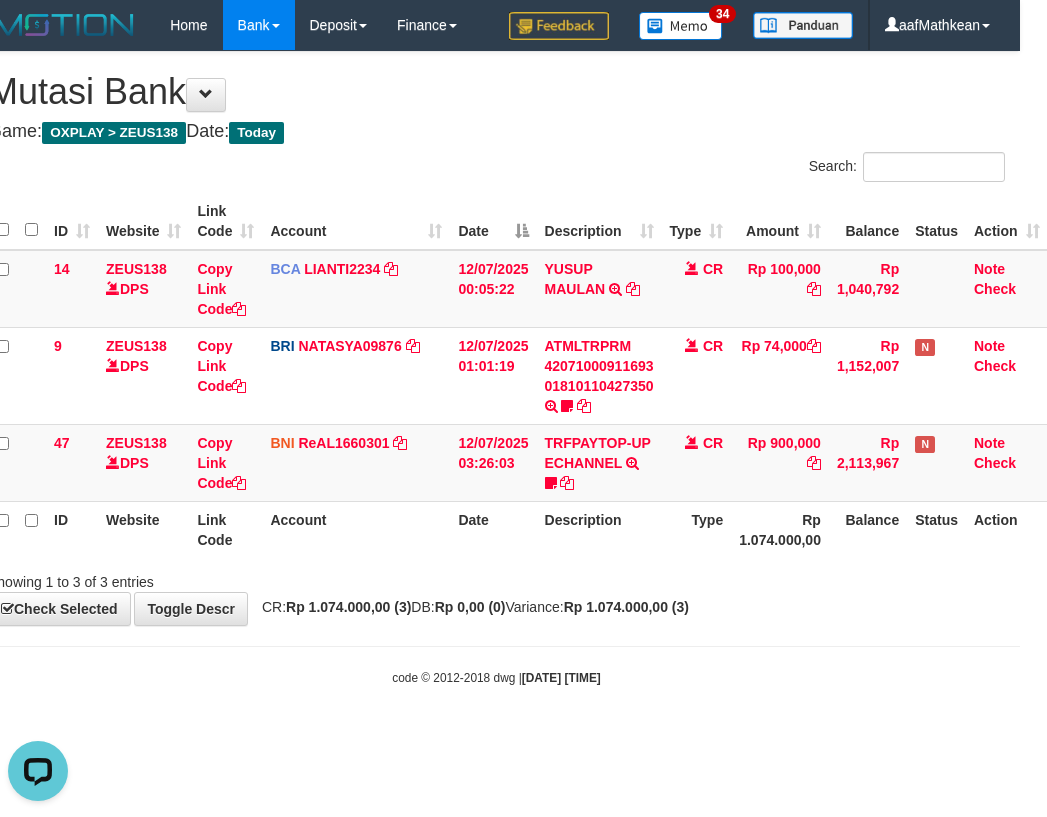 click on "Toggle navigation
Home
Bank
Account List
Load
By Website
Group
[OXPLAY]													ZEUS138
By Load Group (DPS)" at bounding box center (496, 368) 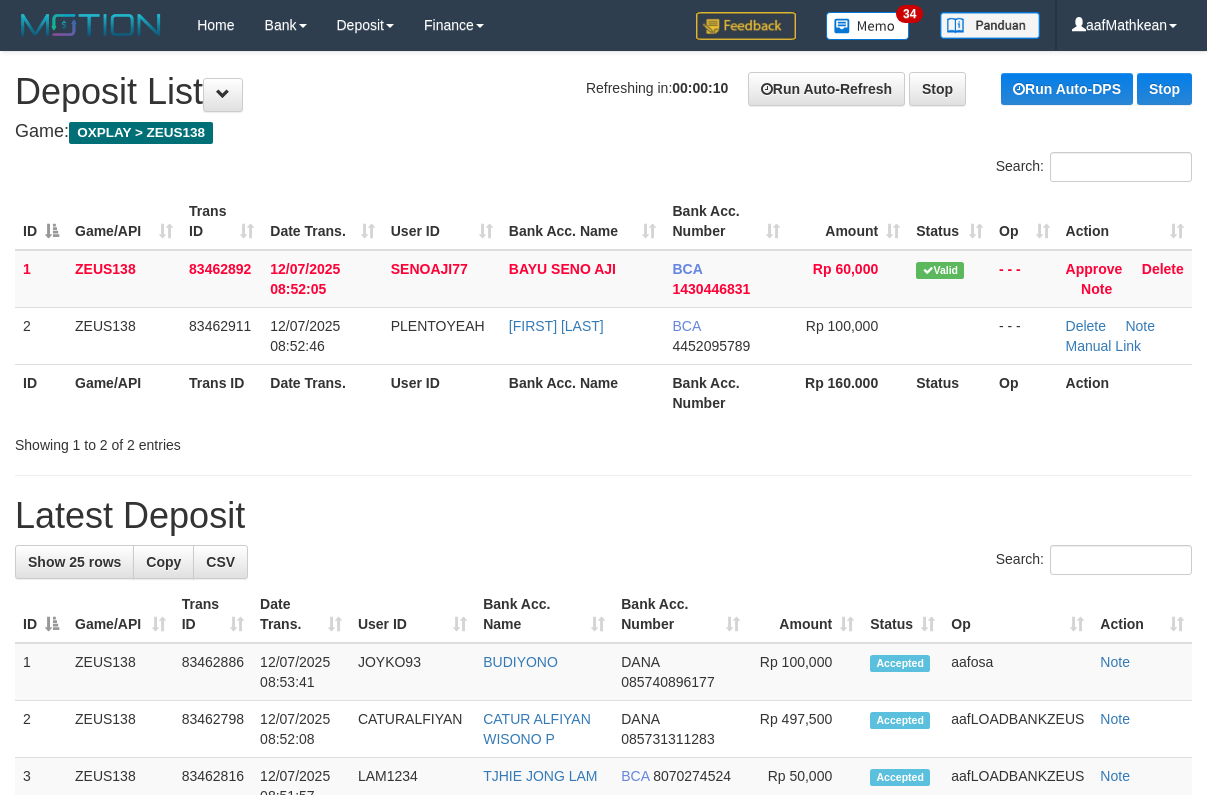 scroll, scrollTop: 0, scrollLeft: 0, axis: both 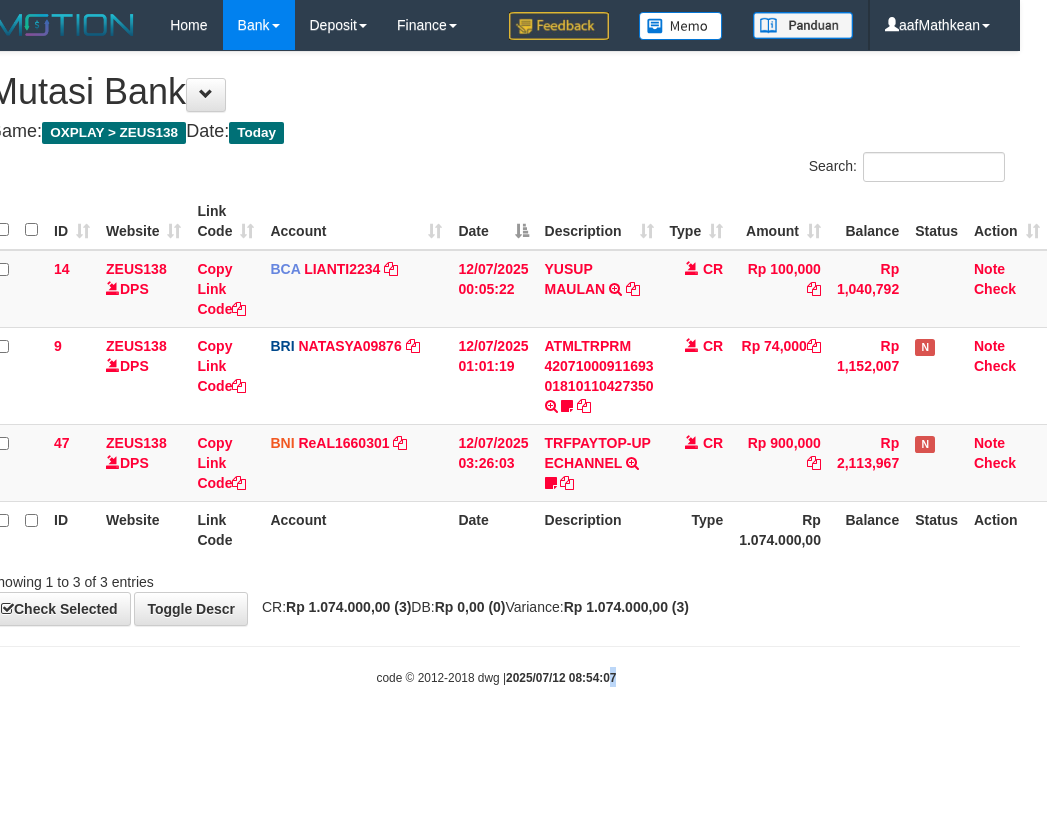 click on "2025/07/12 08:54:07" at bounding box center (561, 678) 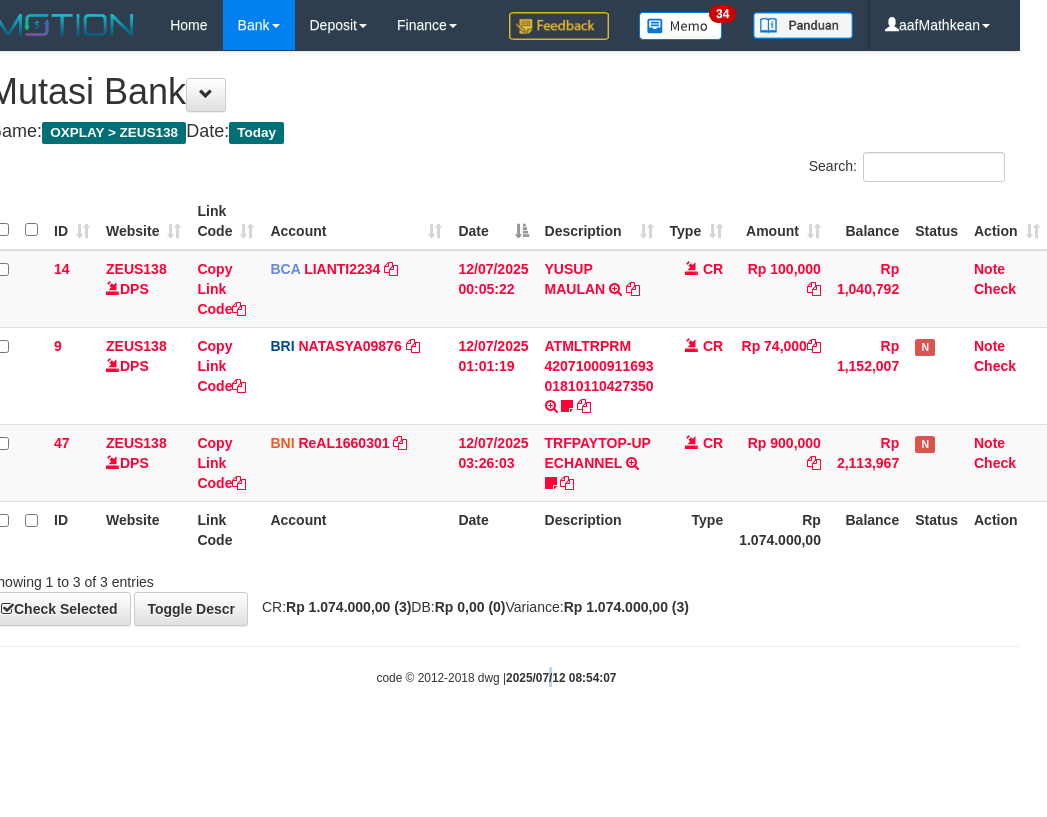 drag, startPoint x: 553, startPoint y: 668, endPoint x: 1043, endPoint y: 692, distance: 490.5874 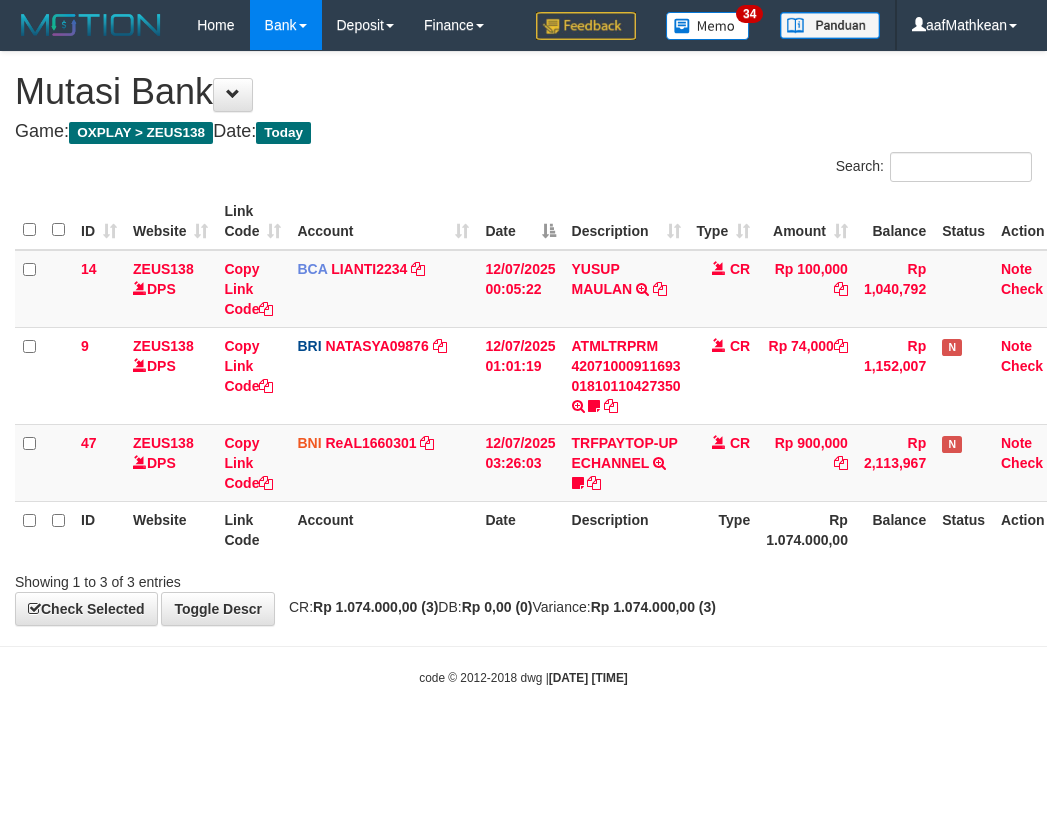 scroll, scrollTop: 0, scrollLeft: 27, axis: horizontal 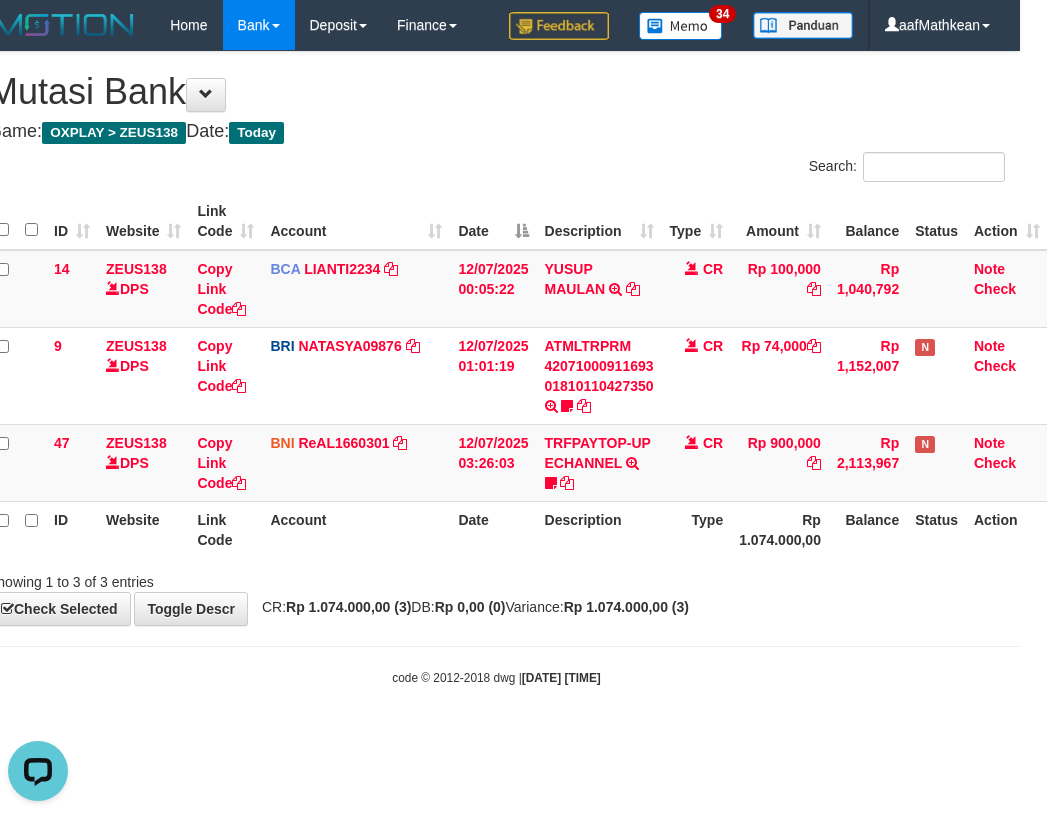 click on "**********" at bounding box center (496, 338) 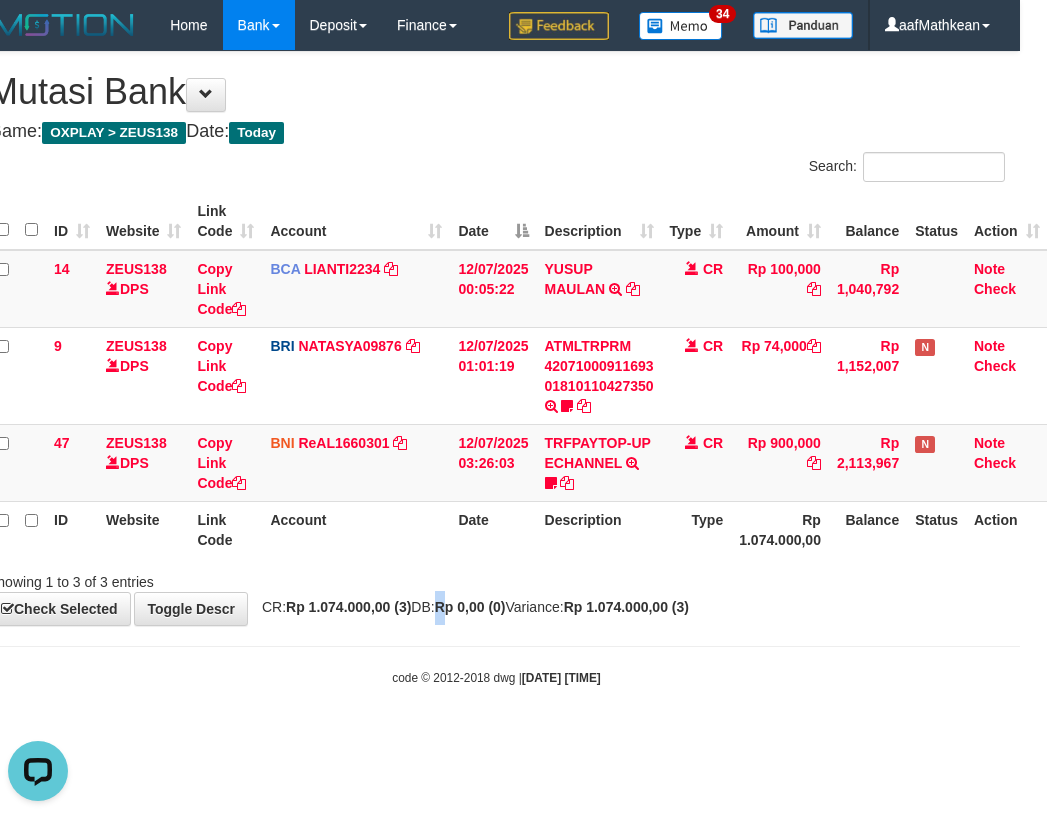 drag, startPoint x: 469, startPoint y: 612, endPoint x: 477, endPoint y: 605, distance: 10.630146 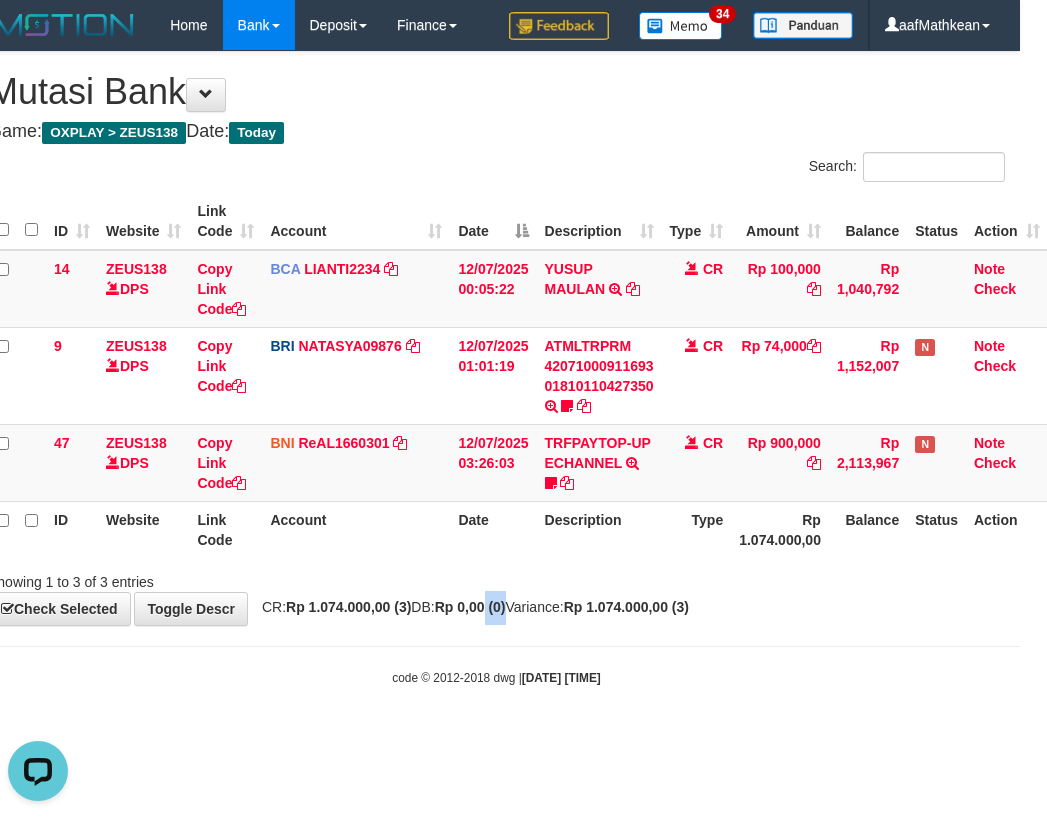 click on "CR:  Rp 1.074.000,00 (3)      DB:  Rp 0,00 (0)      Variance:  Rp 1.074.000,00 (3)" at bounding box center (470, 607) 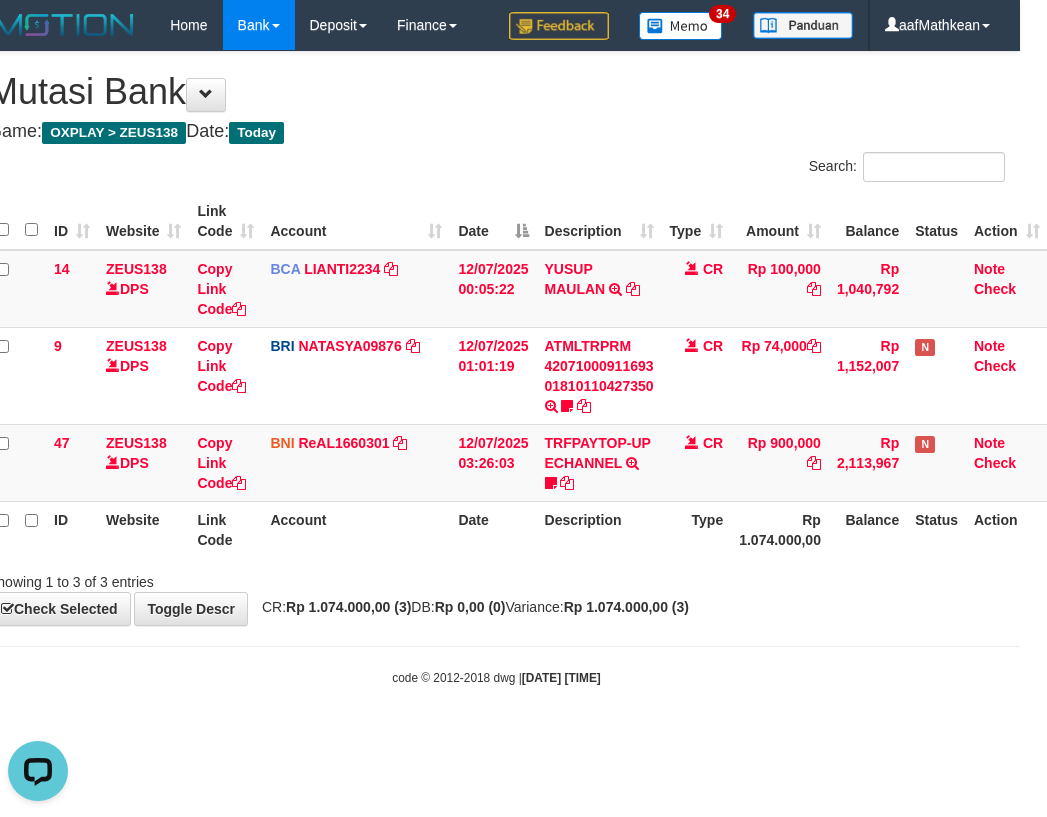 drag, startPoint x: 480, startPoint y: 603, endPoint x: 1045, endPoint y: 540, distance: 568.5015 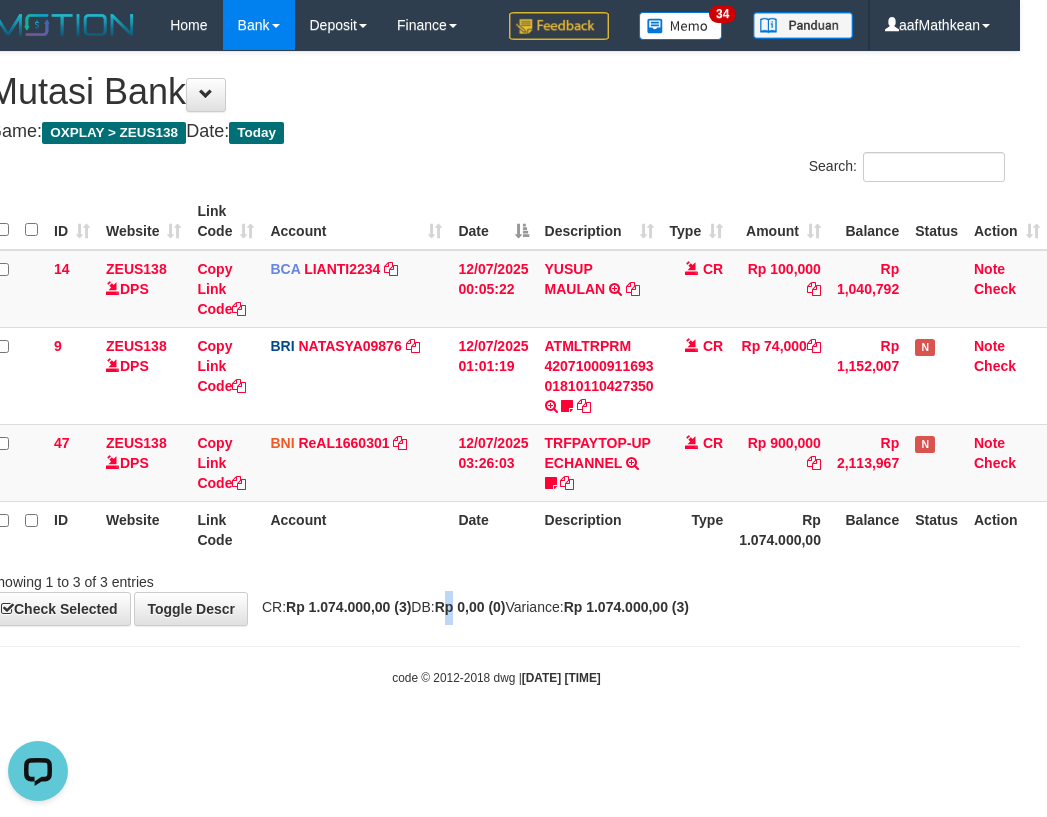 click on "Rp 0,00 (0)" at bounding box center [470, 607] 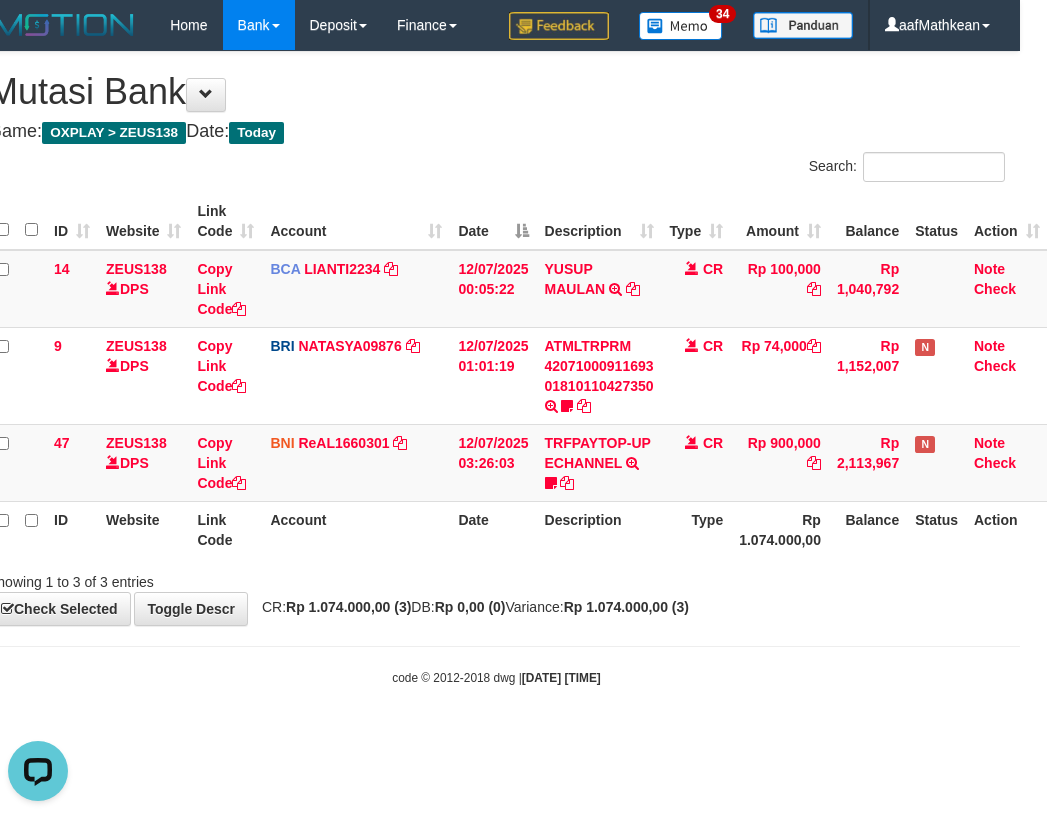 drag, startPoint x: 550, startPoint y: 615, endPoint x: 573, endPoint y: 617, distance: 23.086792 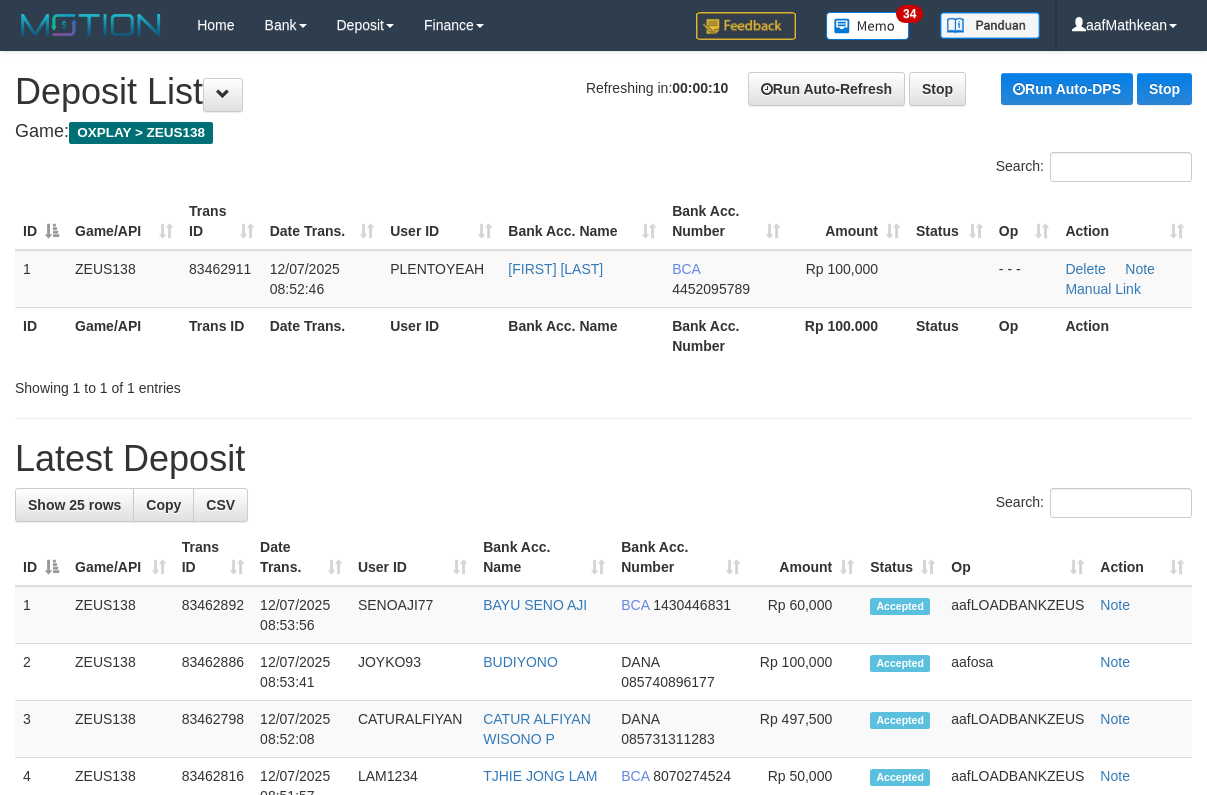scroll, scrollTop: 0, scrollLeft: 0, axis: both 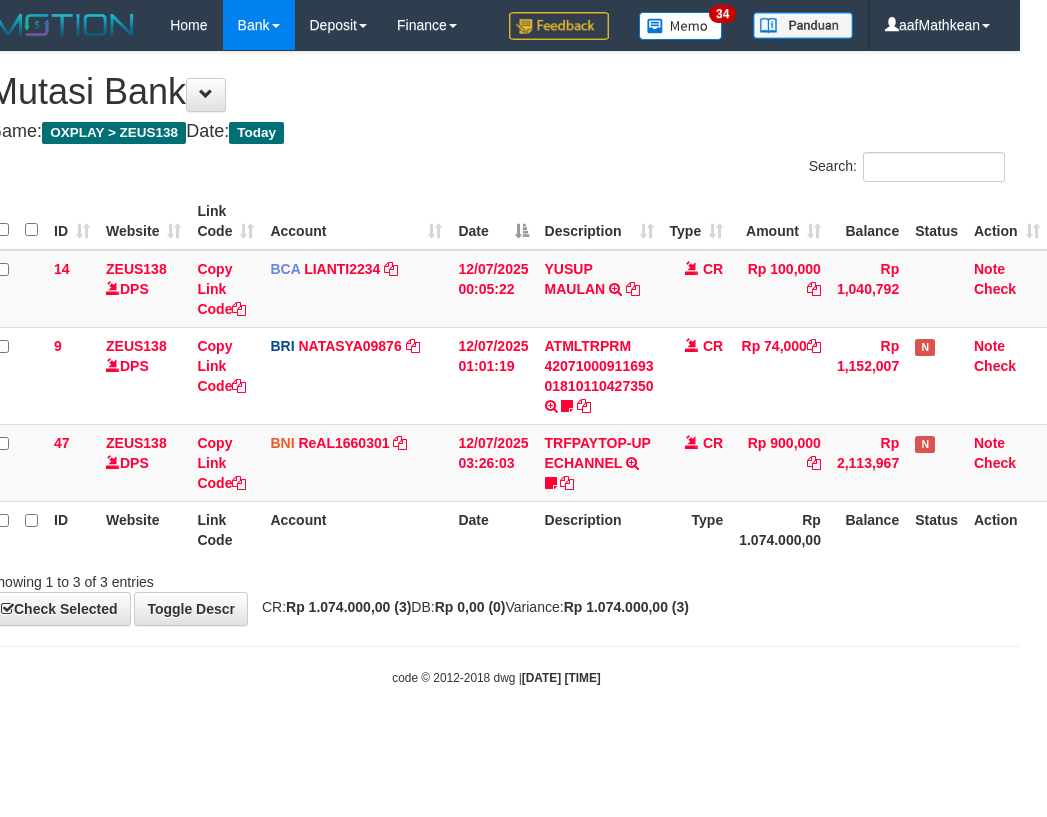 click on "CR:  Rp 1.074.000,00 (3)      DB:  Rp 0,00 (0)      Variance:  Rp 1.074.000,00 (3)" at bounding box center (470, 607) 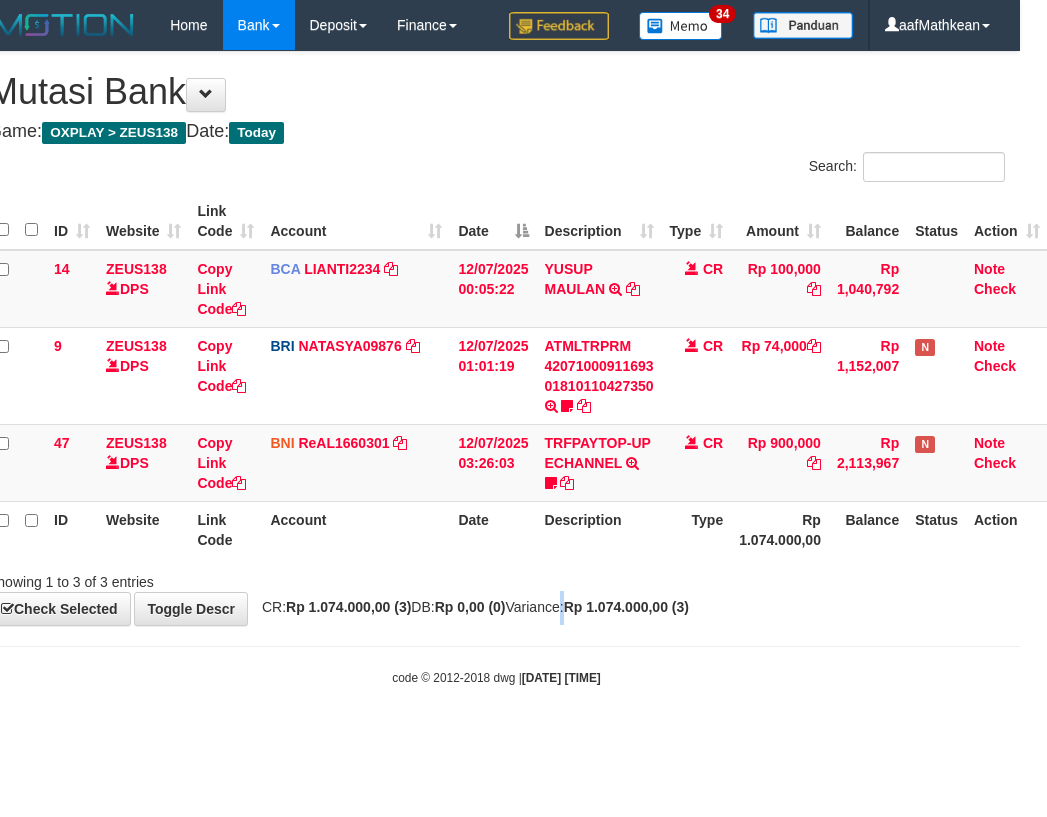 click on "CR:  Rp 1.074.000,00 (3)      DB:  Rp 0,00 (0)      Variance:  Rp 1.074.000,00 (3)" at bounding box center (470, 607) 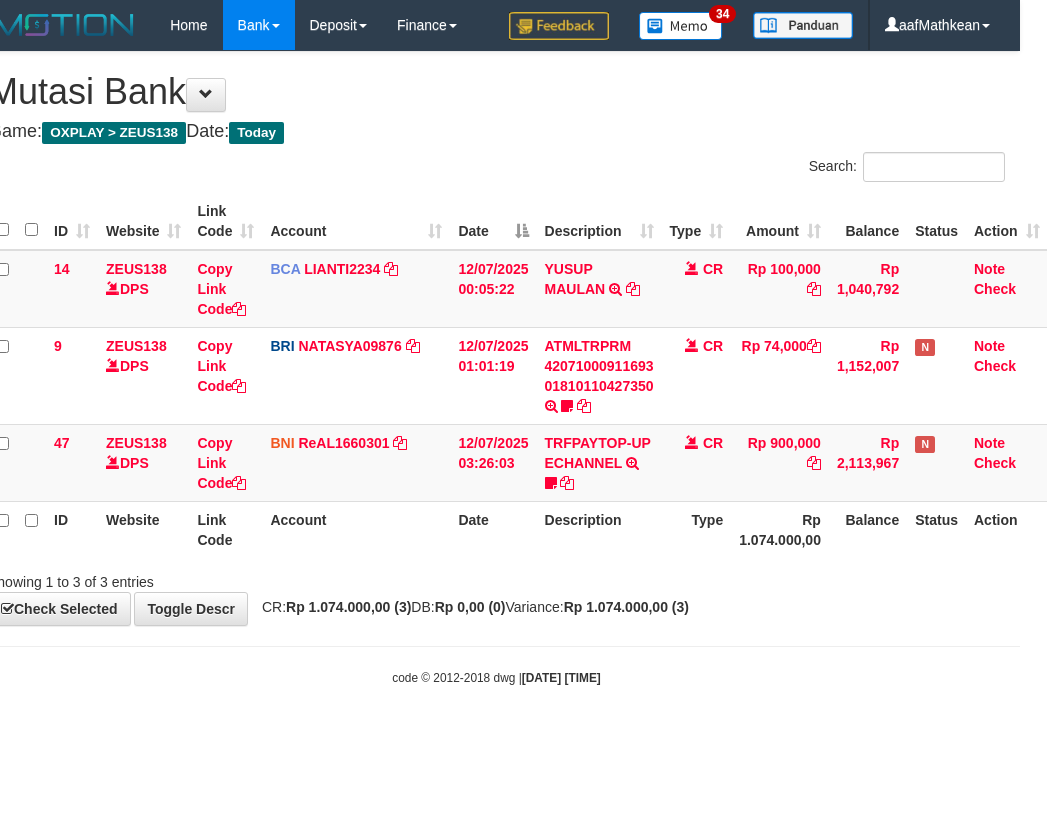 click on "CR:  Rp 1.074.000,00 (3)      DB:  Rp 0,00 (0)      Variance:  Rp 1.074.000,00 (3)" at bounding box center [470, 607] 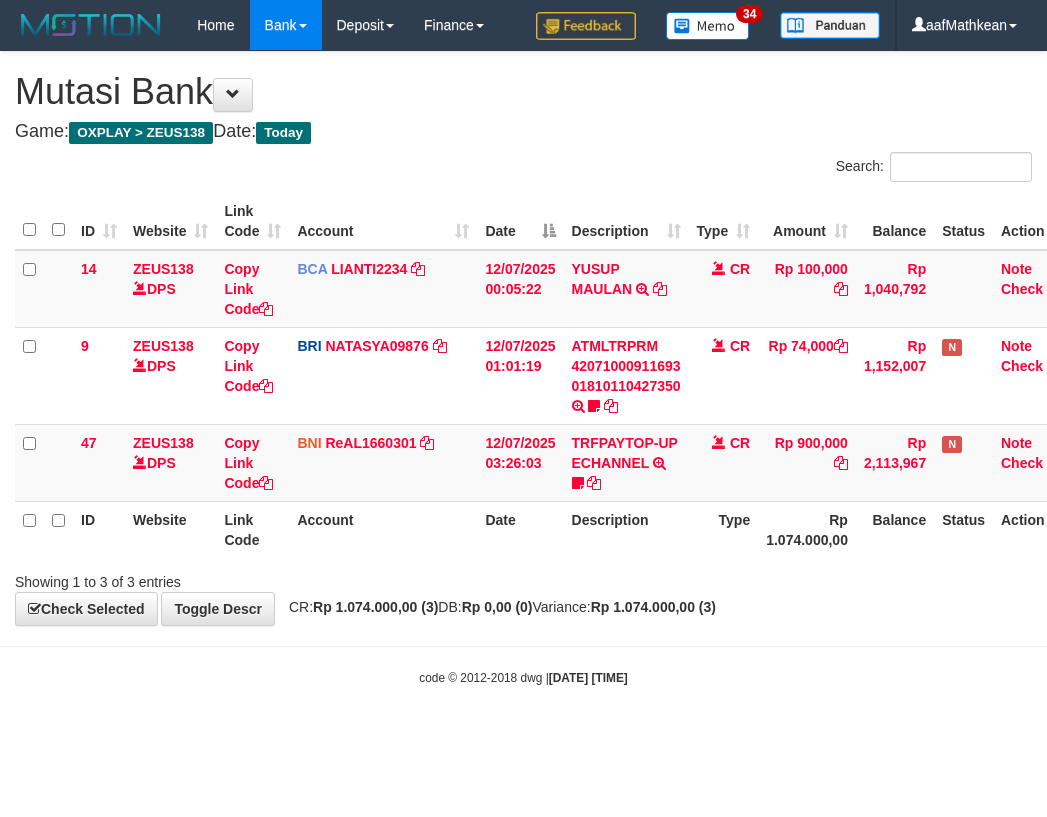 scroll, scrollTop: 0, scrollLeft: 27, axis: horizontal 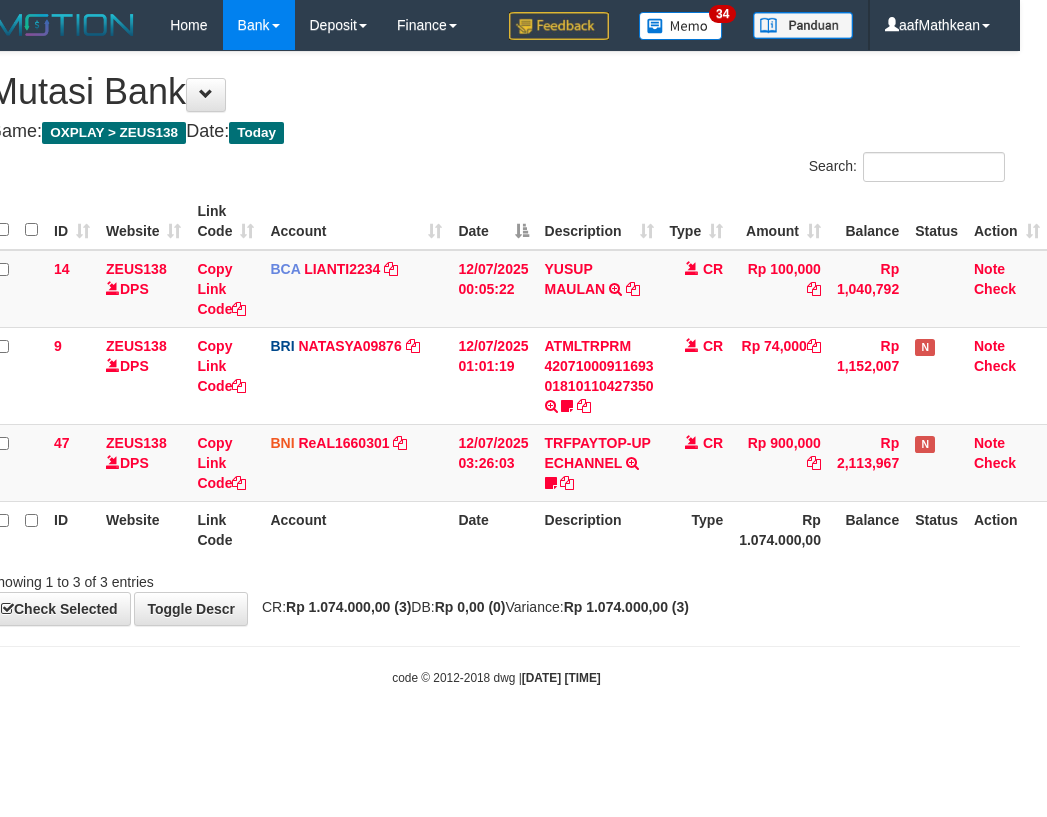 click on "**********" at bounding box center (496, 338) 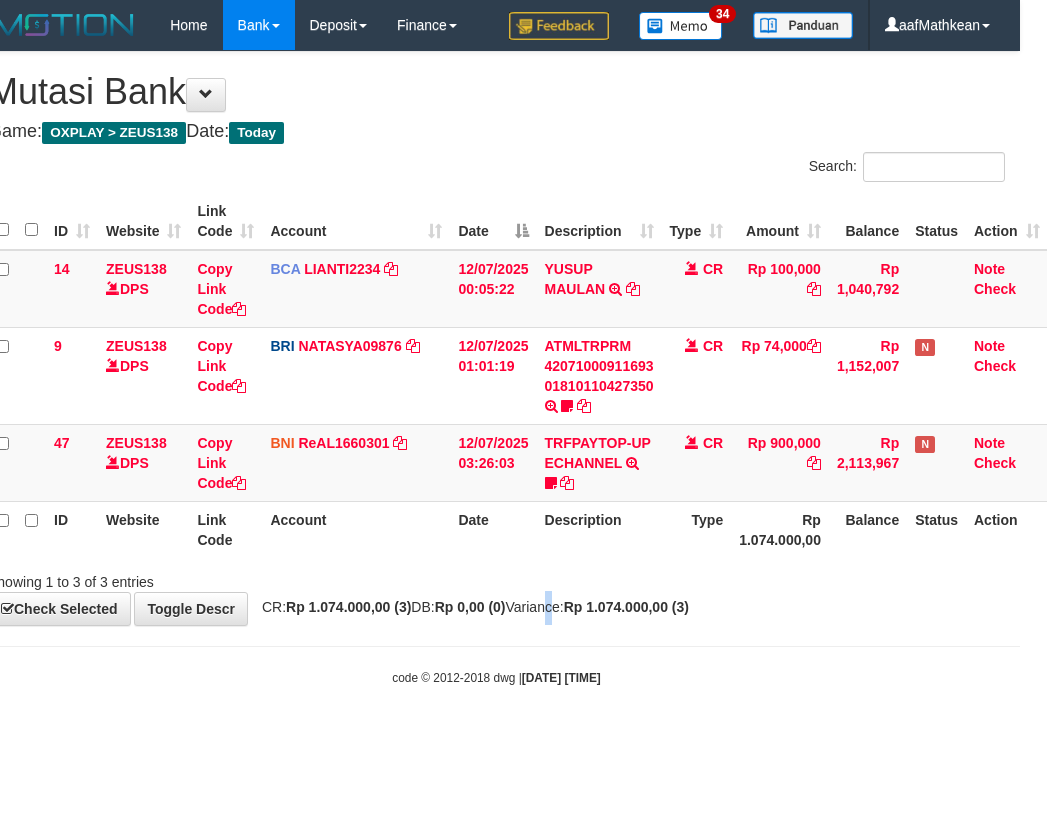 click on "CR:  Rp 1.074.000,00 (3)      DB:  Rp 0,00 (0)      Variance:  Rp 1.074.000,00 (3)" at bounding box center (470, 607) 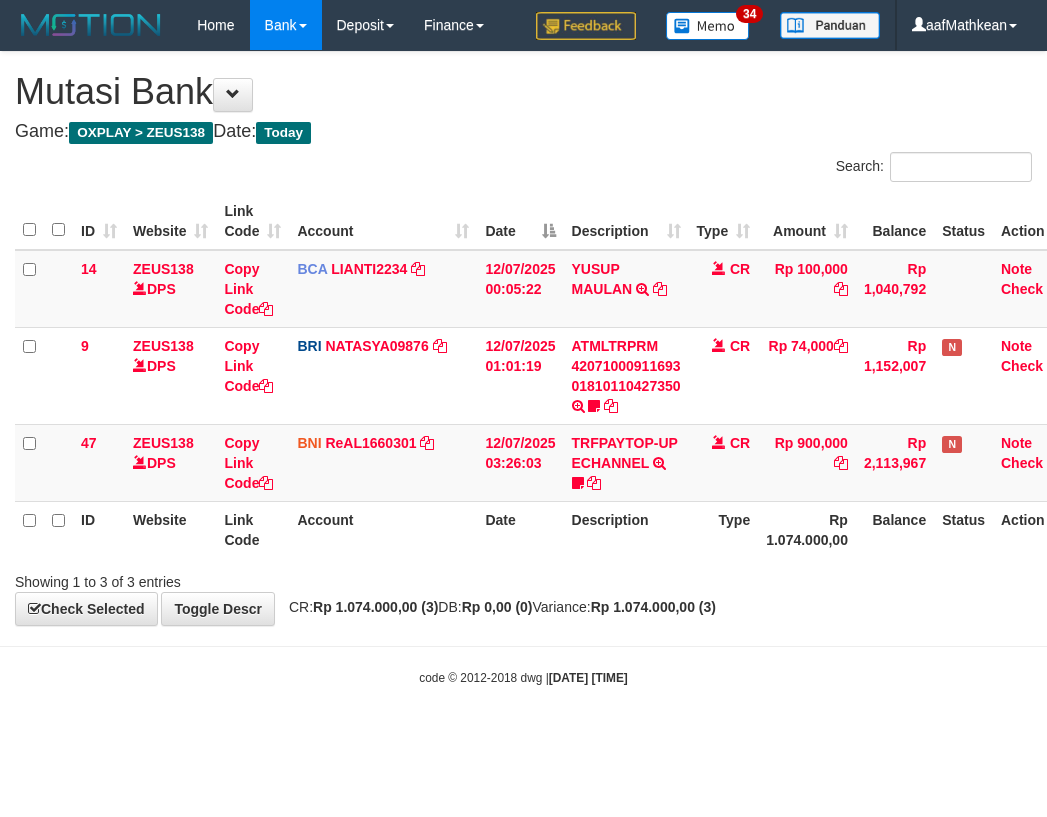 scroll, scrollTop: 0, scrollLeft: 27, axis: horizontal 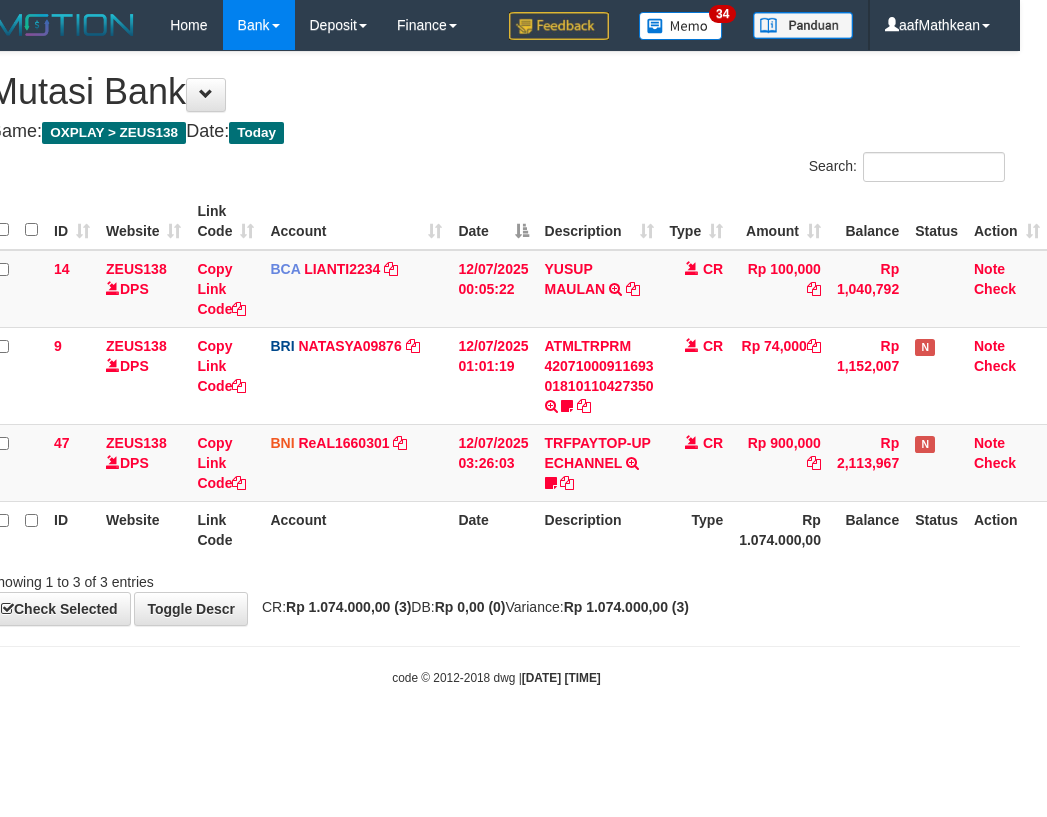 click on "Toggle navigation
Home
Bank
Account List
Load
By Website
Group
[OXPLAY]													ZEUS138
By Load Group (DPS)" at bounding box center [496, 368] 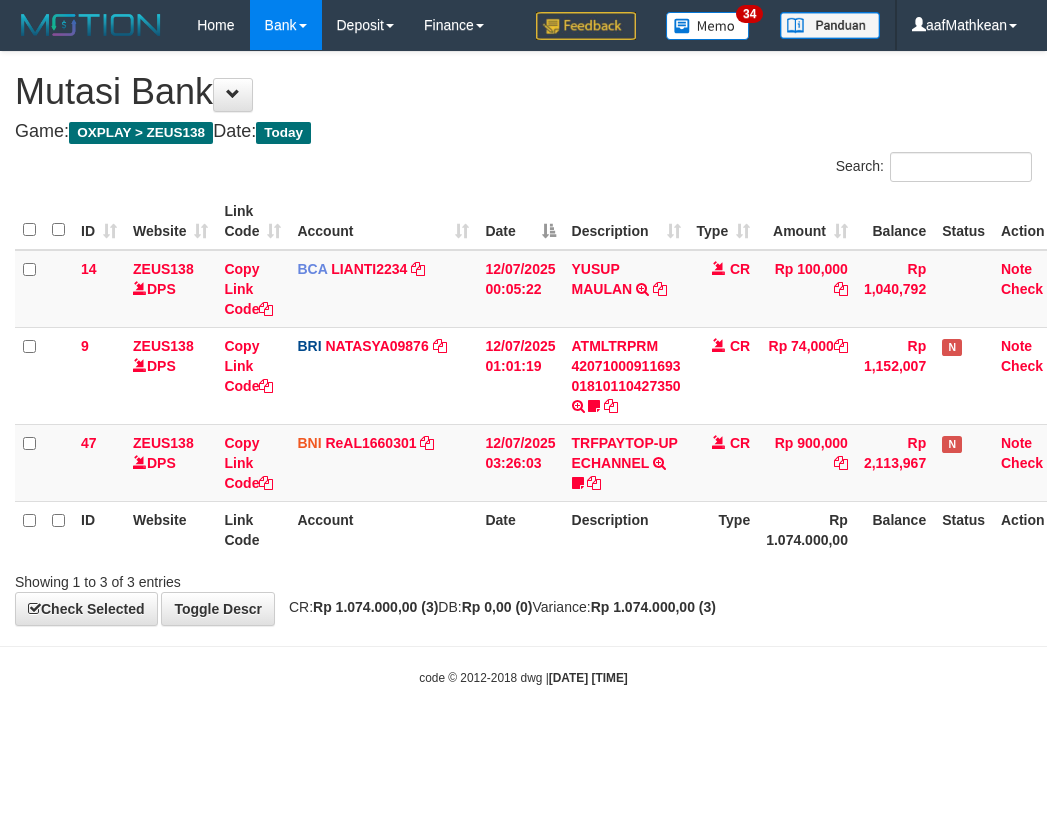 scroll, scrollTop: 0, scrollLeft: 27, axis: horizontal 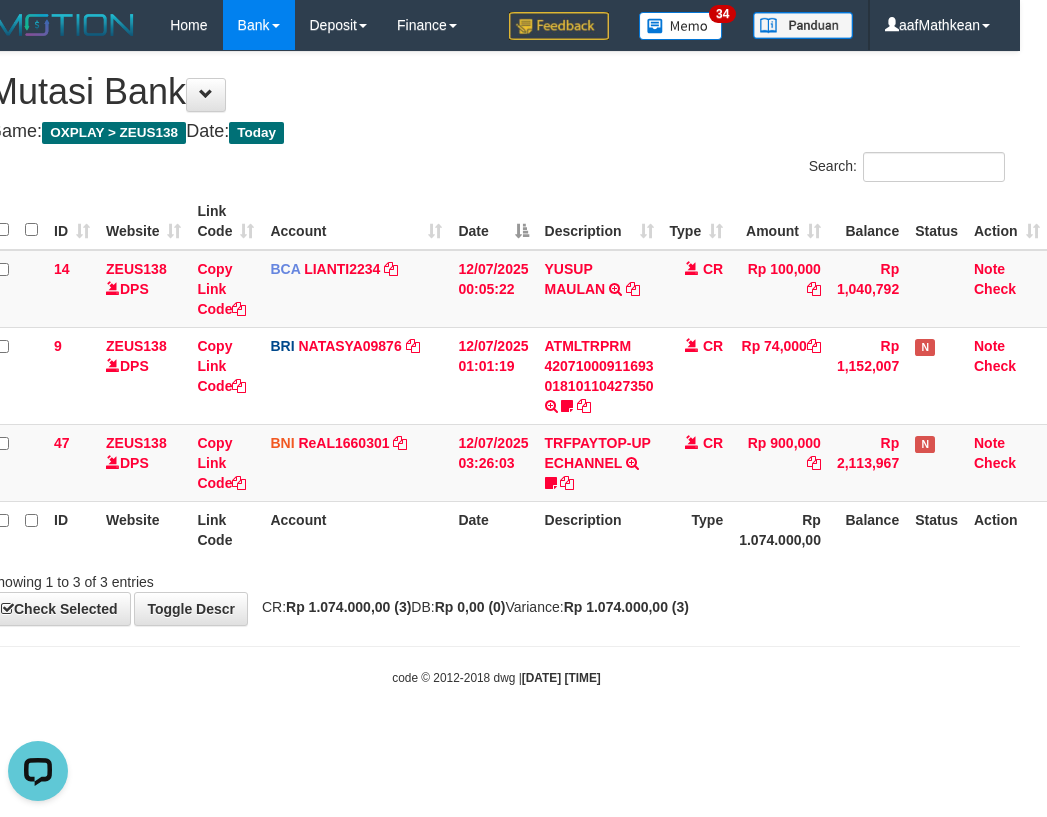 drag, startPoint x: 623, startPoint y: 652, endPoint x: 1046, endPoint y: 605, distance: 425.6031 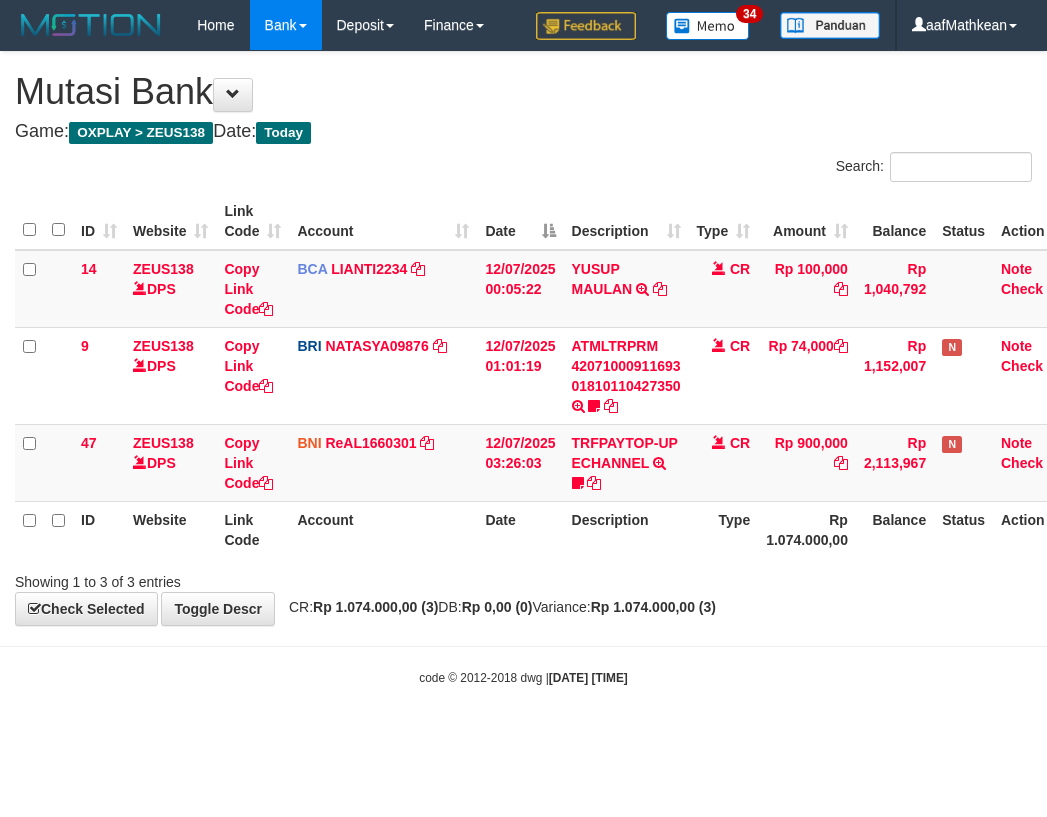 scroll, scrollTop: 0, scrollLeft: 27, axis: horizontal 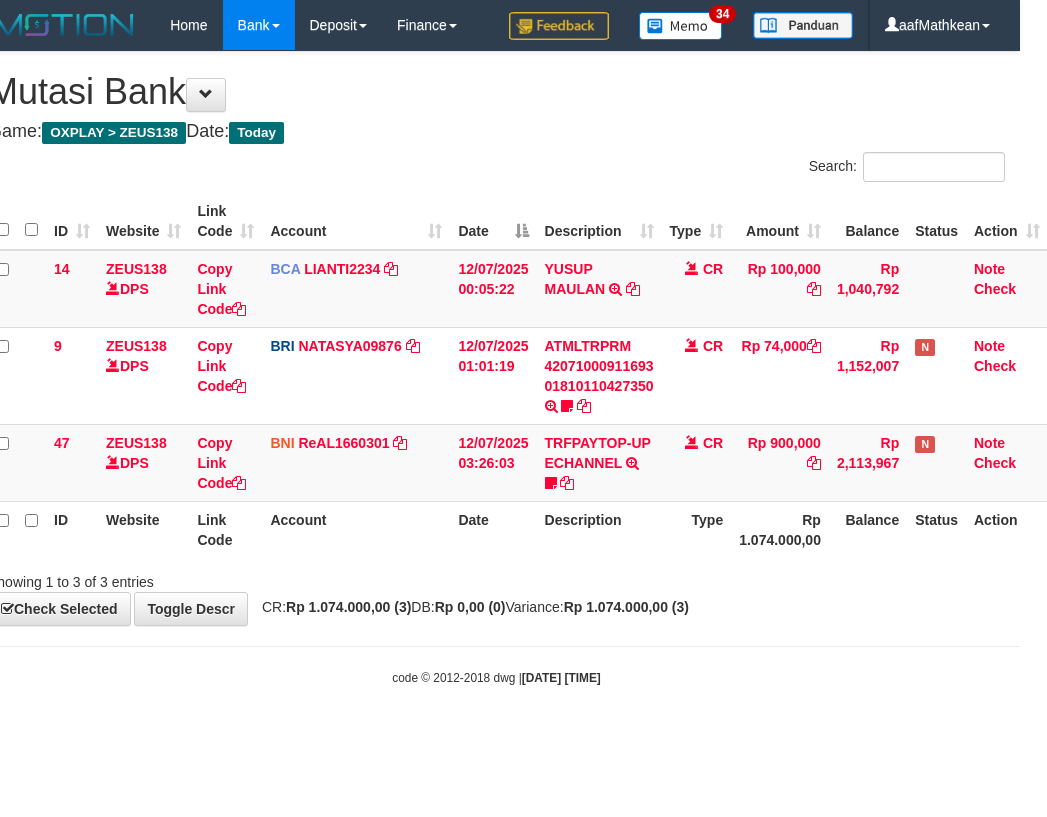 click on "ID Website Link Code Account Date Description Type Amount Balance Status Action
14
ZEUS138    DPS
Copy Link Code
BCA
LIANTI2234
DPS
[NAME]
mutasi_[DATE]_[NUMBER] | 14
mutasi_[DATE]_[NUMBER] | 14
[DATE] [TIME]
[NAME]         TRSF E-BANKING CR 1207/FTSCY/WS95051
100000.002025071262819090 TRFDN-[NAME]ESPAY DEBIT INDONE
CR
Rp 100,000
Rp 1,040,792
Note
Check
9
ZEUS138    DPS
Copy Link Code
BRI
NATASYA09876
DPS" at bounding box center (496, 375) 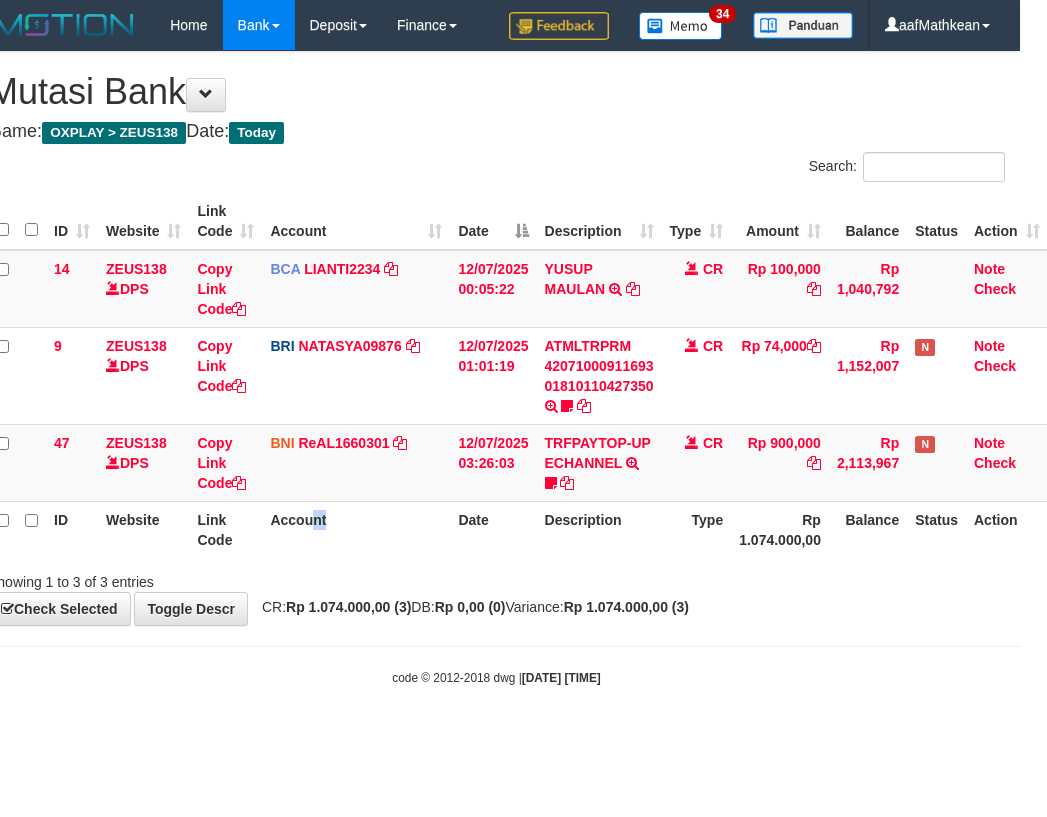click on "Account" at bounding box center [356, 529] 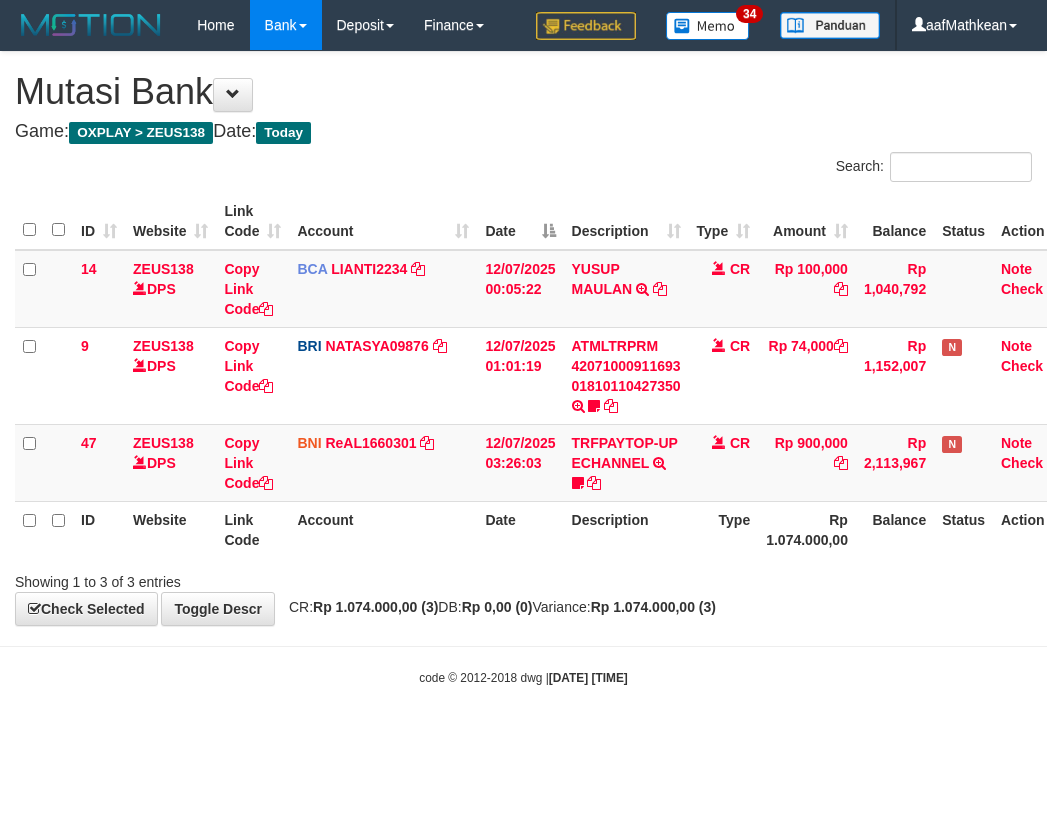 scroll, scrollTop: 0, scrollLeft: 27, axis: horizontal 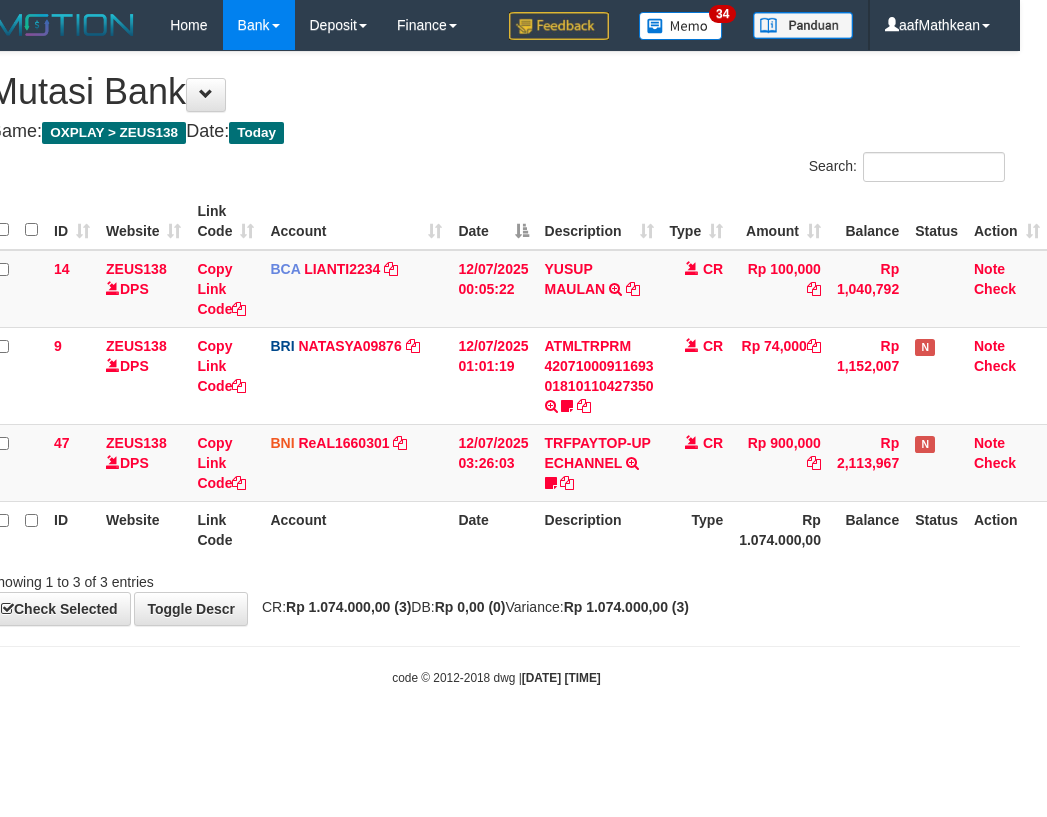 click on "Showing 1 to 3 of 3 entries" at bounding box center (496, 578) 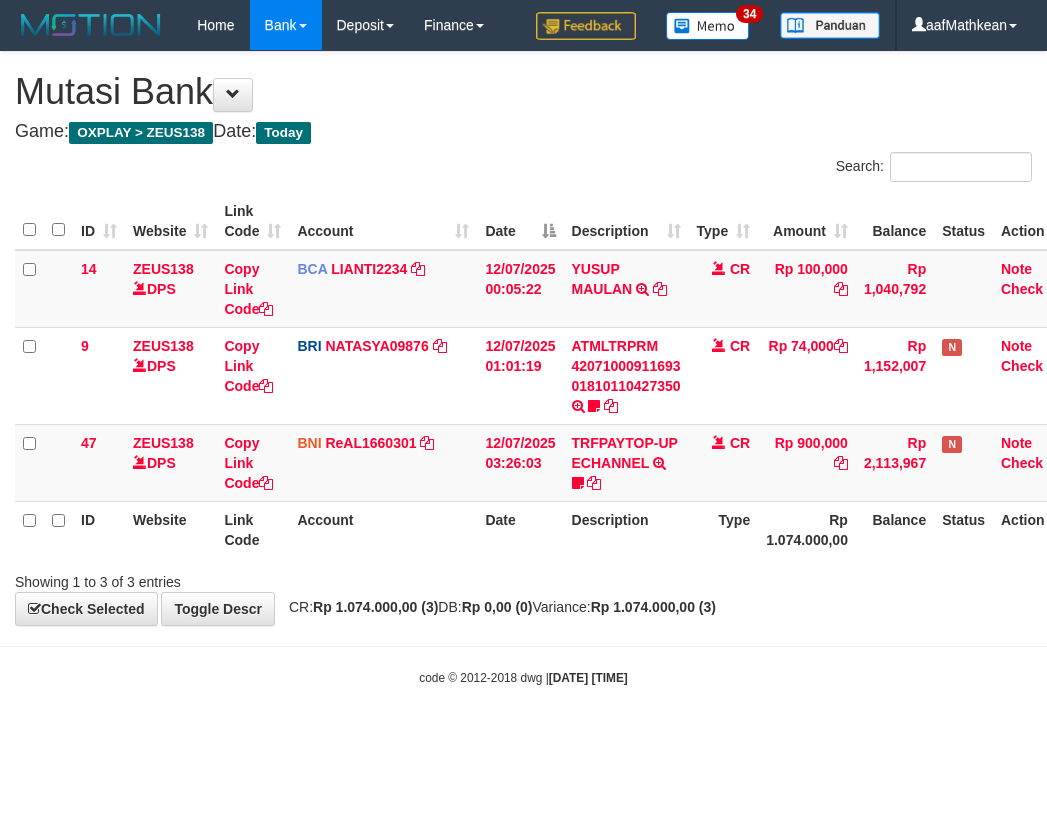 scroll, scrollTop: 0, scrollLeft: 27, axis: horizontal 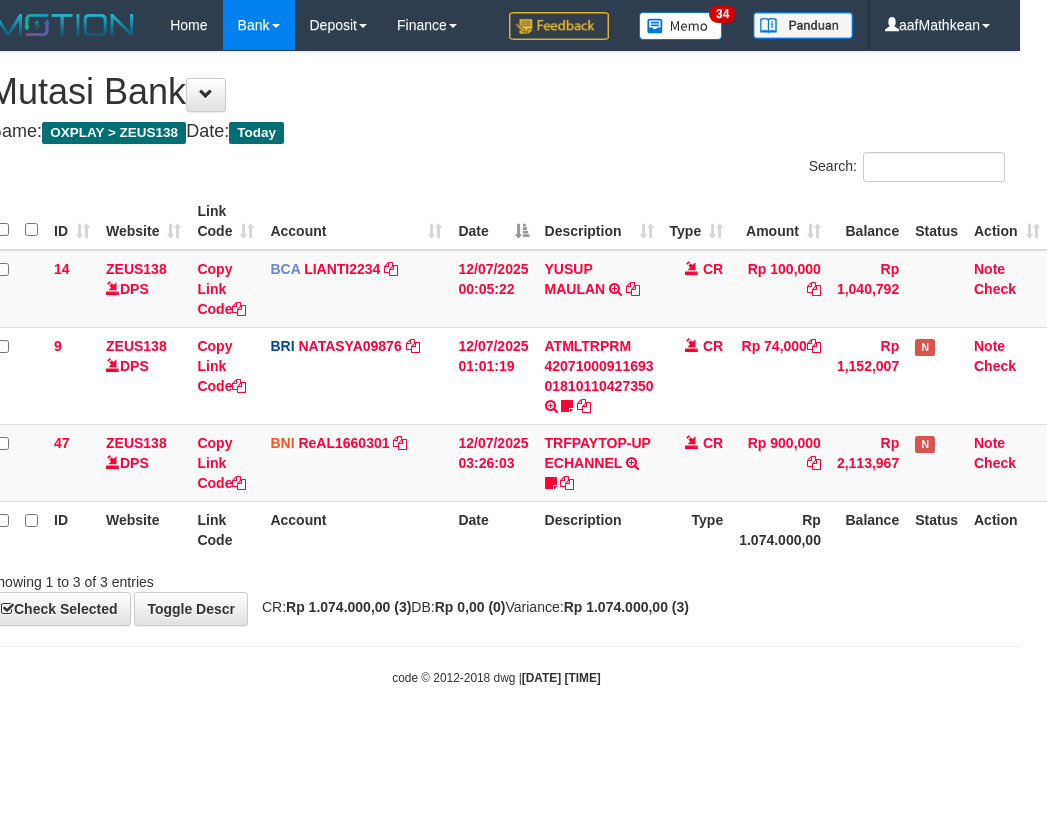 click on "ID Website Link Code Account Date Description Type Amount Balance Status Action
14
ZEUS138    DPS
Copy Link Code
BCA
LIANTI2234
DPS
[NAME]
mutasi_[DATE]_[NUMBER] | 14
mutasi_[DATE]_[NUMBER] | 14
[DATE] [TIME]
[NAME]         TRSF E-BANKING CR 1207/FTSCY/WS95051
100000.002025071262819090 TRFDN-[NAME]ESPAY DEBIT INDONE
CR
Rp 100,000
Rp 1,040,792
Note
Check
9
ZEUS138    DPS
Copy Link Code
BRI
NATASYA09876
DPS" at bounding box center [496, 375] 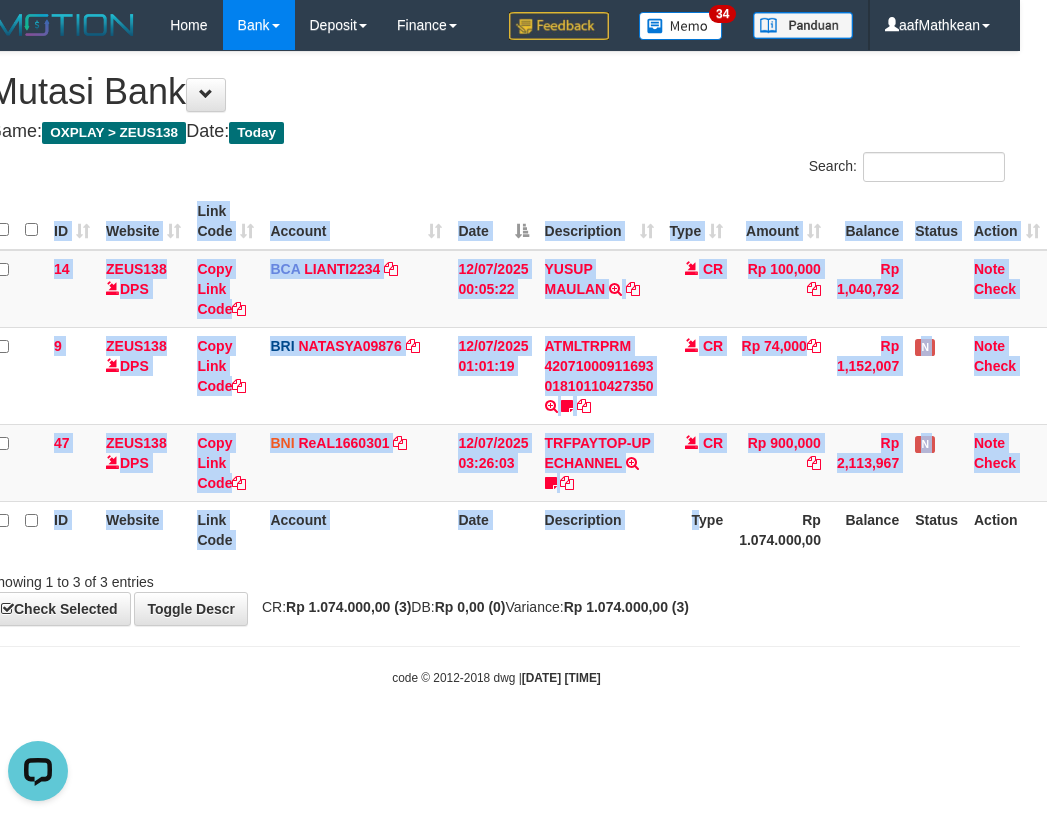 scroll, scrollTop: 0, scrollLeft: 0, axis: both 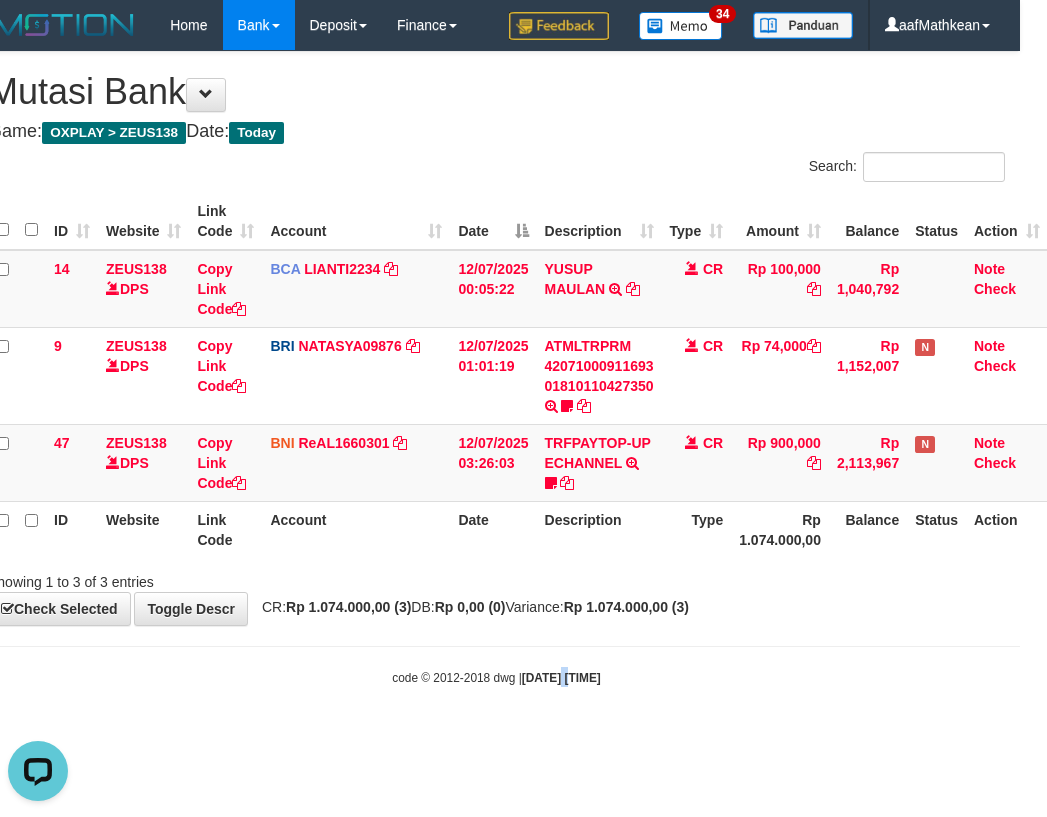 drag, startPoint x: 556, startPoint y: 655, endPoint x: 973, endPoint y: 630, distance: 417.74872 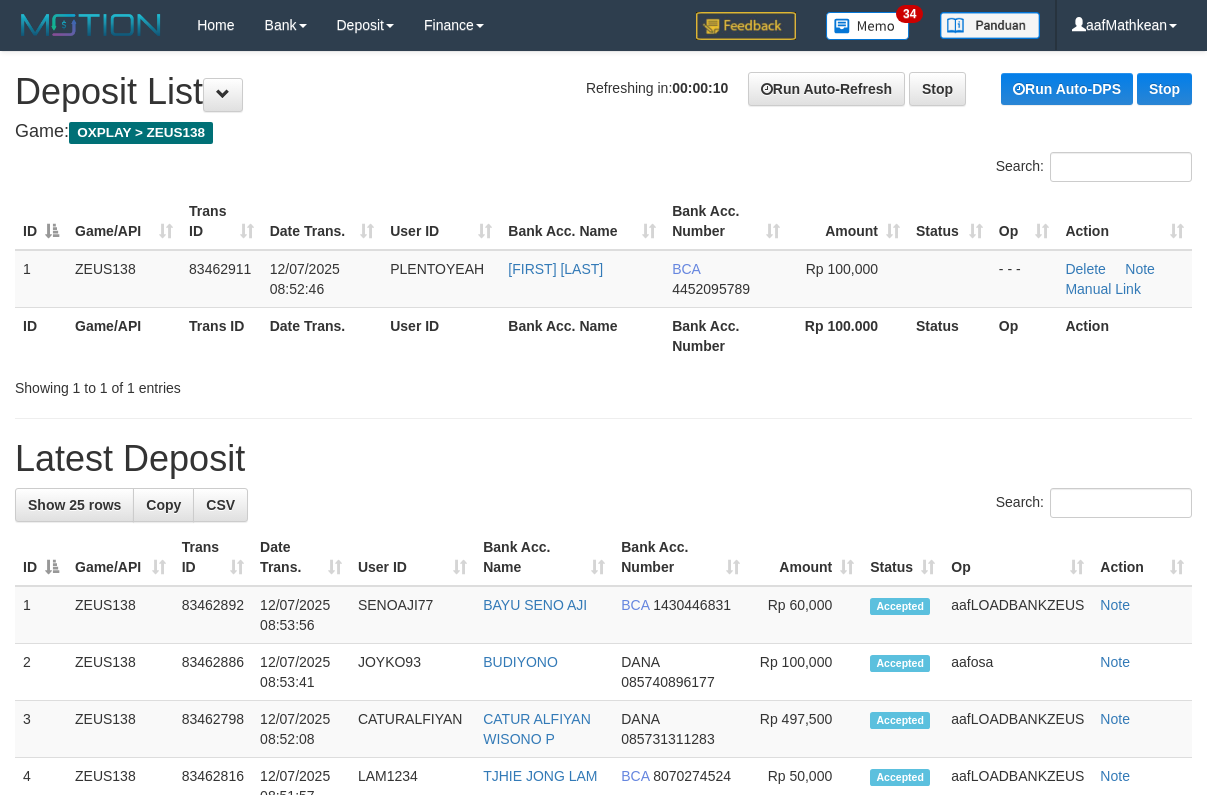 scroll, scrollTop: 0, scrollLeft: 0, axis: both 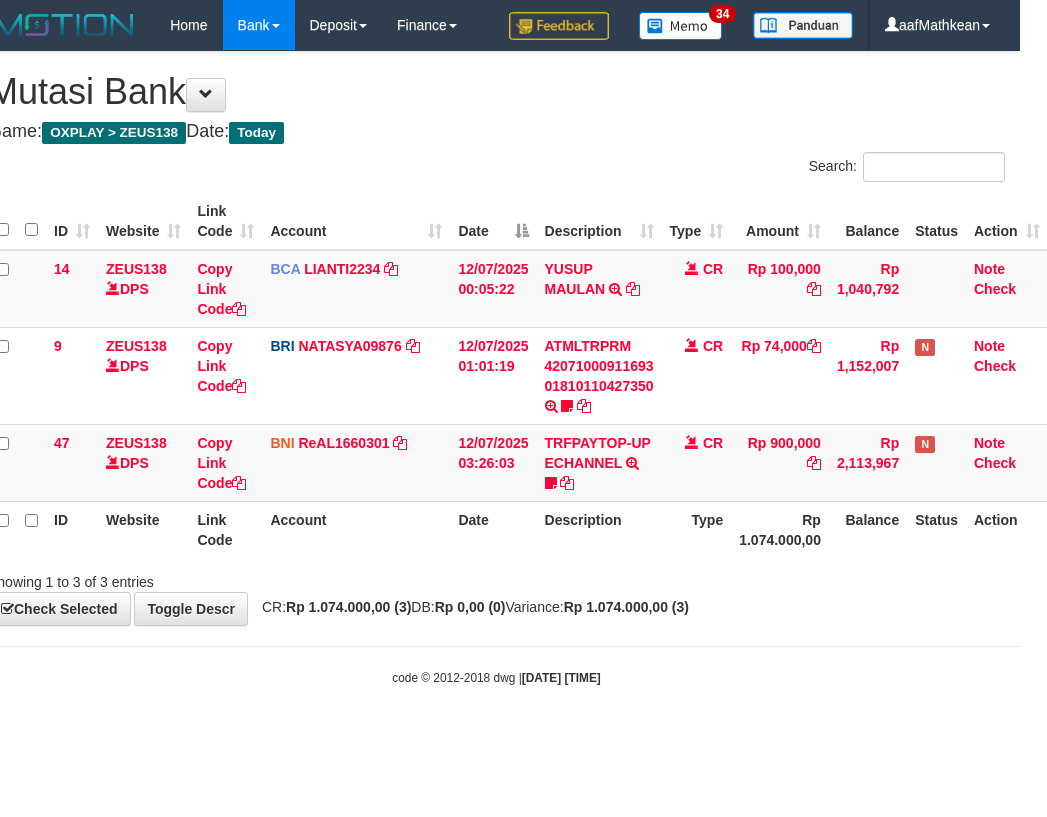 click on "Toggle navigation
Home
Bank
Account List
Load
By Website
Group
[OXPLAY]													ZEUS138
By Load Group (DPS)" at bounding box center [496, 368] 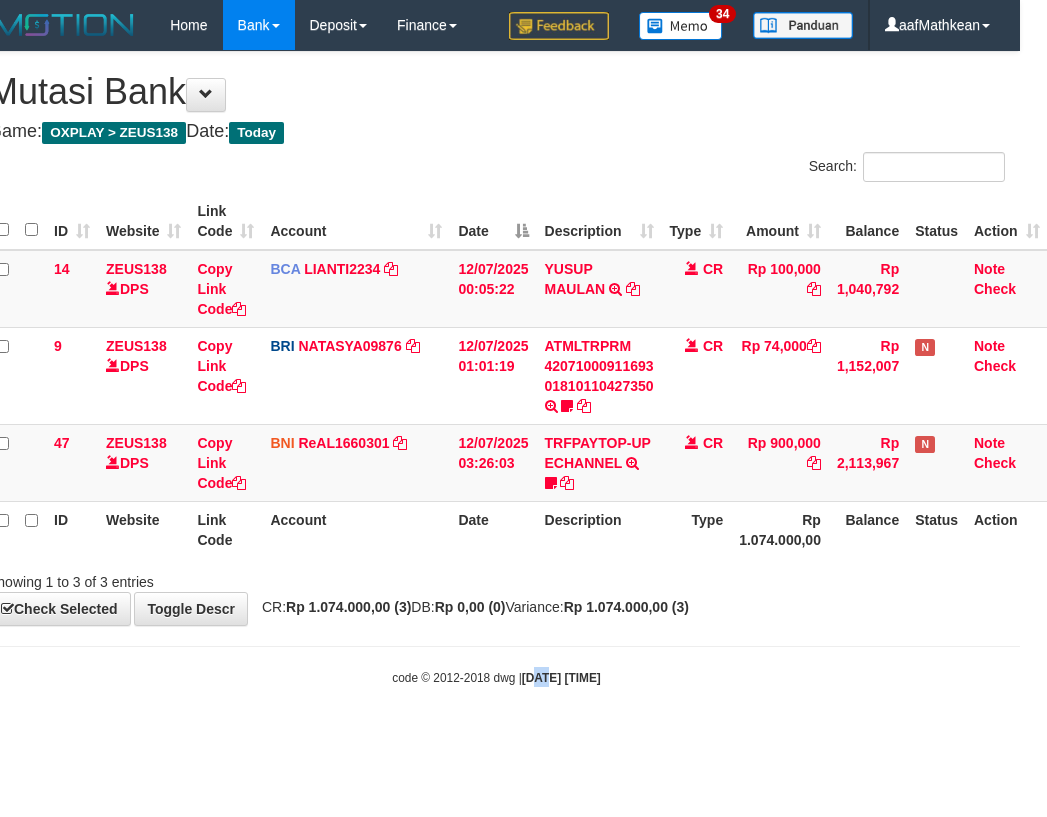 click on "Toggle navigation
Home
Bank
Account List
Load
By Website
Group
[OXPLAY]													ZEUS138
By Load Group (DPS)" at bounding box center (496, 368) 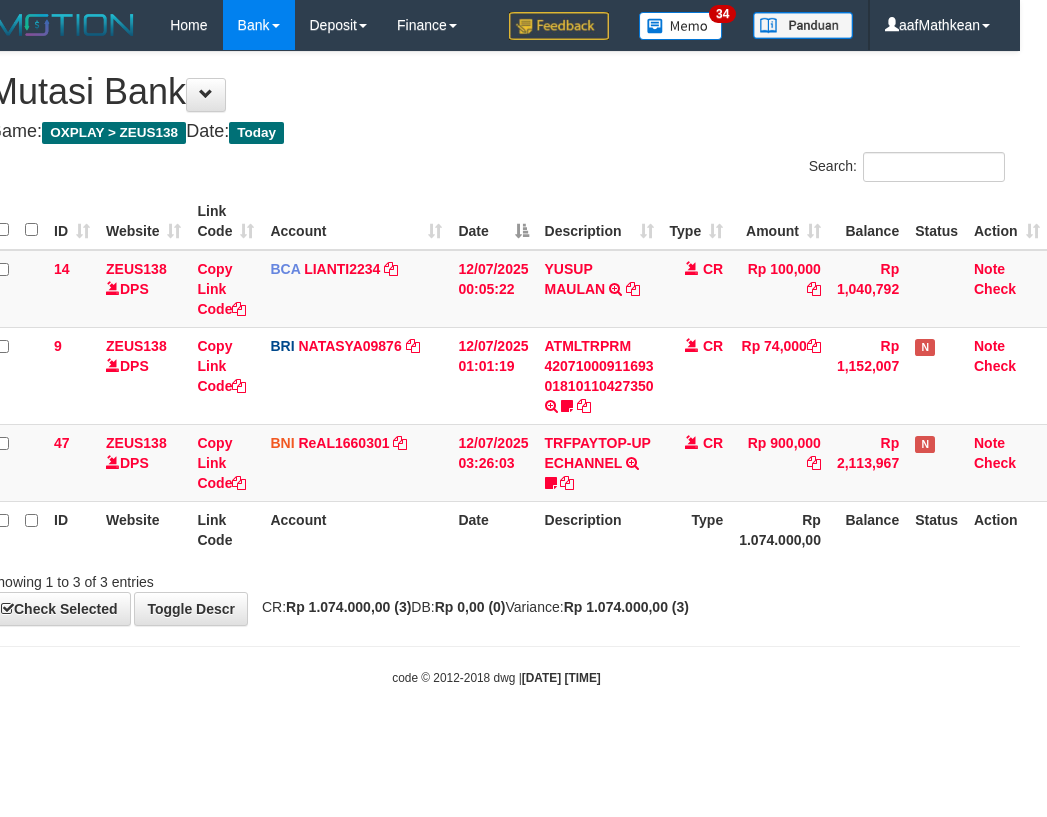 click on "Toggle navigation
Home
Bank
Account List
Load
By Website
Group
[OXPLAY]													ZEUS138
By Load Group (DPS)" at bounding box center (496, 368) 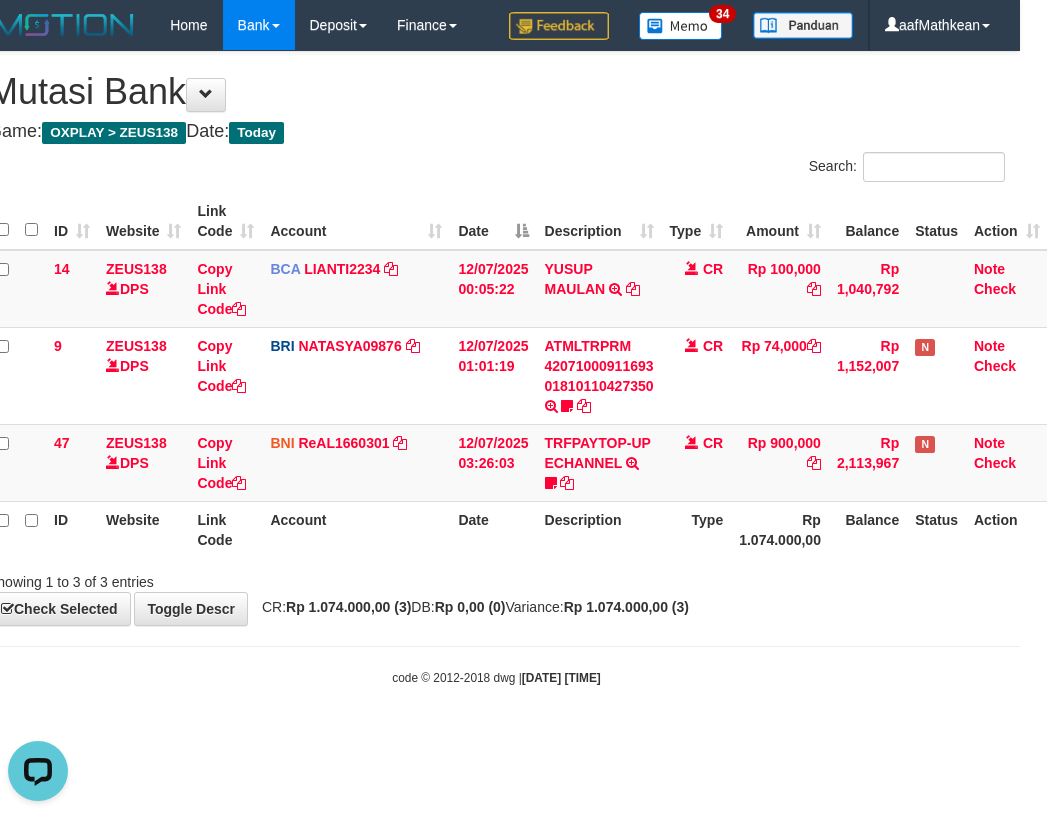 scroll, scrollTop: 0, scrollLeft: 0, axis: both 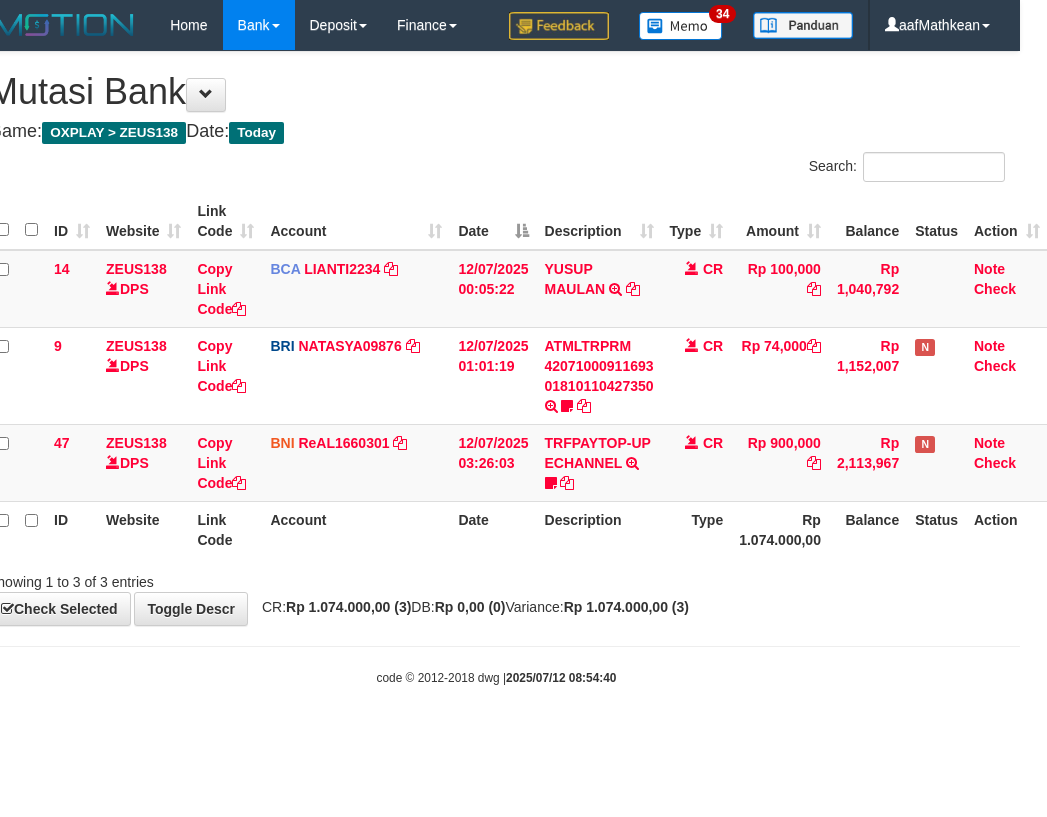 click on "**********" at bounding box center (496, 338) 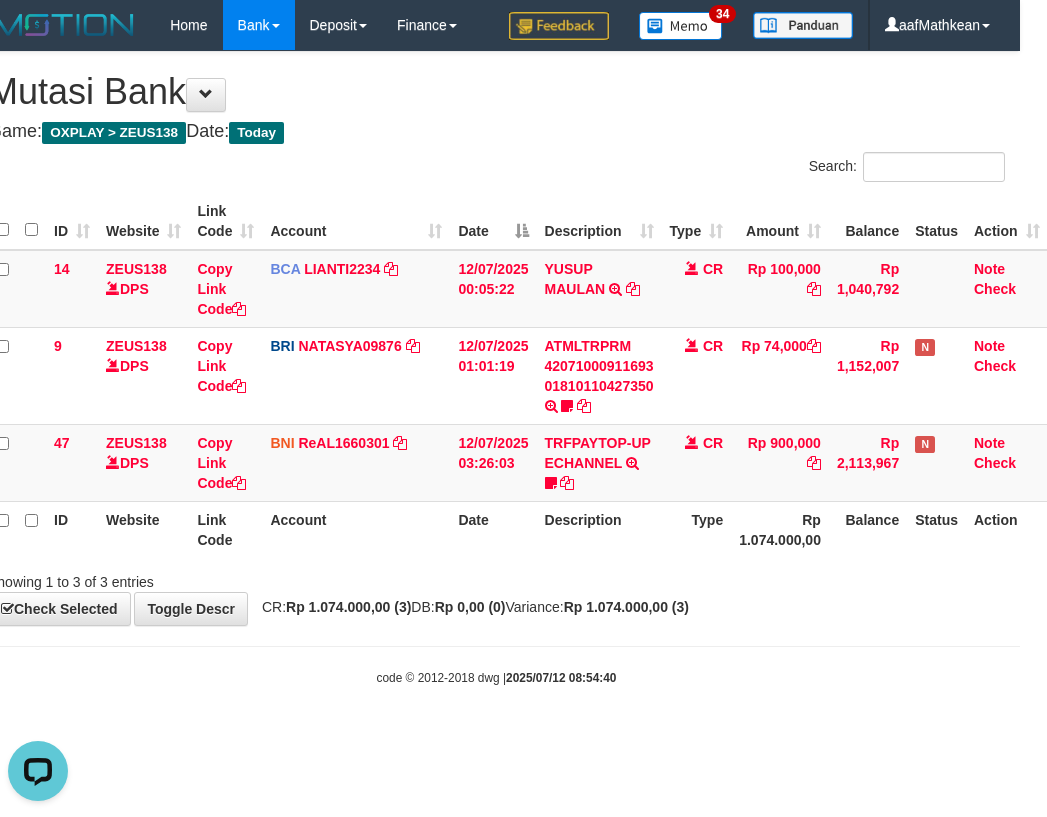 scroll, scrollTop: 0, scrollLeft: 0, axis: both 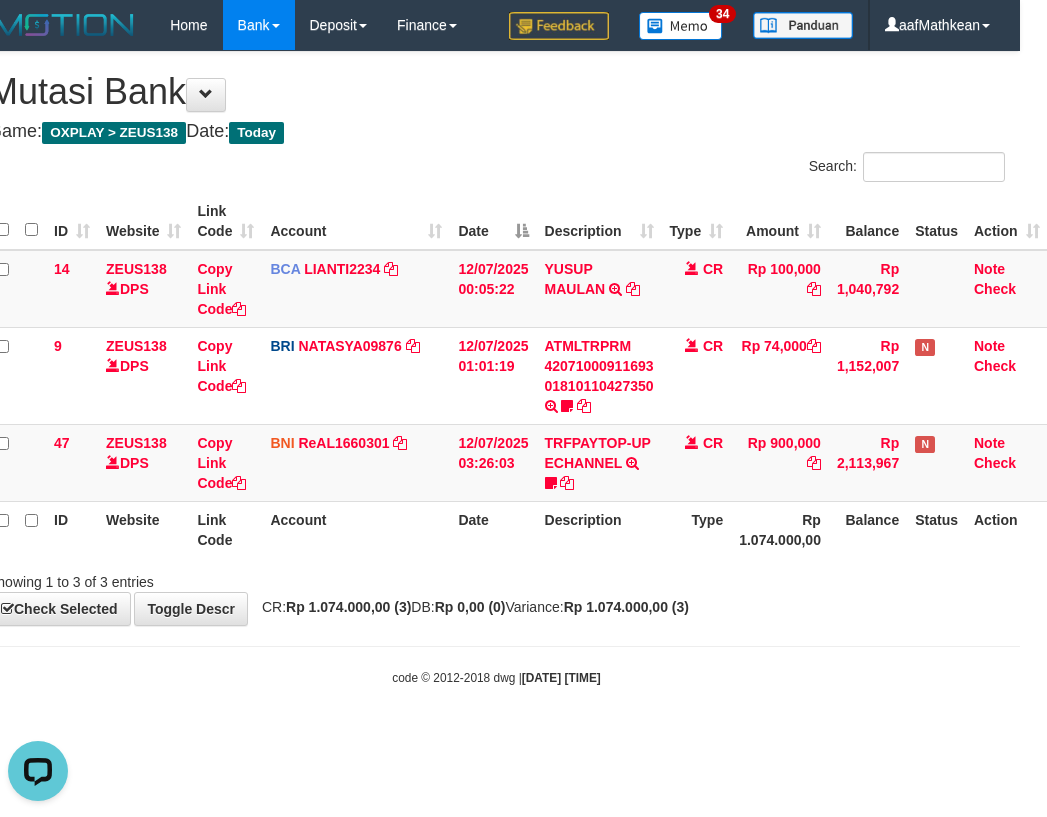 click on "Toggle navigation
Home
Bank
Account List
Load
By Website
Group
[OXPLAY]													ZEUS138
By Load Group (DPS)" at bounding box center [496, 368] 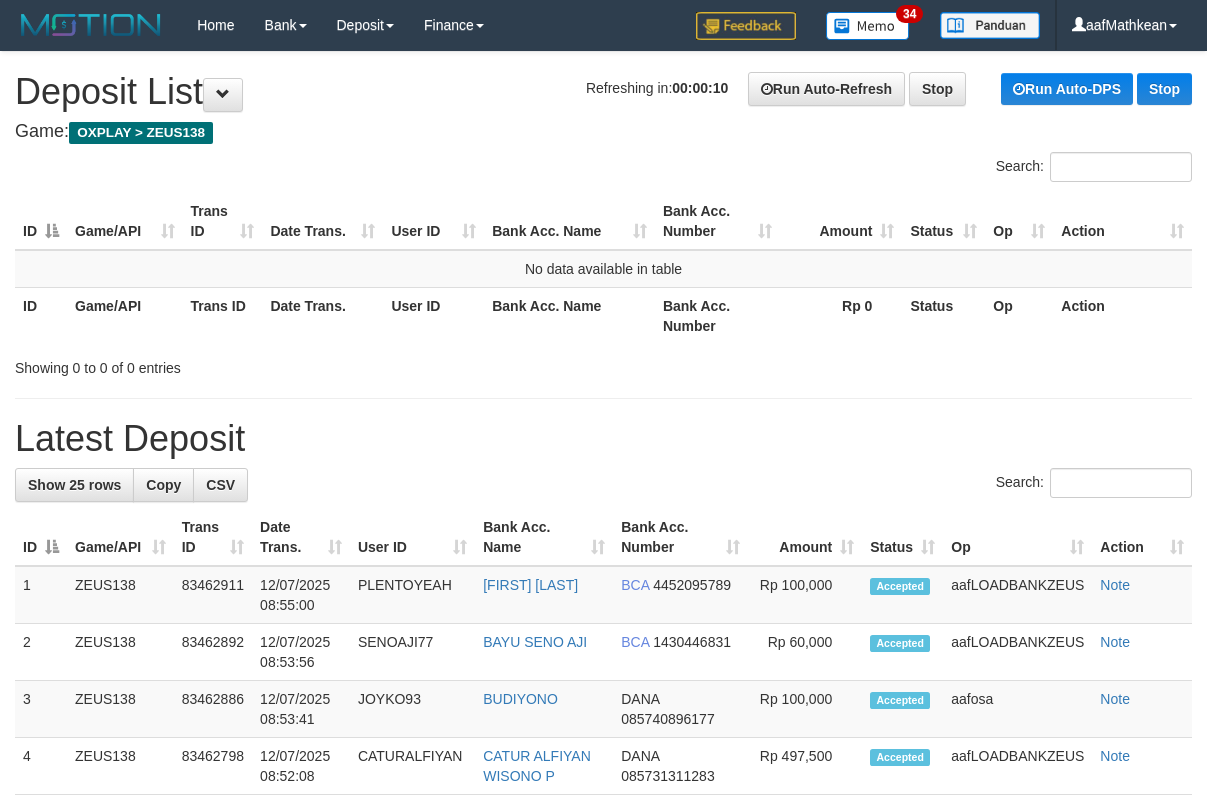 scroll, scrollTop: 0, scrollLeft: 0, axis: both 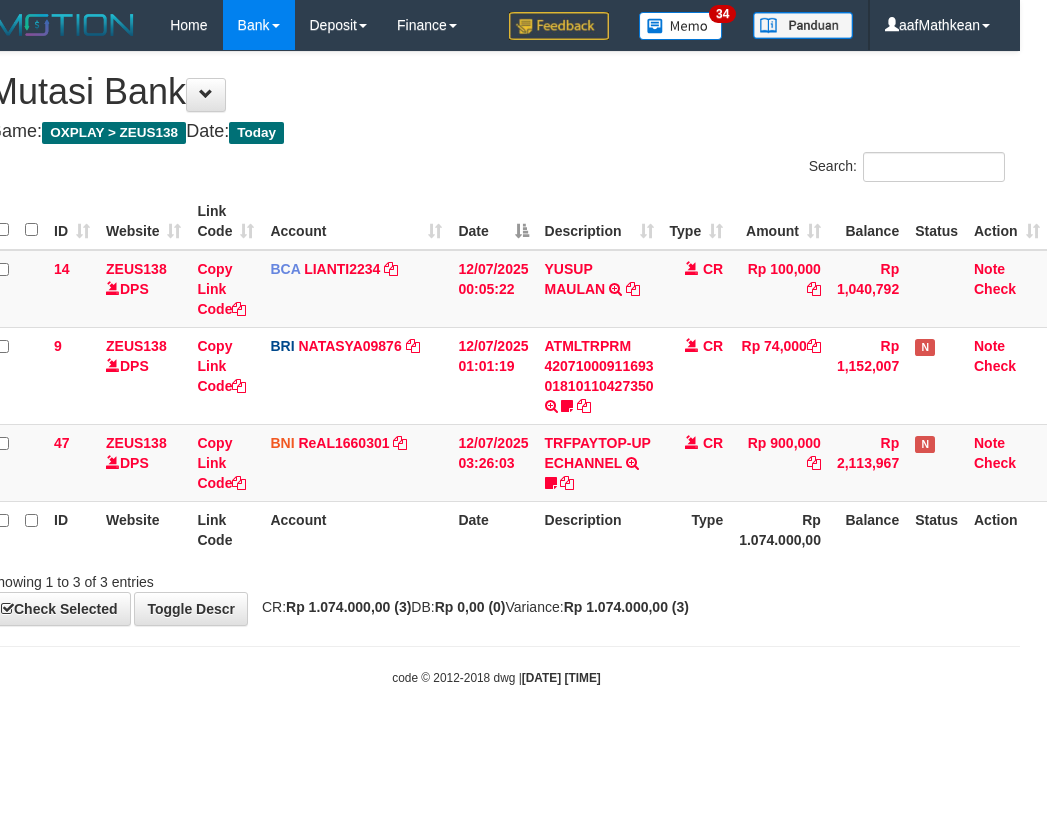 click on "Toggle navigation
Home
Bank
Account List
Load
By Website
Group
[OXPLAY]													ZEUS138
By Load Group (DPS)" at bounding box center [496, 368] 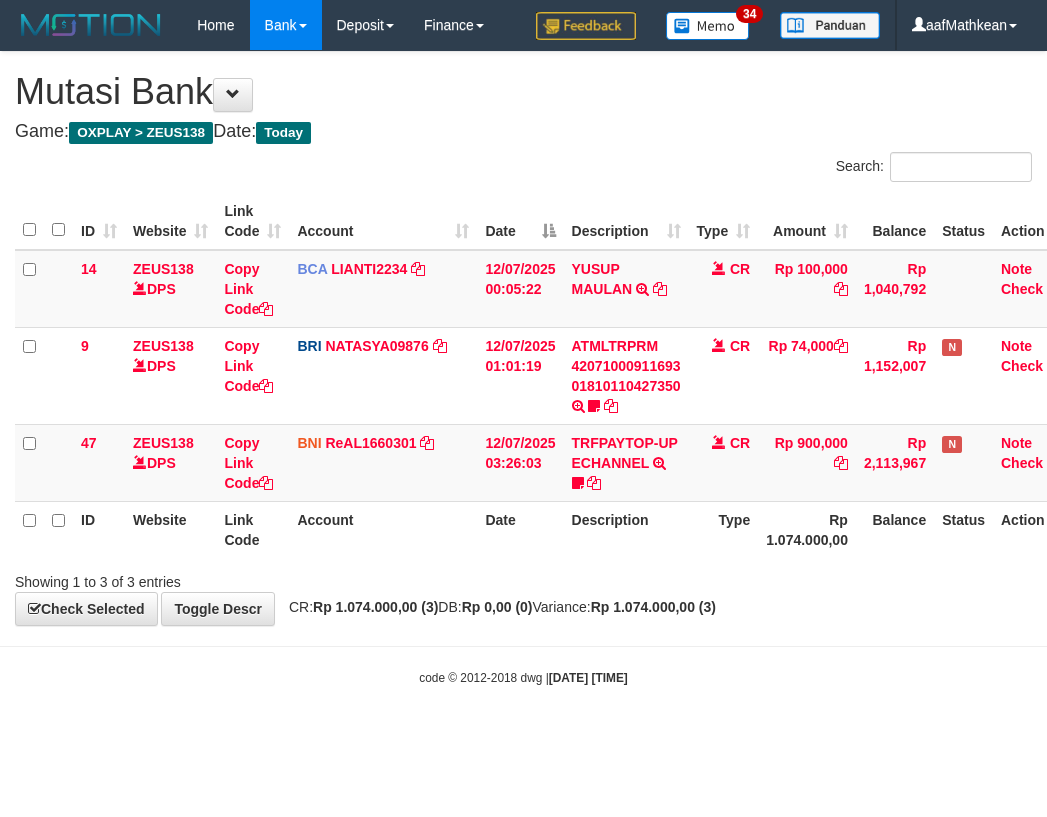 scroll, scrollTop: 0, scrollLeft: 27, axis: horizontal 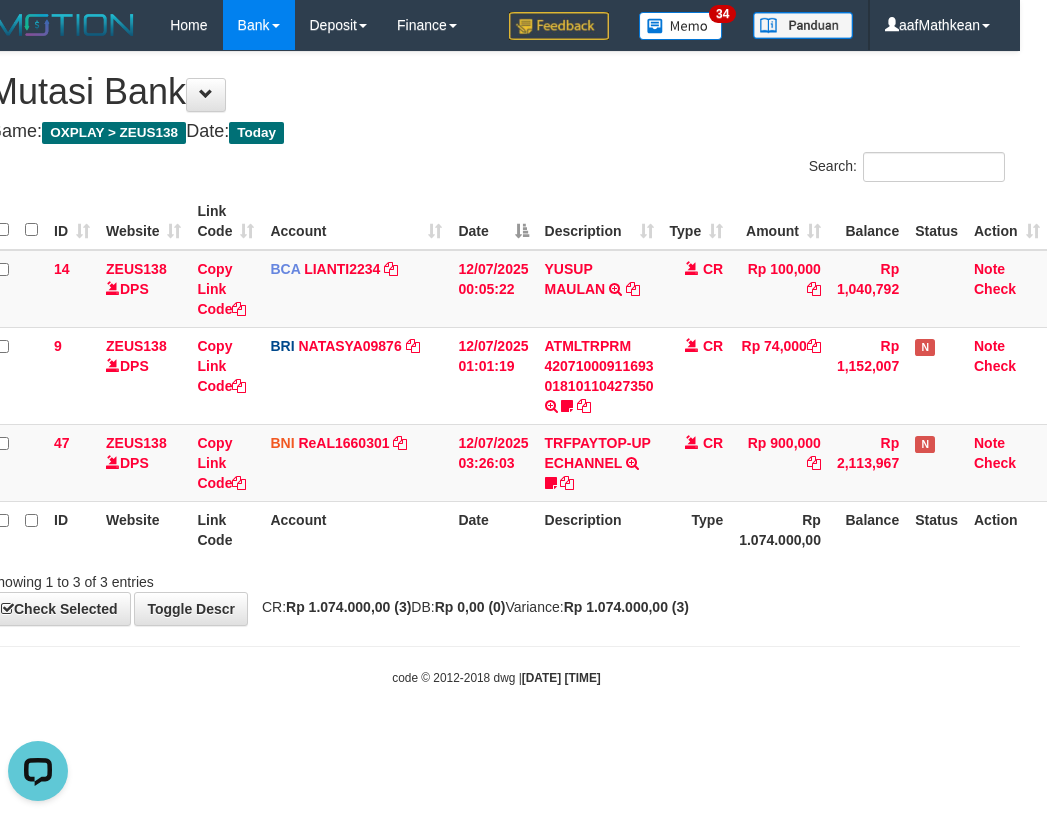 click on "code © 2012-2018 dwg |  2025/07/12 08:55:12" at bounding box center (496, 677) 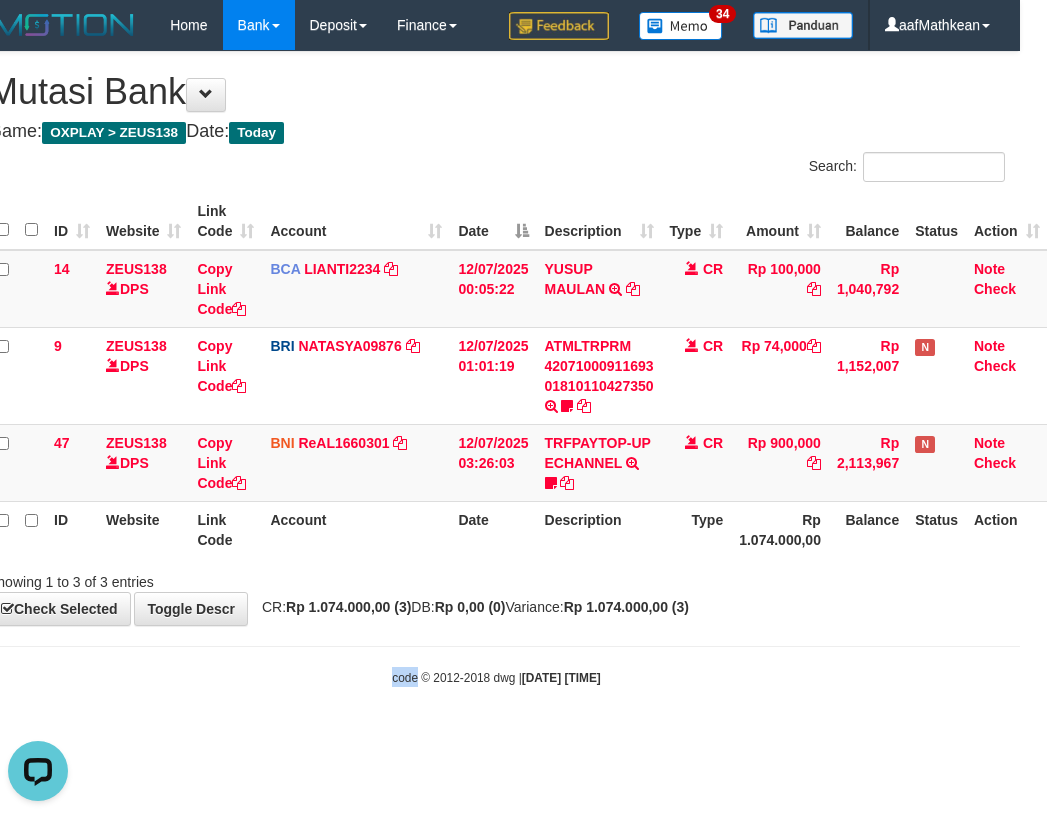 click on "Toggle navigation
Home
Bank
Account List
Load
By Website
Group
[OXPLAY]													ZEUS138
By Load Group (DPS)" at bounding box center [496, 368] 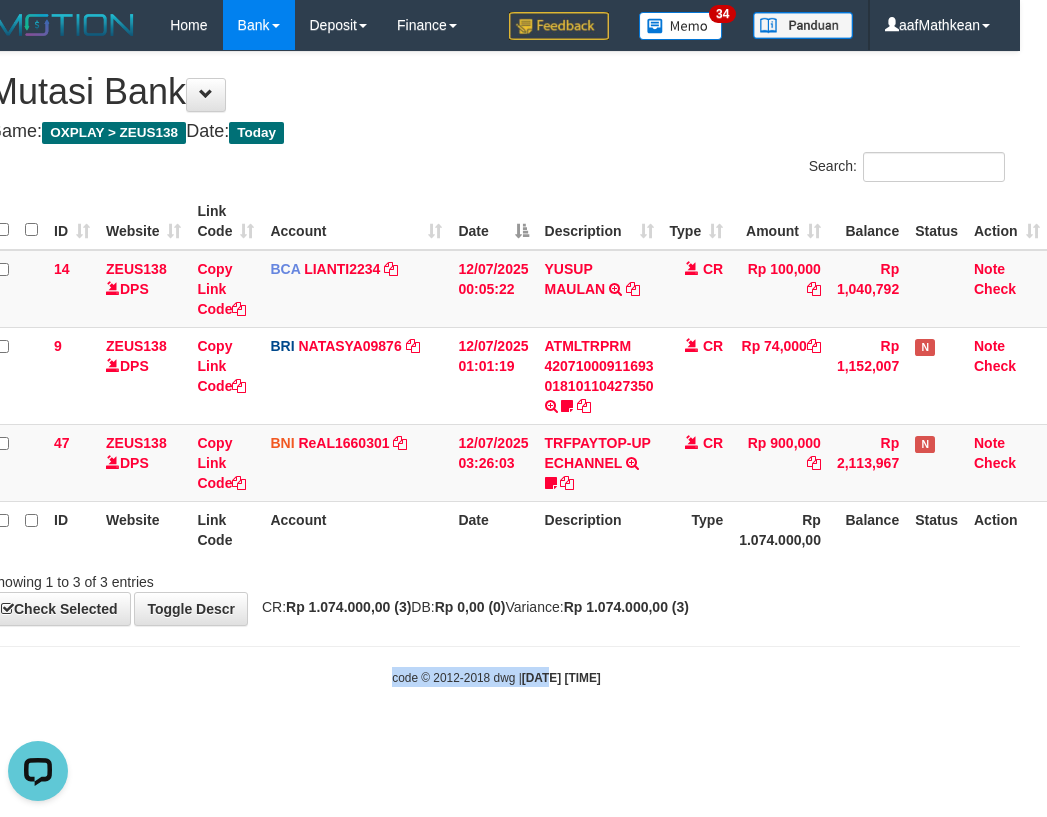 drag, startPoint x: 348, startPoint y: 702, endPoint x: 397, endPoint y: 687, distance: 51.24451 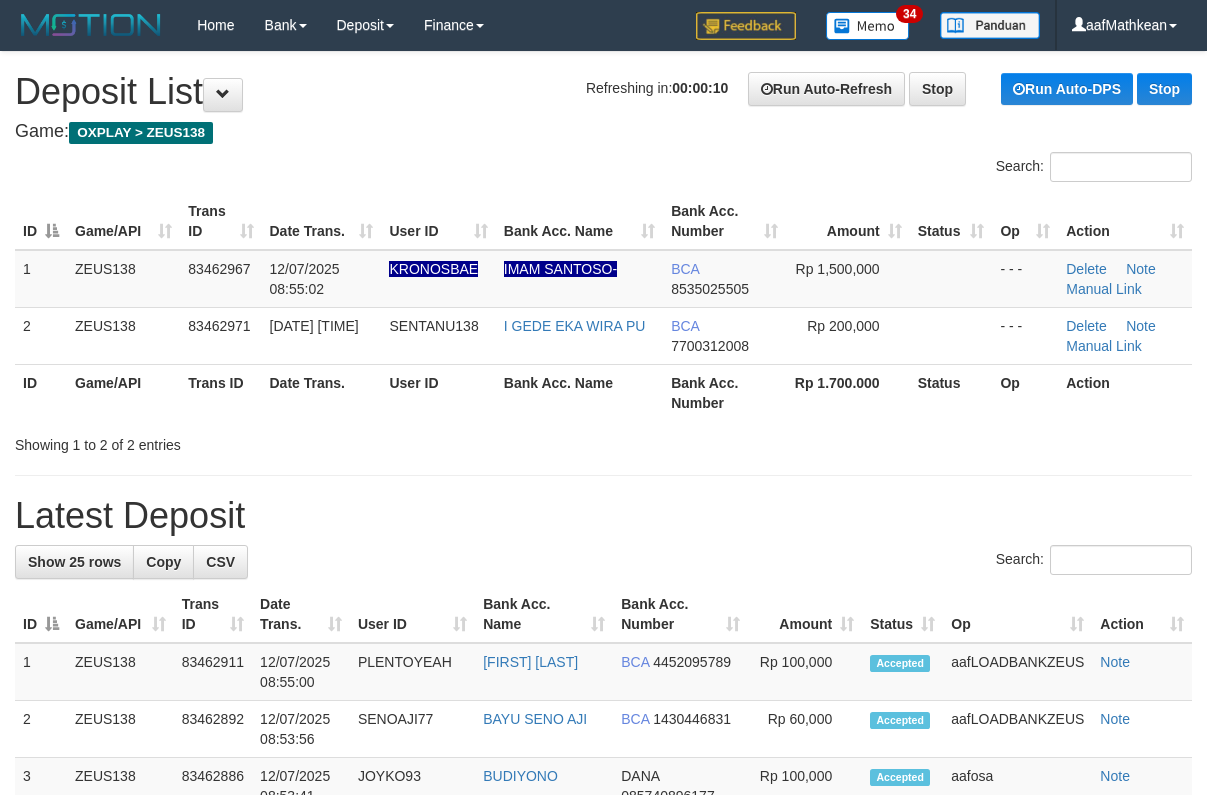 scroll, scrollTop: 0, scrollLeft: 0, axis: both 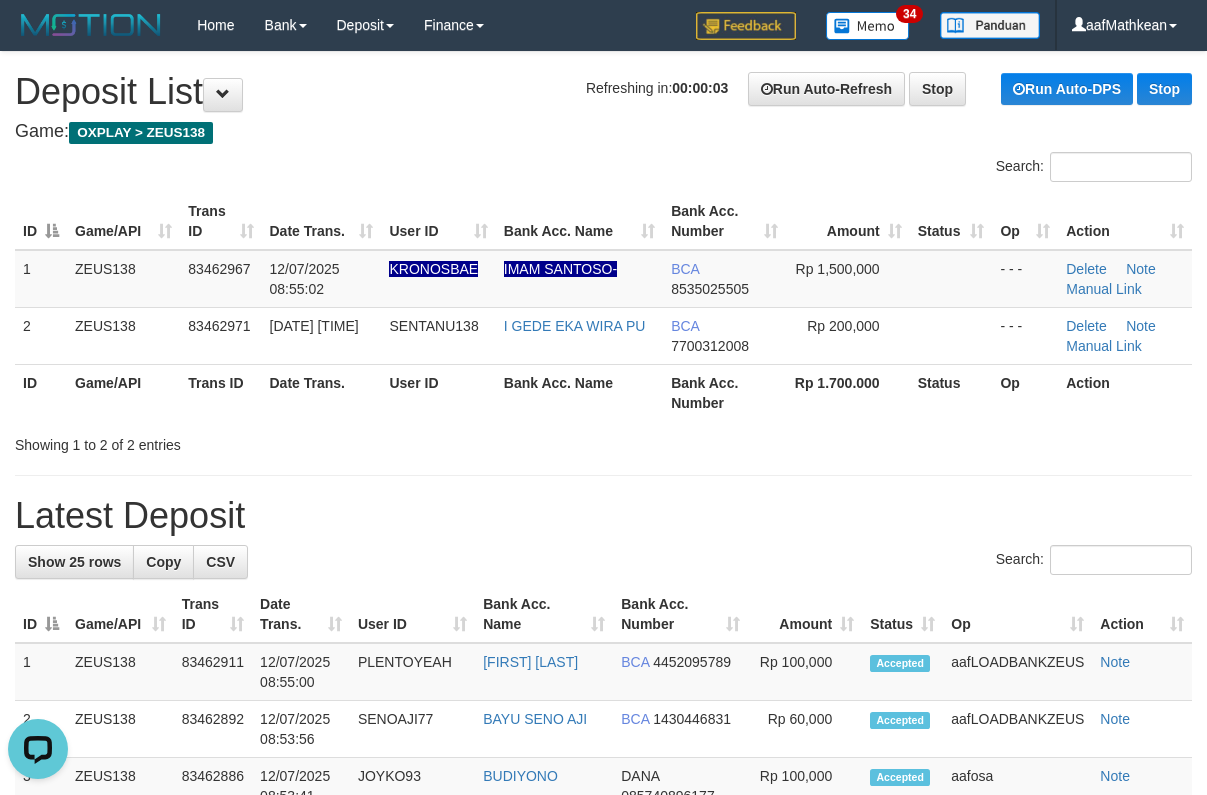 click on "Search:" at bounding box center (603, 169) 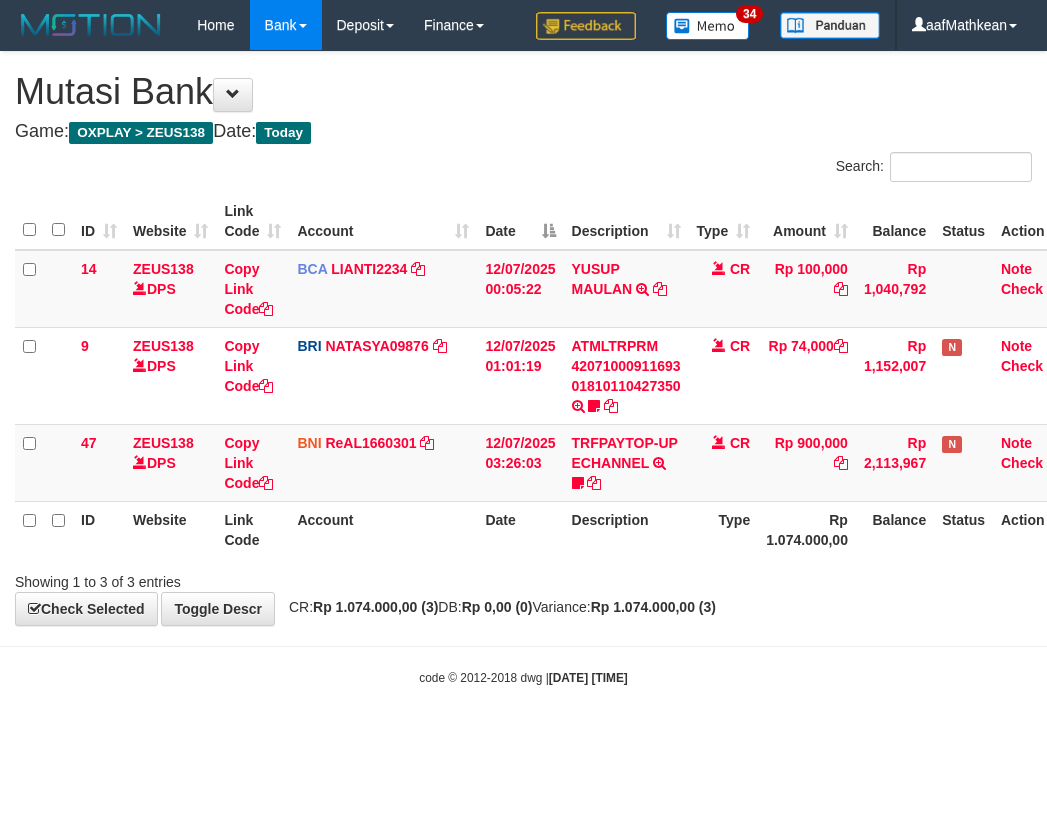 scroll, scrollTop: 0, scrollLeft: 27, axis: horizontal 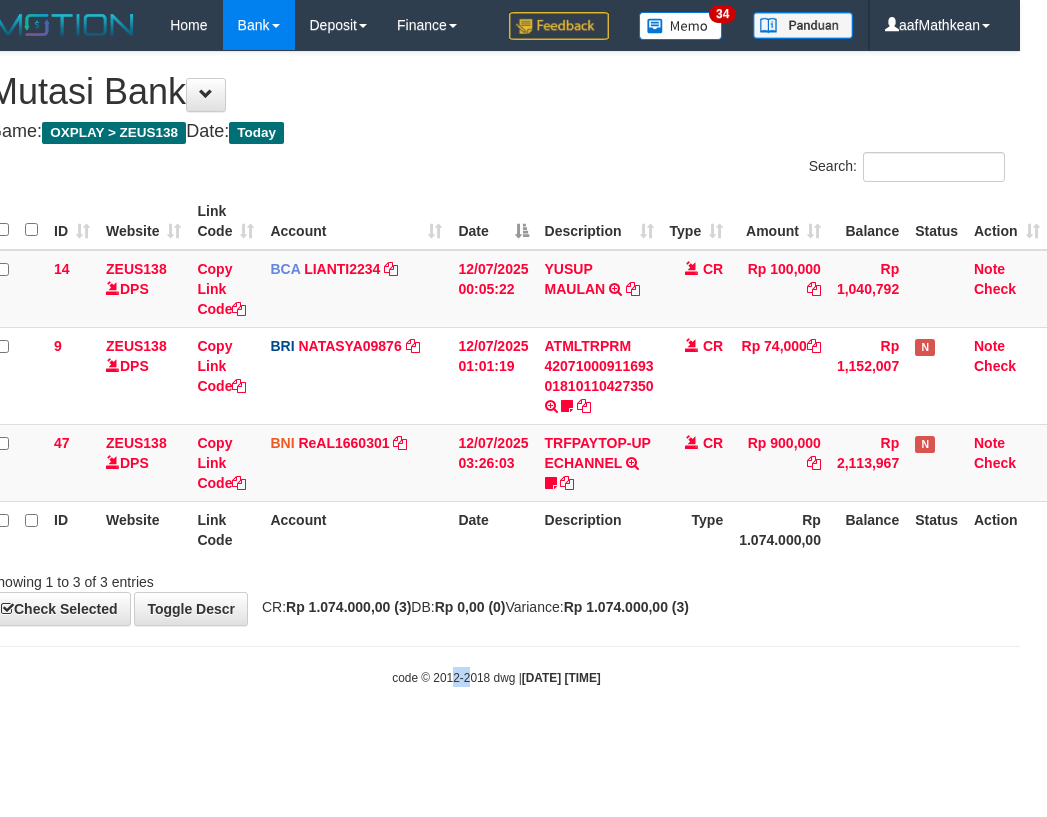 drag, startPoint x: 524, startPoint y: 522, endPoint x: 539, endPoint y: 529, distance: 16.552946 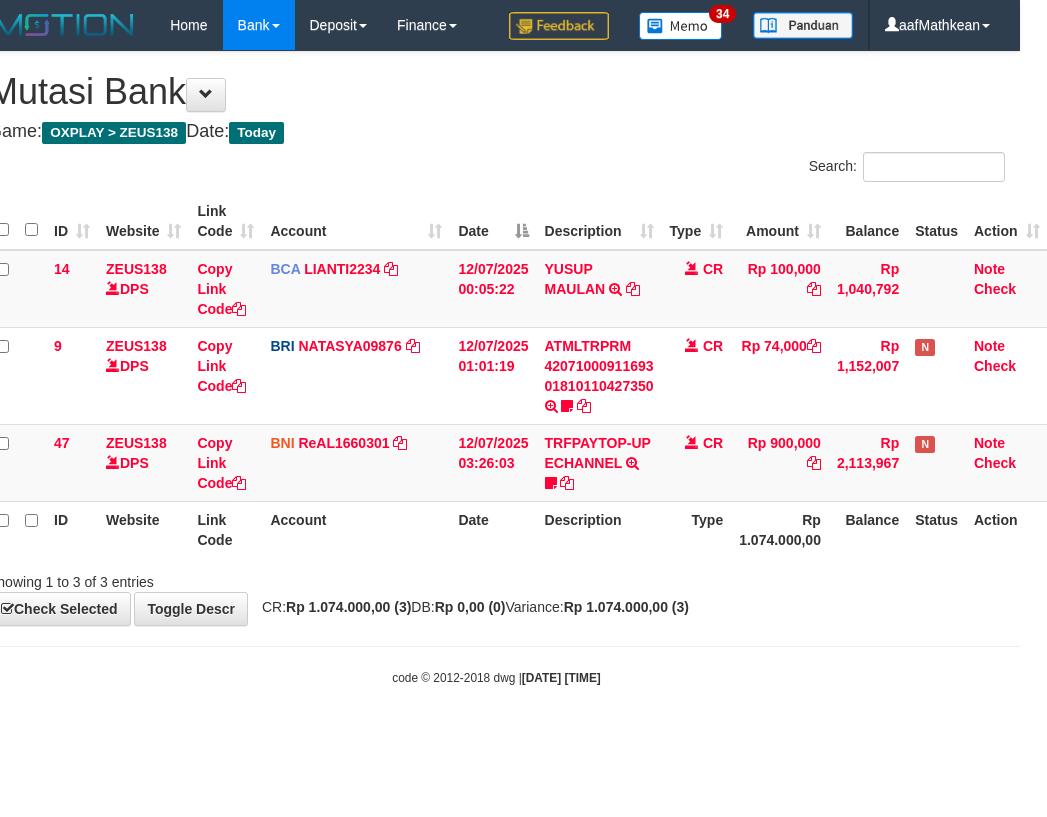 click on "Description" at bounding box center [599, 529] 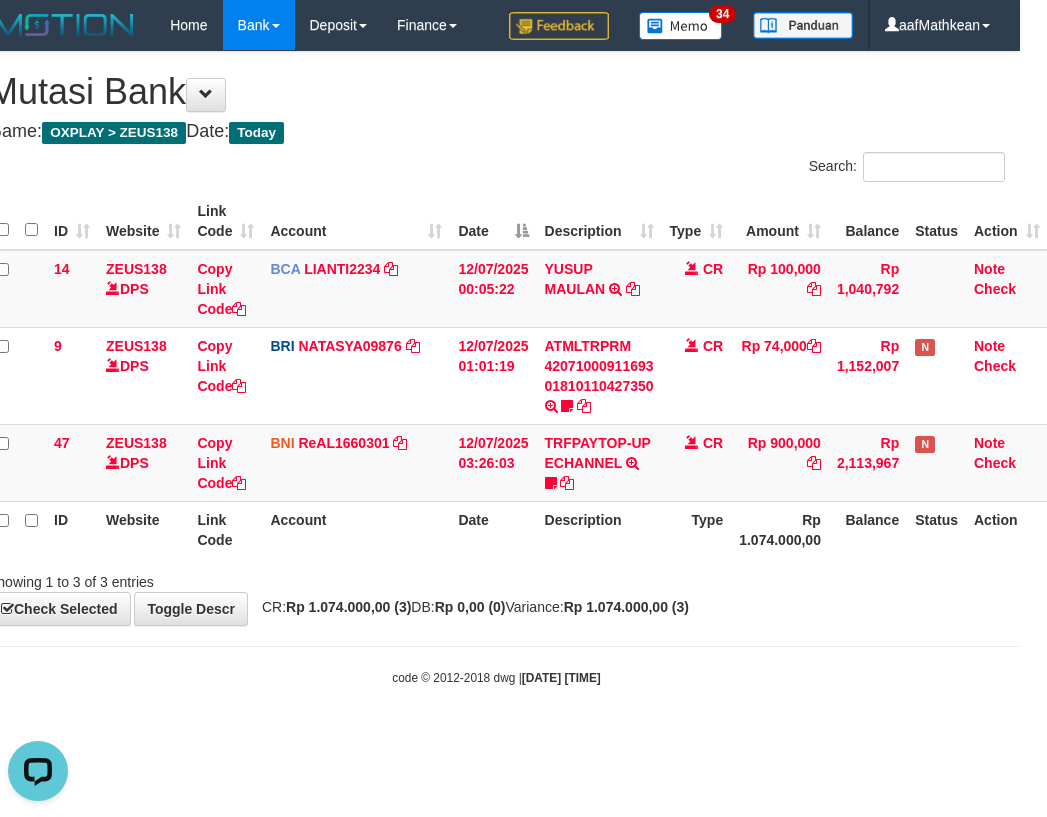 scroll, scrollTop: 0, scrollLeft: 0, axis: both 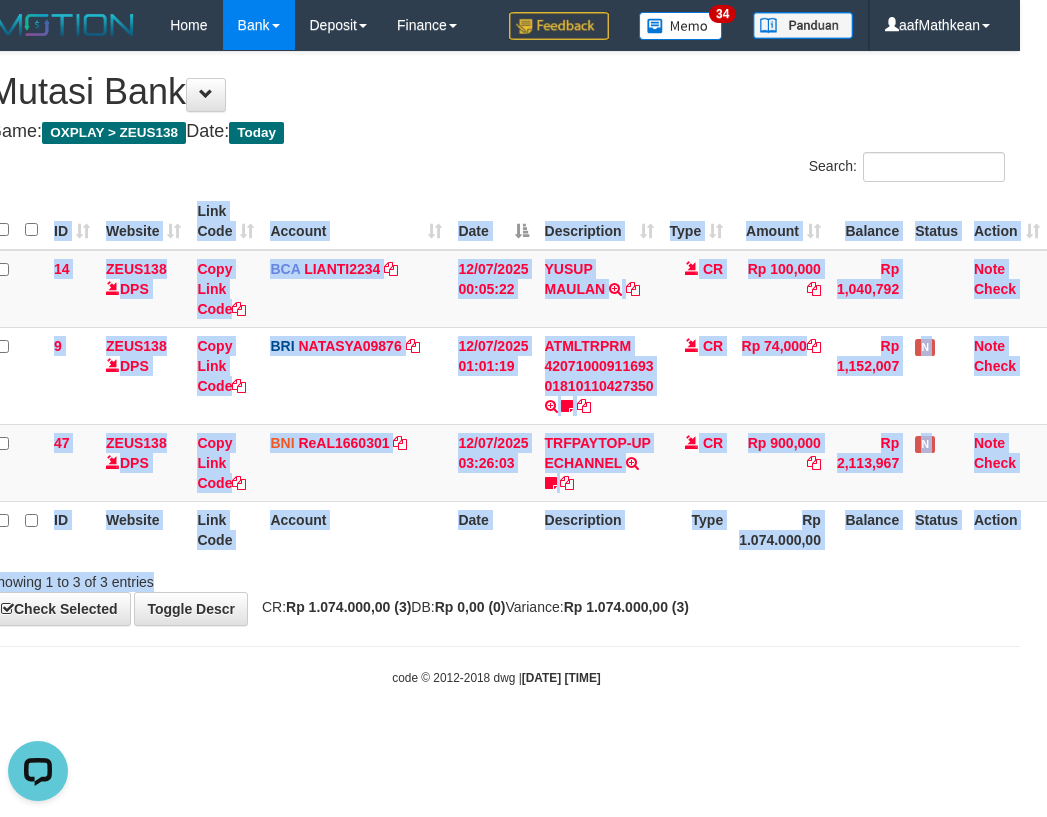 click on "Search:
ID Website Link Code Account Date Description Type Amount Balance Status Action
14
ZEUS138    DPS
Copy Link Code
BCA
LIANTI2234
DPS
YULIANTI
mutasi_20250712_4646 | 14
mutasi_20250712_4646 | 14
12/07/2025 00:05:22
YUSUP MAULAN         TRSF E-BANKING CR 1207/FTSCY/WS95051
100000.002025071262819090 TRFDN-YUSUP MAULANESPAY DEBIT INDONE
CR
Rp 100,000
Rp 1,040,792
Note
Check
9
ZEUS138    DPS
Copy Link Code
BRI
NATASYA09876" at bounding box center [496, 372] 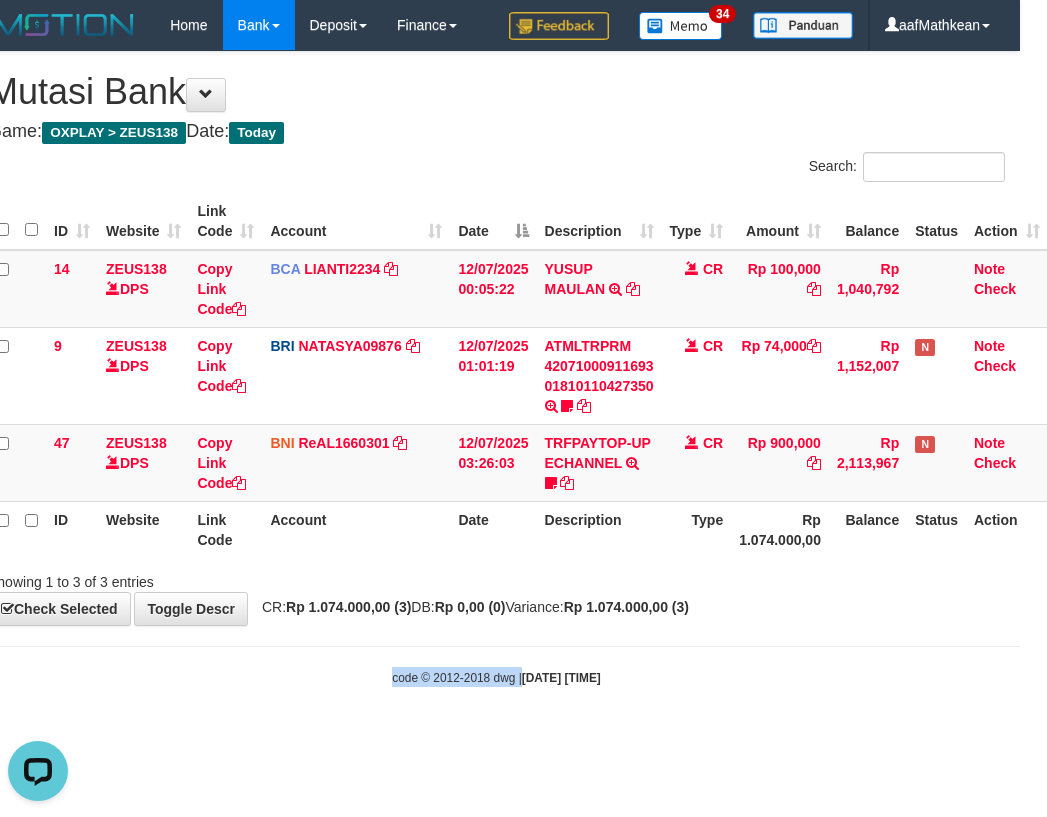 click on "Toggle navigation
Home
Bank
Account List
Load
By Website
Group
[OXPLAY]													ZEUS138
By Load Group (DPS)" at bounding box center (496, 368) 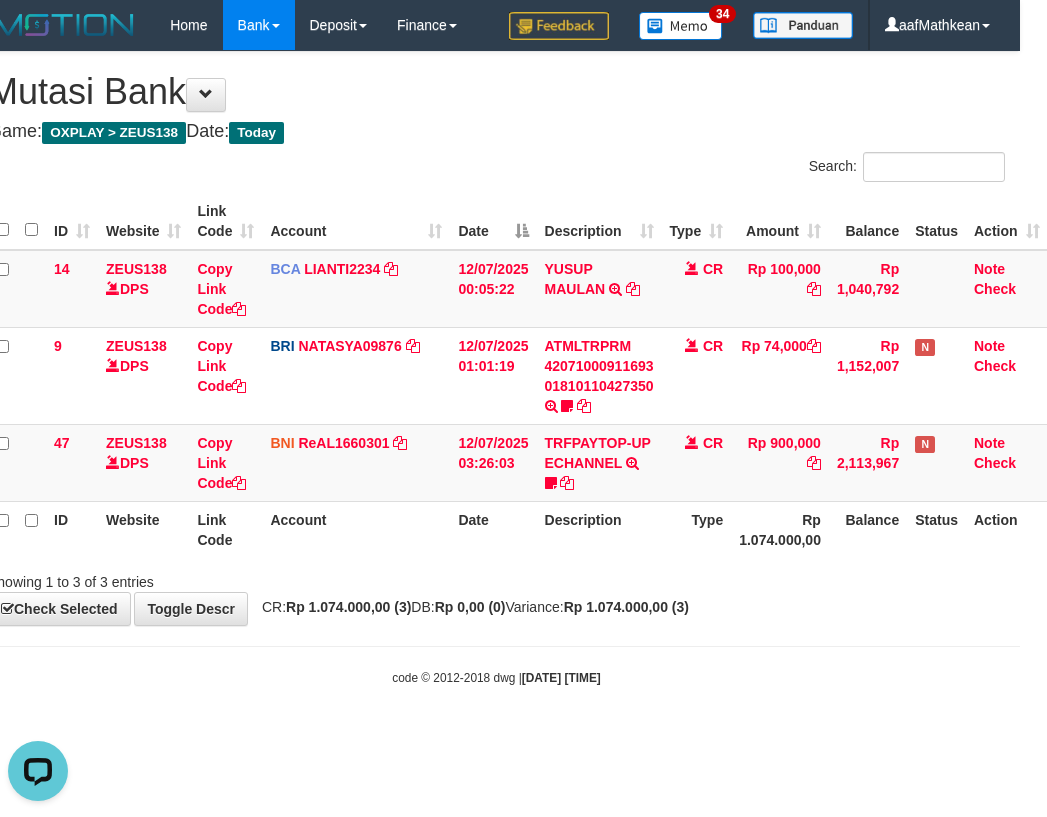 click on "Toggle navigation
Home
Bank
Account List
Load
By Website
Group
[OXPLAY]													ZEUS138
By Load Group (DPS)" at bounding box center [496, 368] 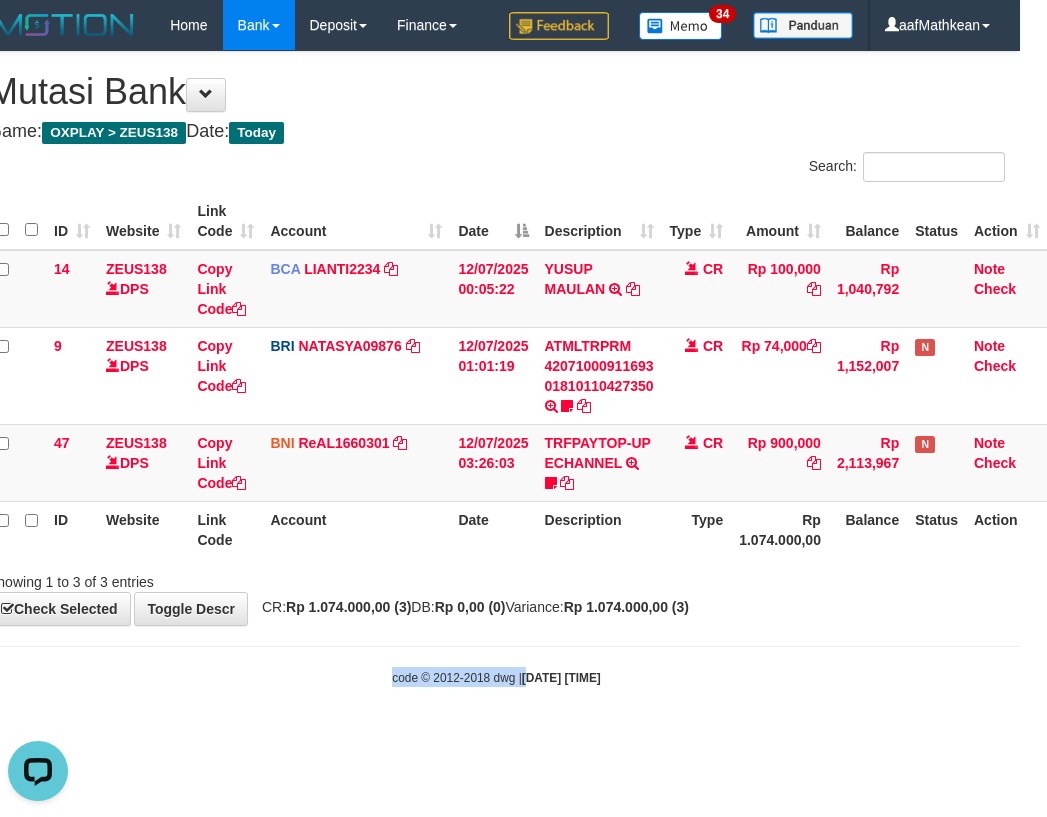 click on "Account" at bounding box center [356, 529] 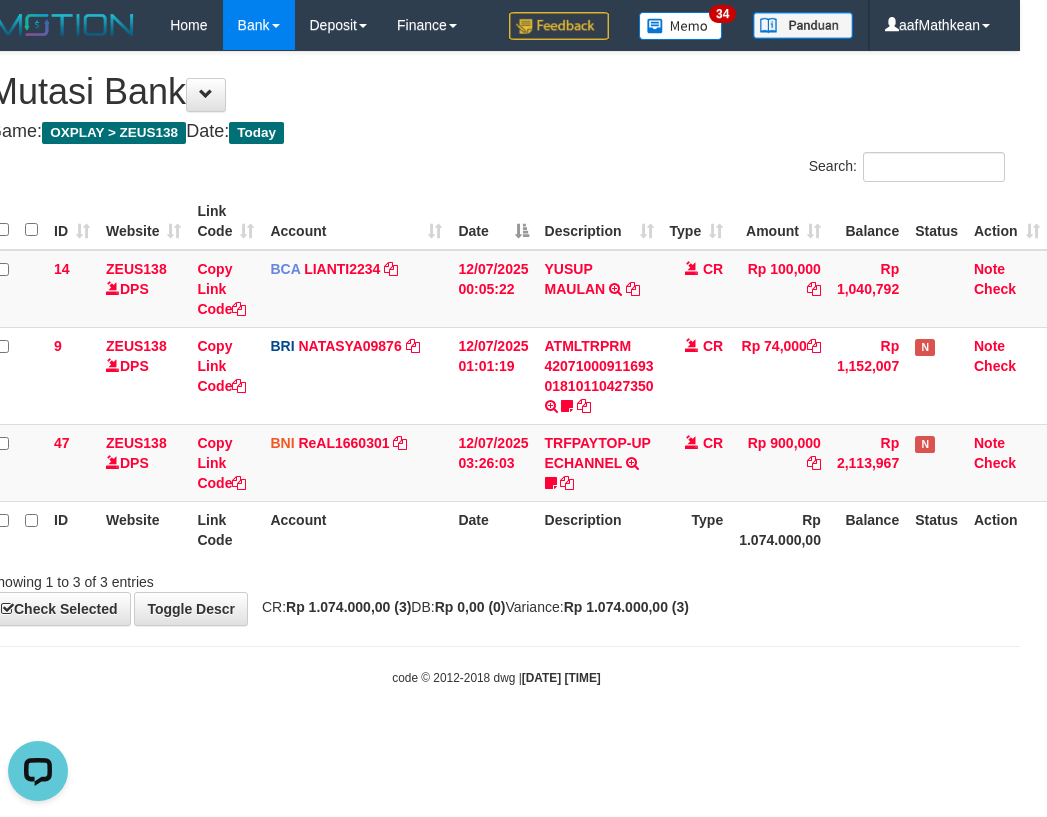 click on "Account" at bounding box center [356, 529] 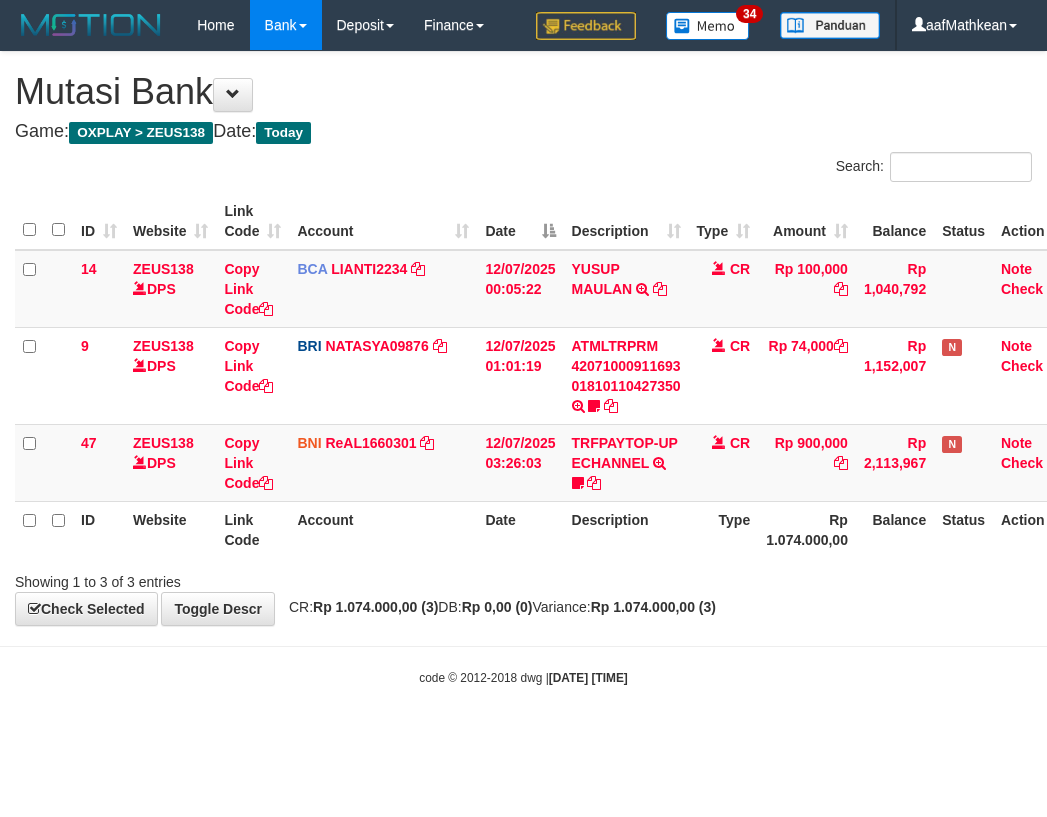 scroll, scrollTop: 0, scrollLeft: 27, axis: horizontal 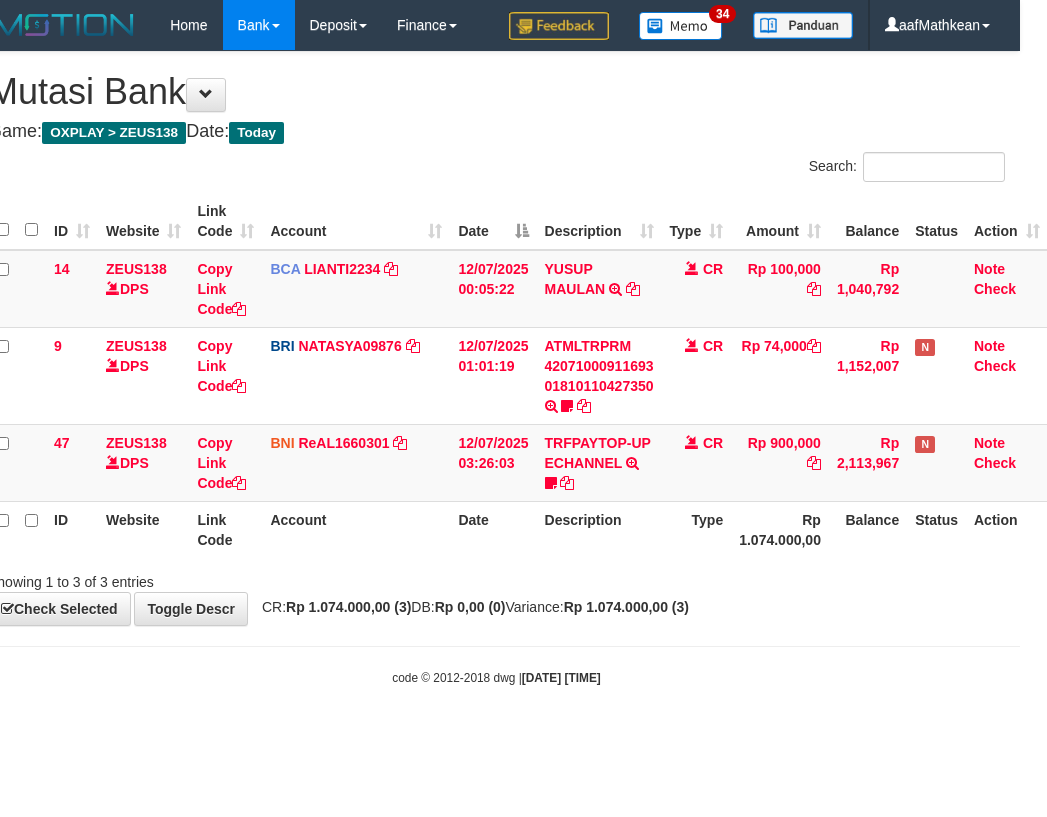 drag, startPoint x: 498, startPoint y: 565, endPoint x: 512, endPoint y: 584, distance: 23.600847 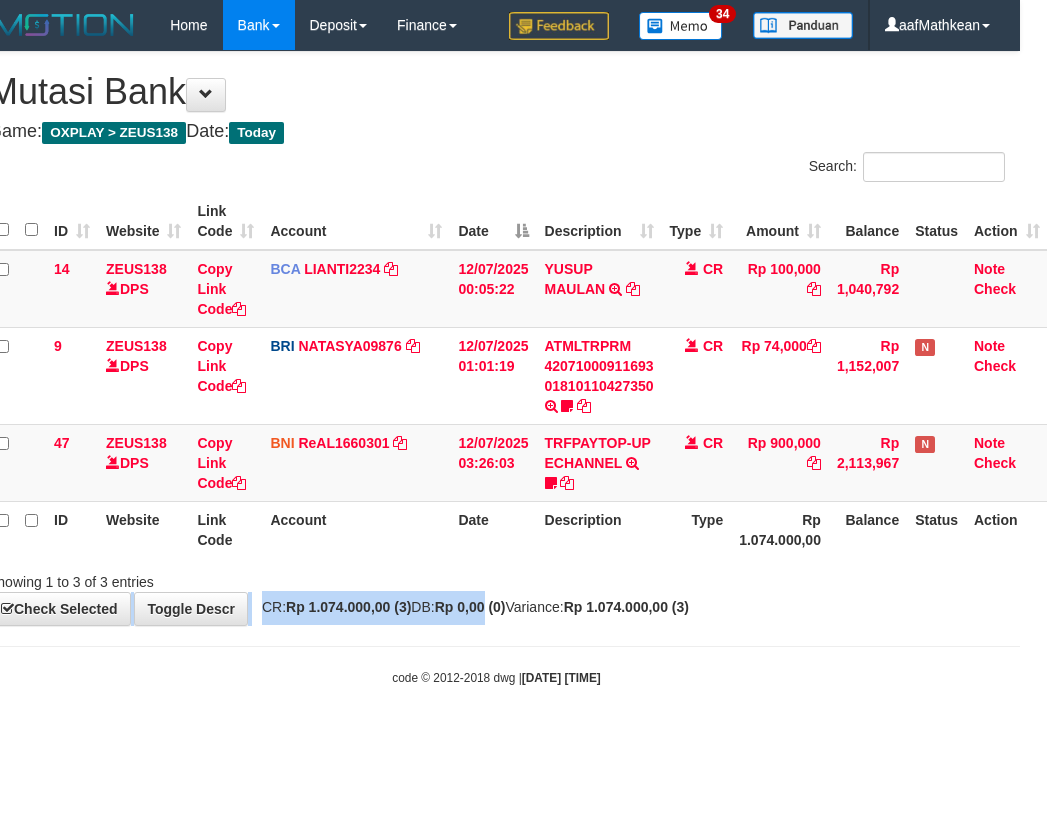 click on "**********" at bounding box center [496, 338] 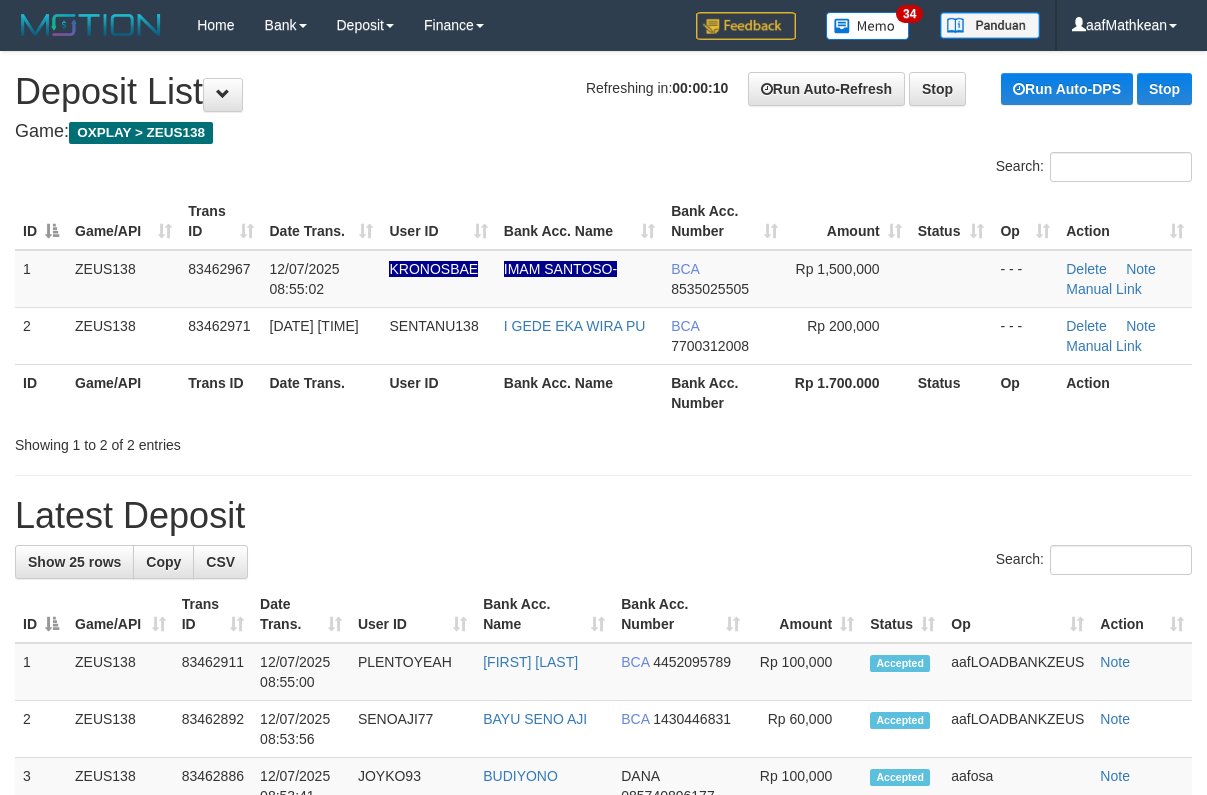 scroll, scrollTop: 0, scrollLeft: 0, axis: both 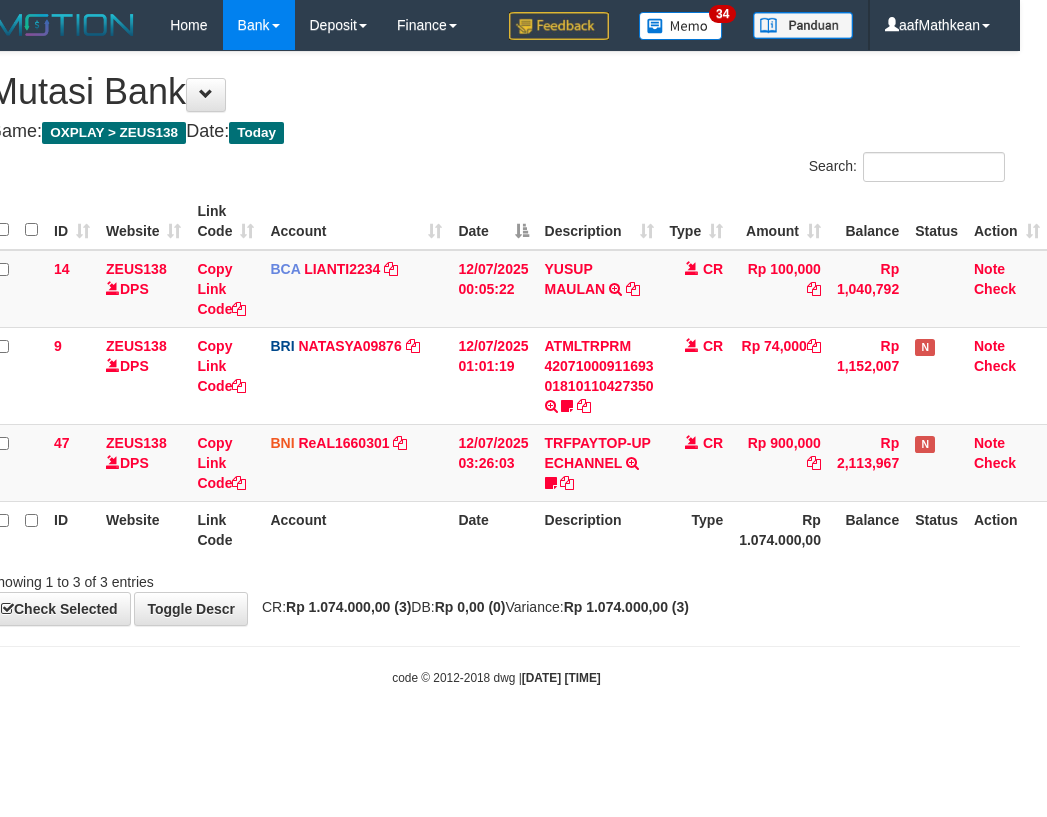 click on "Search:
ID Website Link Code Account Date Description Type Amount Balance Status Action
14
ZEUS138    DPS
Copy Link Code
BCA
LIANTI2234
DPS
YULIANTI
mutasi_20250712_4646 | 14
mutasi_20250712_4646 | 14
12/07/2025 00:05:22
YUSUP MAULAN         TRSF E-BANKING CR 1207/FTSCY/WS95051
100000.002025071262819090 TRFDN-YUSUP MAULANESPAY DEBIT INDONE
CR
Rp 100,000
Rp 1,040,792
Note
Check
9
ZEUS138    DPS
Copy Link Code
BRI
NATASYA09876" at bounding box center [496, 372] 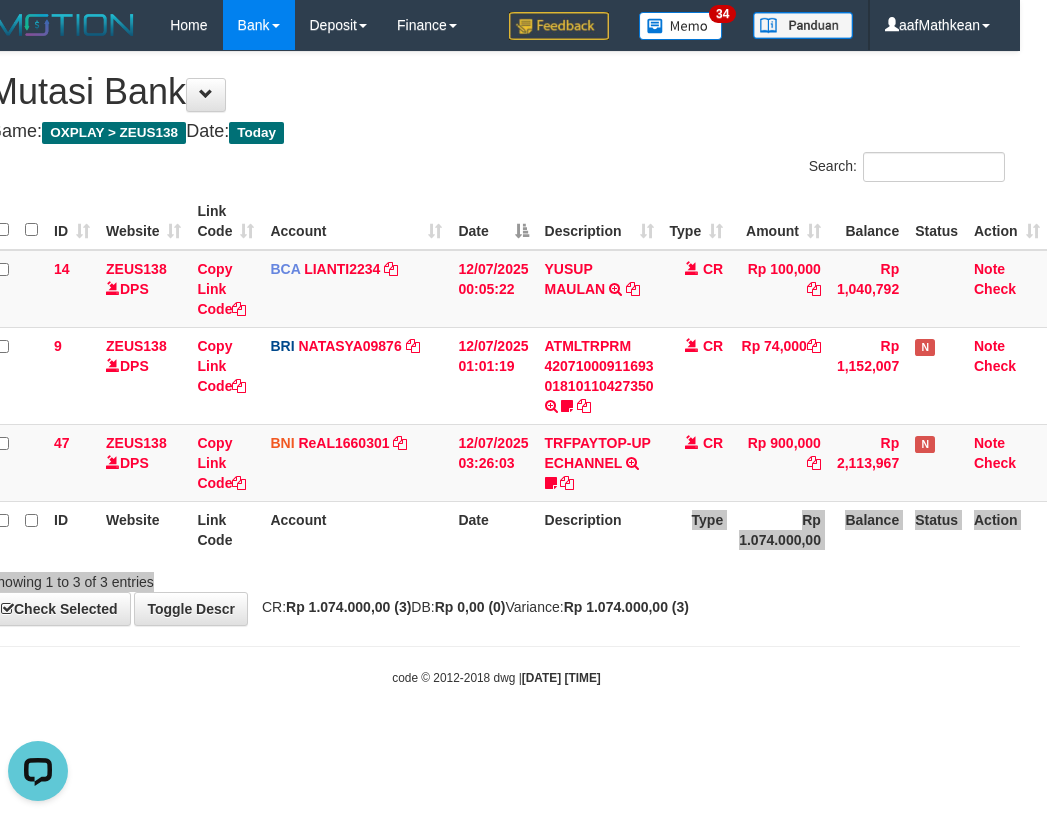 scroll, scrollTop: 0, scrollLeft: 0, axis: both 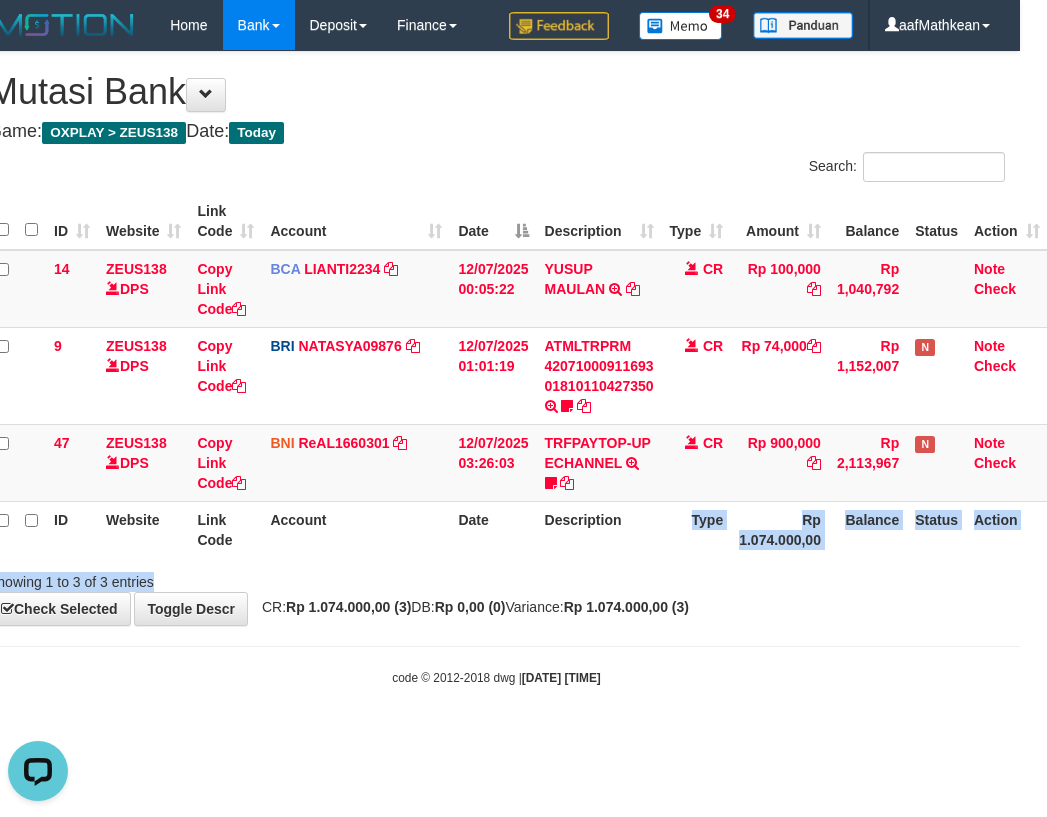 click on "Showing 1 to 3 of 3 entries" at bounding box center [496, 578] 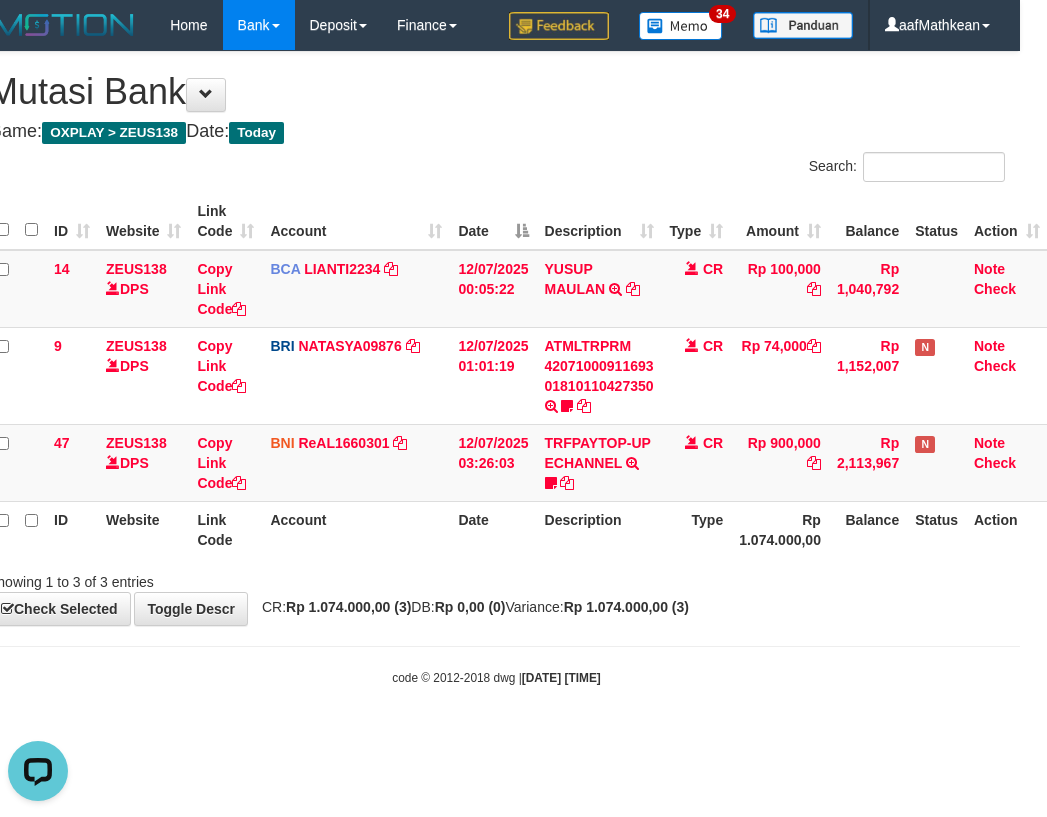 click on "Rp 1.074.000,00 (3)" at bounding box center (626, 607) 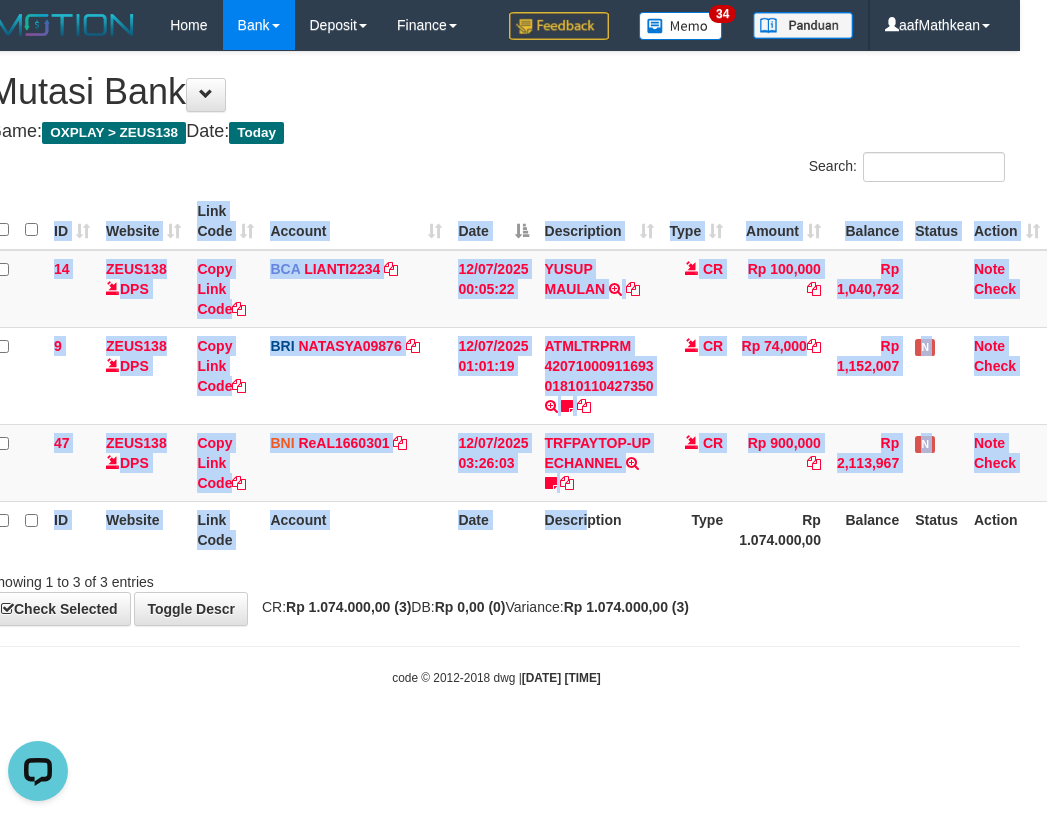 drag, startPoint x: 584, startPoint y: 558, endPoint x: 552, endPoint y: 571, distance: 34.539833 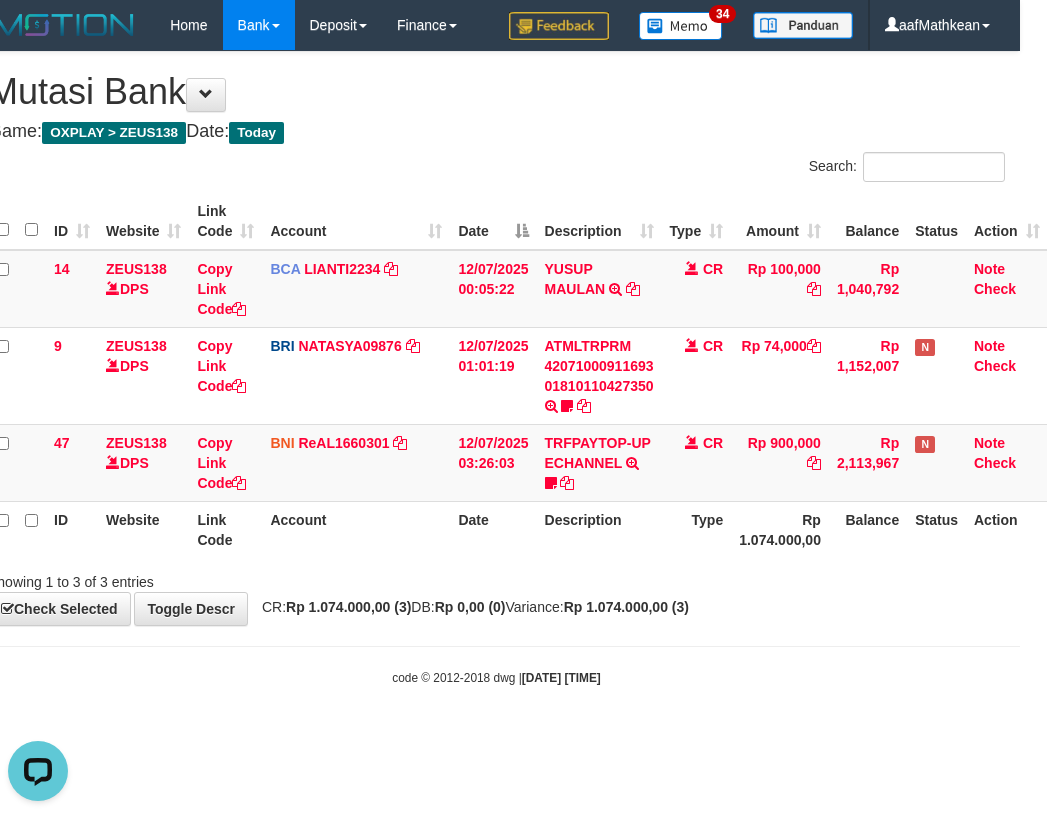drag, startPoint x: 552, startPoint y: 571, endPoint x: 581, endPoint y: 574, distance: 29.15476 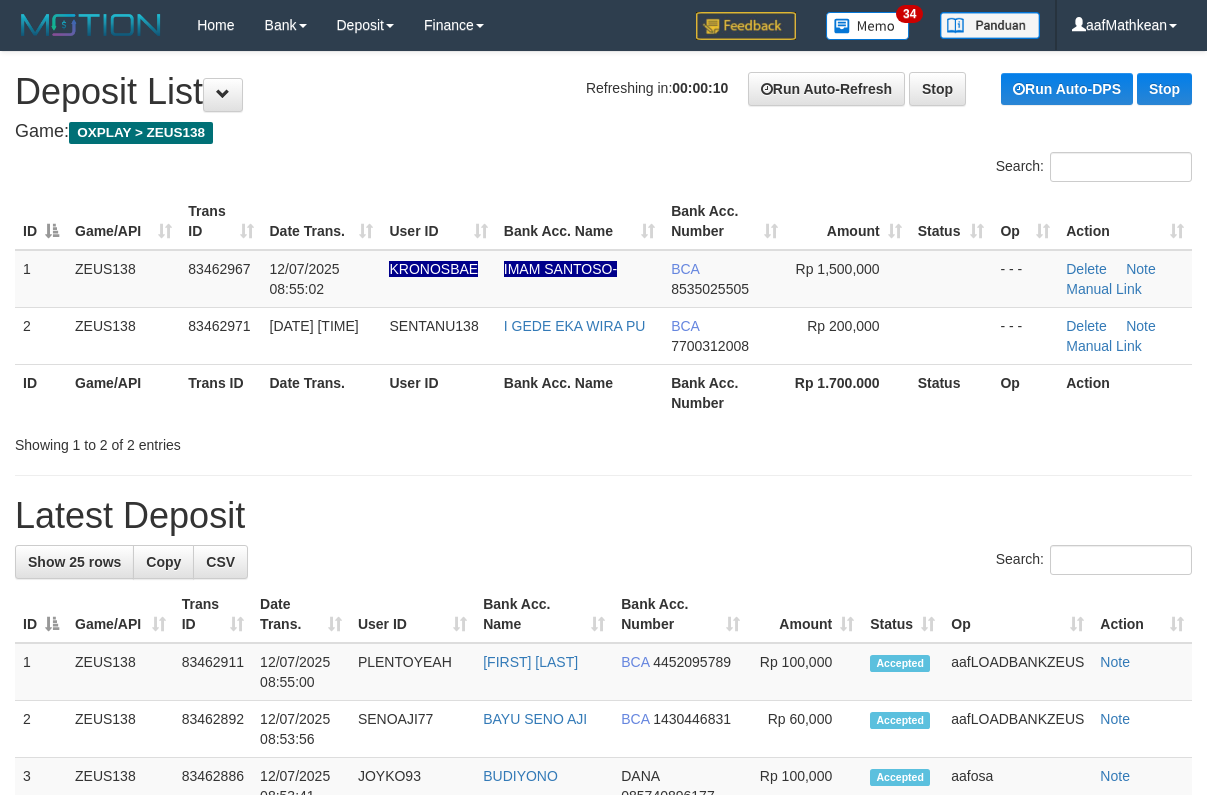 scroll, scrollTop: 0, scrollLeft: 0, axis: both 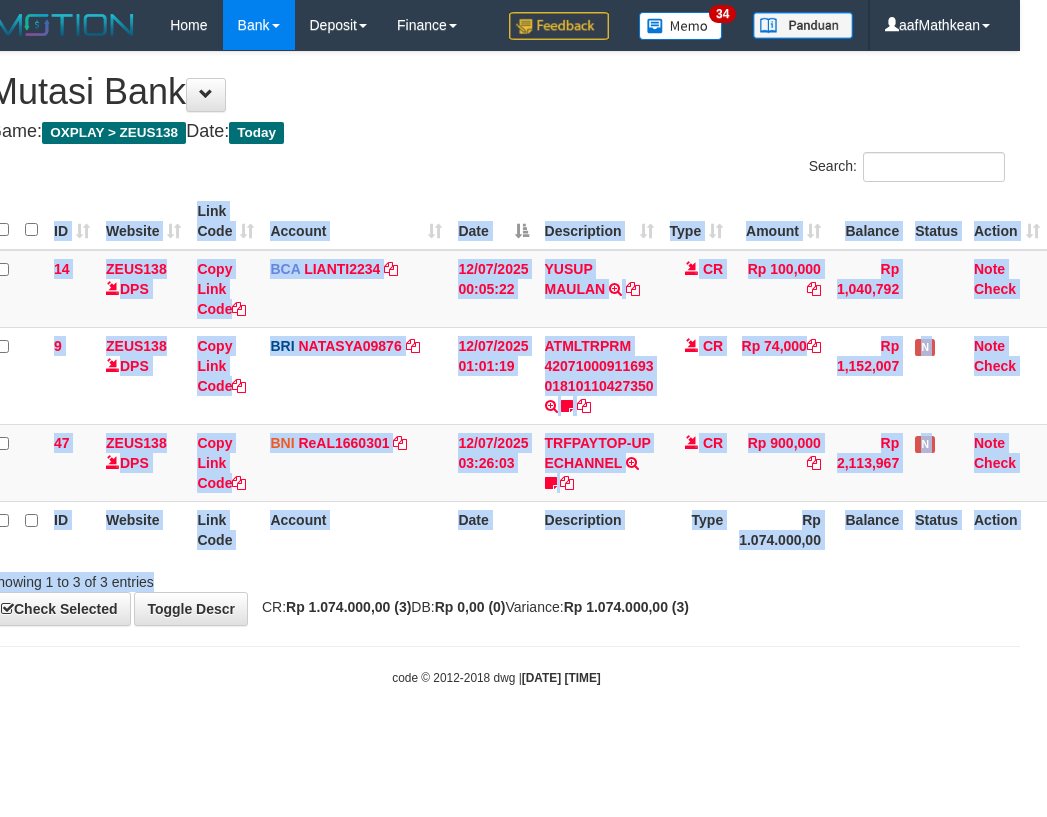 click on "Search:
ID Website Link Code Account Date Description Type Amount Balance Status Action
14
ZEUS138    DPS
Copy Link Code
BCA
LIANTI2234
DPS
YULIANTI
mutasi_20250712_4646 | 14
mutasi_20250712_4646 | 14
12/07/2025 00:05:22
YUSUP MAULAN         TRSF E-BANKING CR 1207/FTSCY/WS95051
100000.002025071262819090 TRFDN-YUSUP MAULANESPAY DEBIT INDONE
CR
Rp 100,000
Rp 1,040,792
Note
Check
9
ZEUS138    DPS
Copy Link Code
BRI
NATASYA09876" at bounding box center [496, 372] 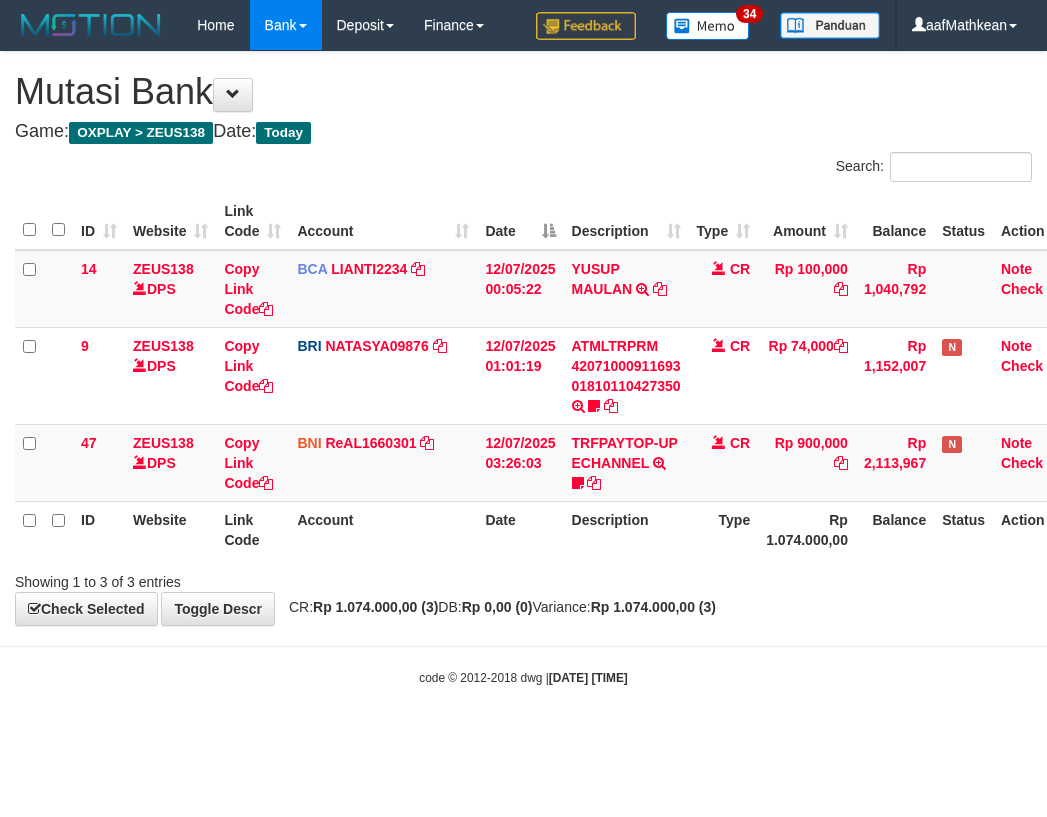 scroll, scrollTop: 0, scrollLeft: 27, axis: horizontal 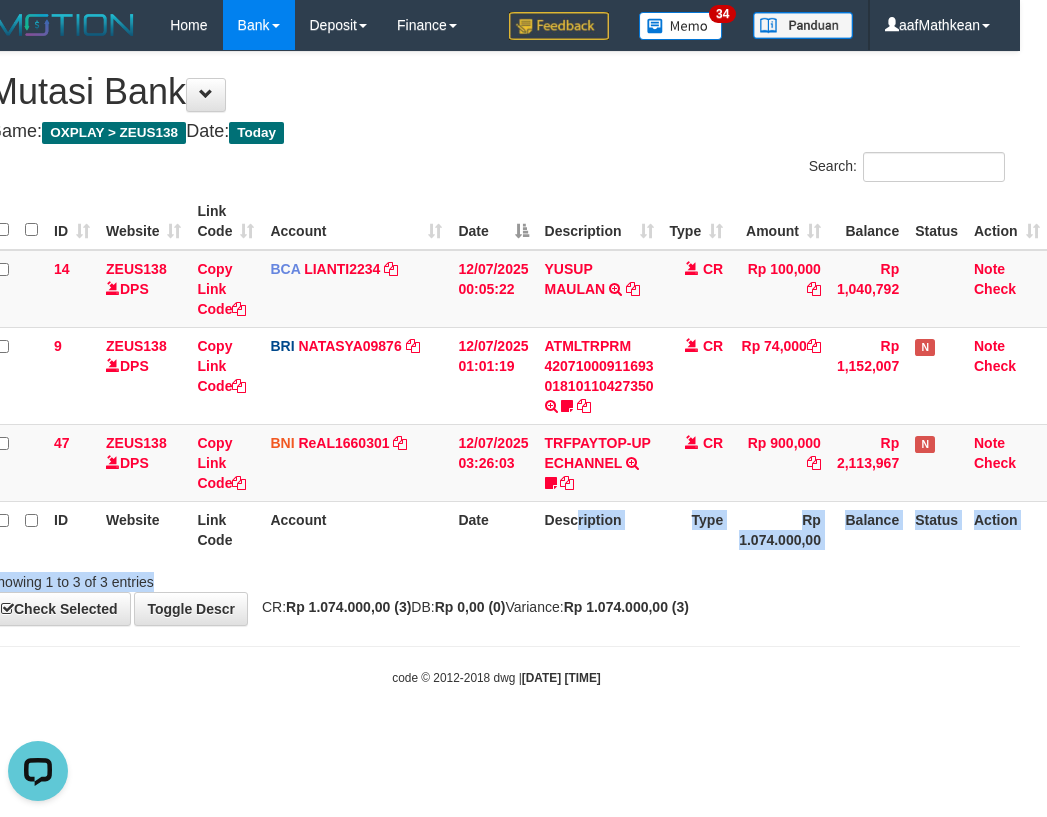 drag, startPoint x: 581, startPoint y: 548, endPoint x: 527, endPoint y: 577, distance: 61.294373 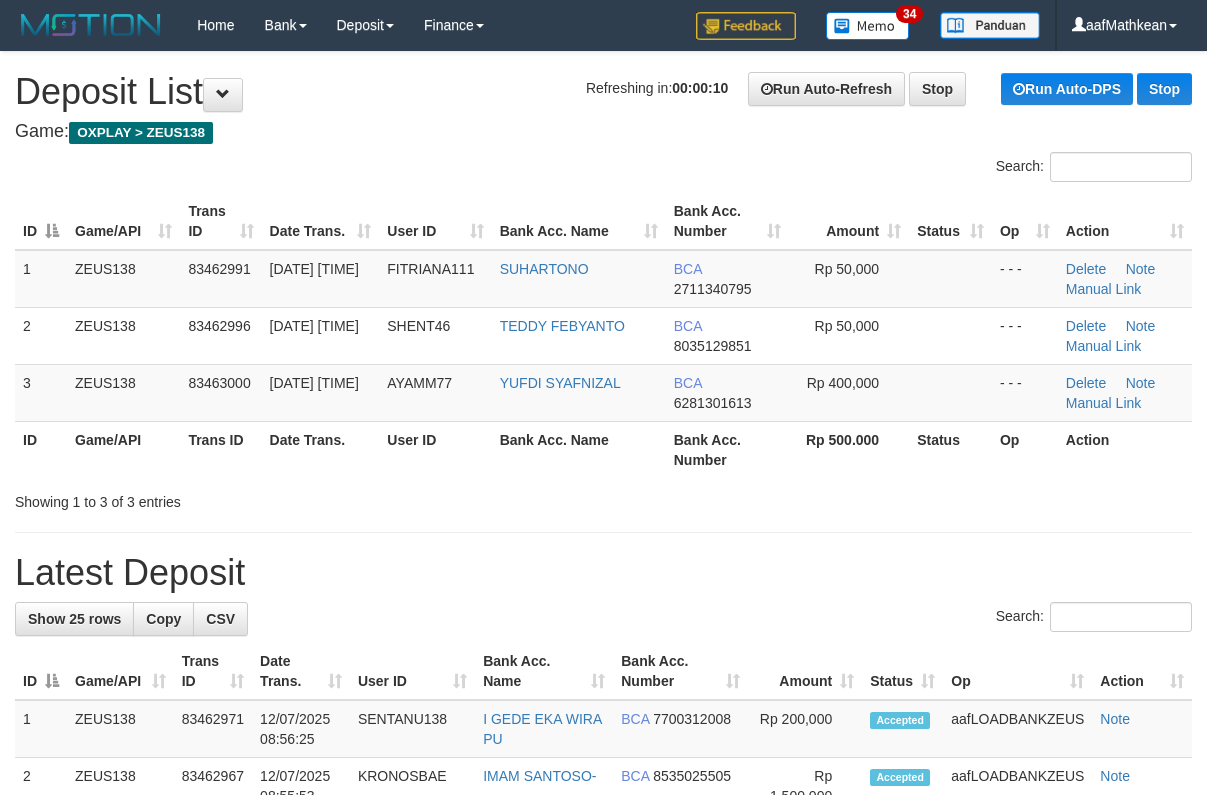 scroll, scrollTop: 0, scrollLeft: 0, axis: both 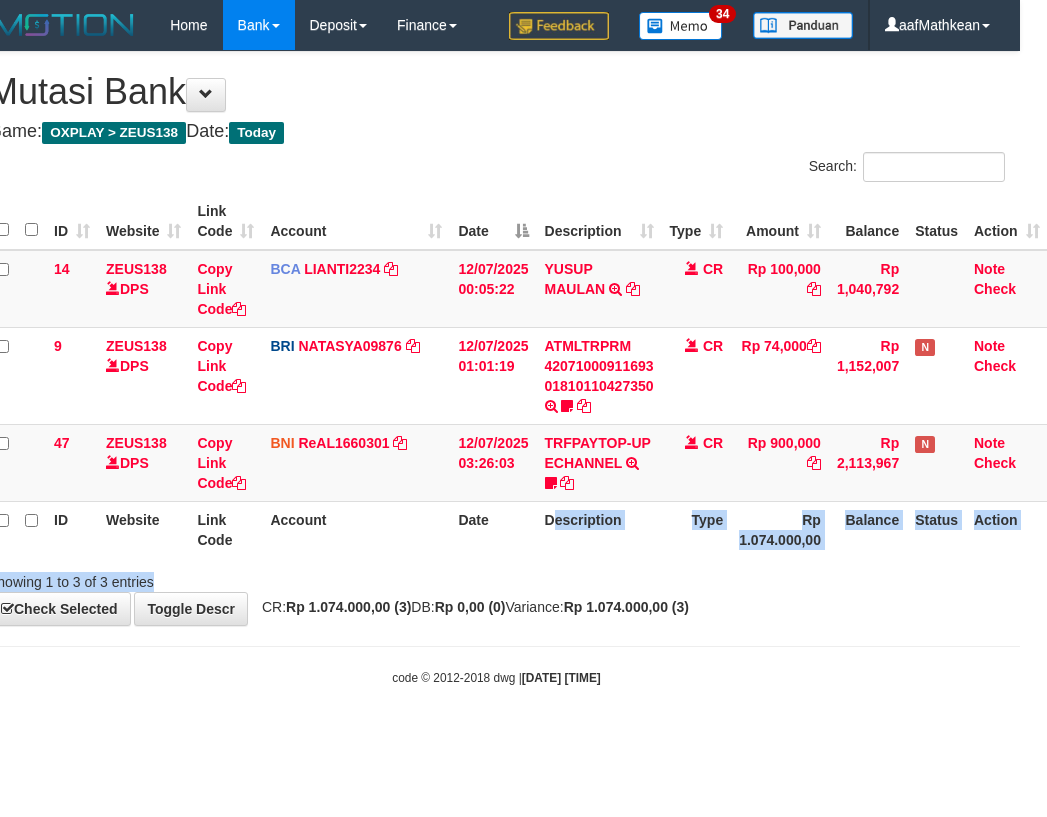 drag, startPoint x: 613, startPoint y: 638, endPoint x: 634, endPoint y: 698, distance: 63.56886 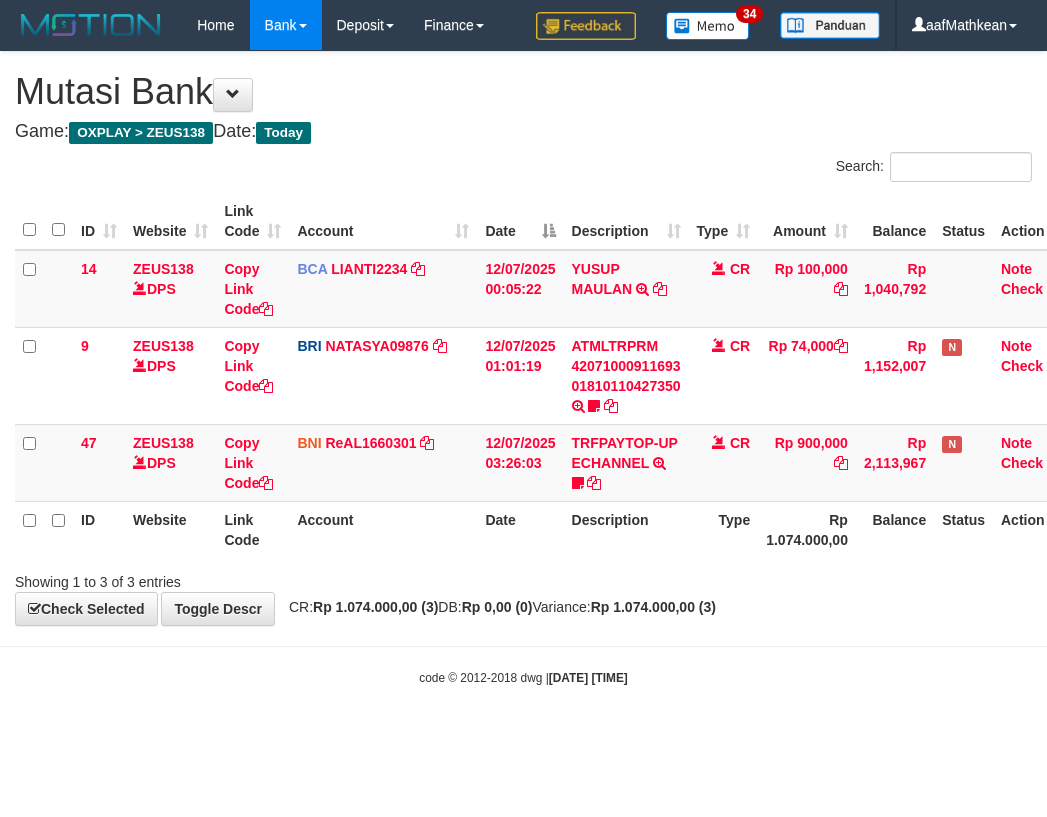 scroll, scrollTop: 0, scrollLeft: 27, axis: horizontal 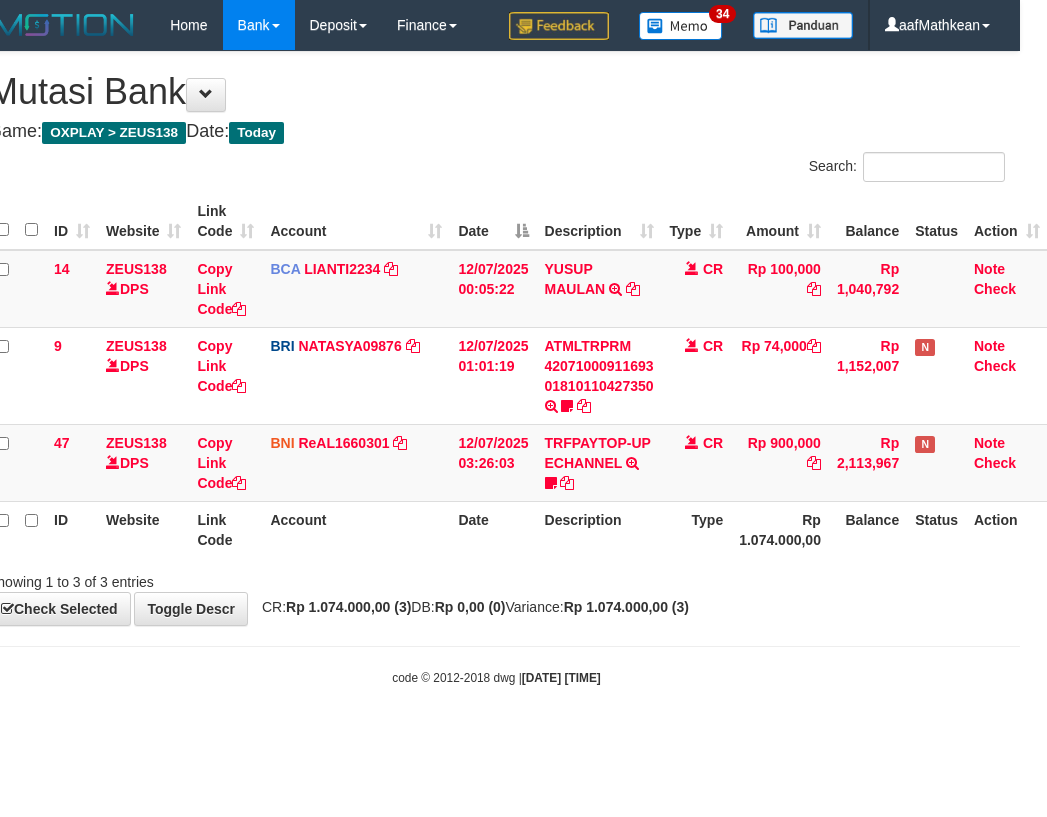 click on "Showing 1 to 3 of 3 entries" at bounding box center [496, 578] 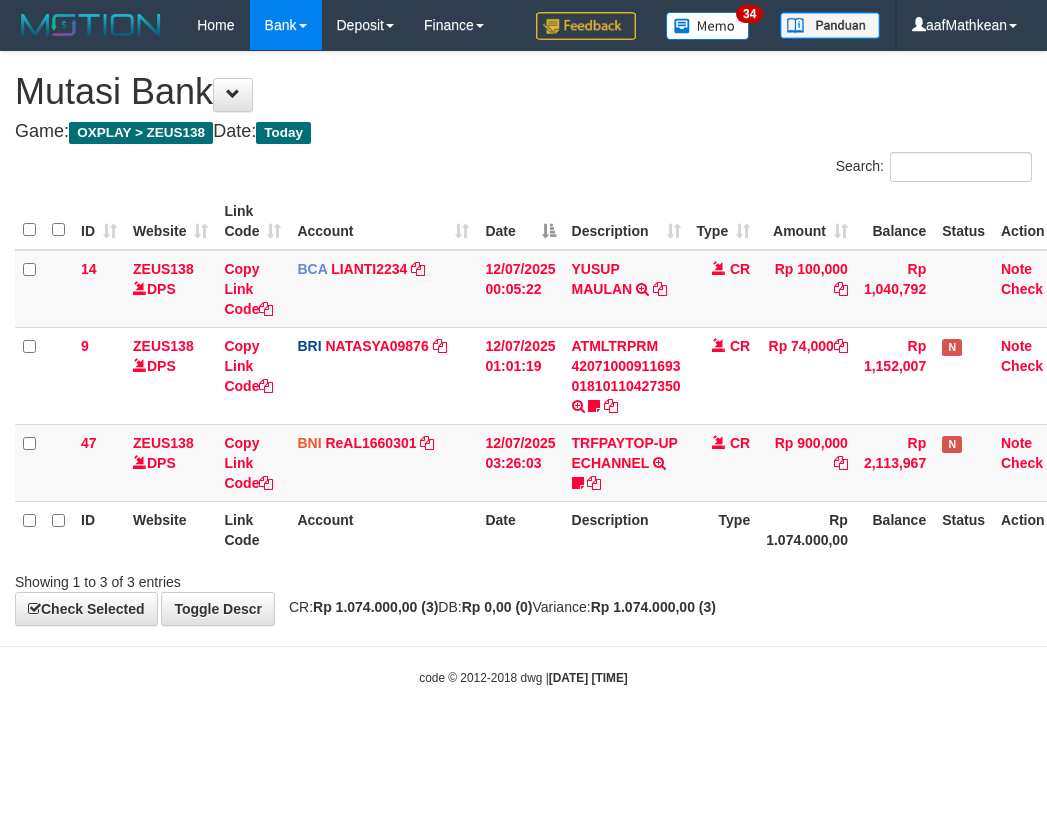 scroll, scrollTop: 0, scrollLeft: 27, axis: horizontal 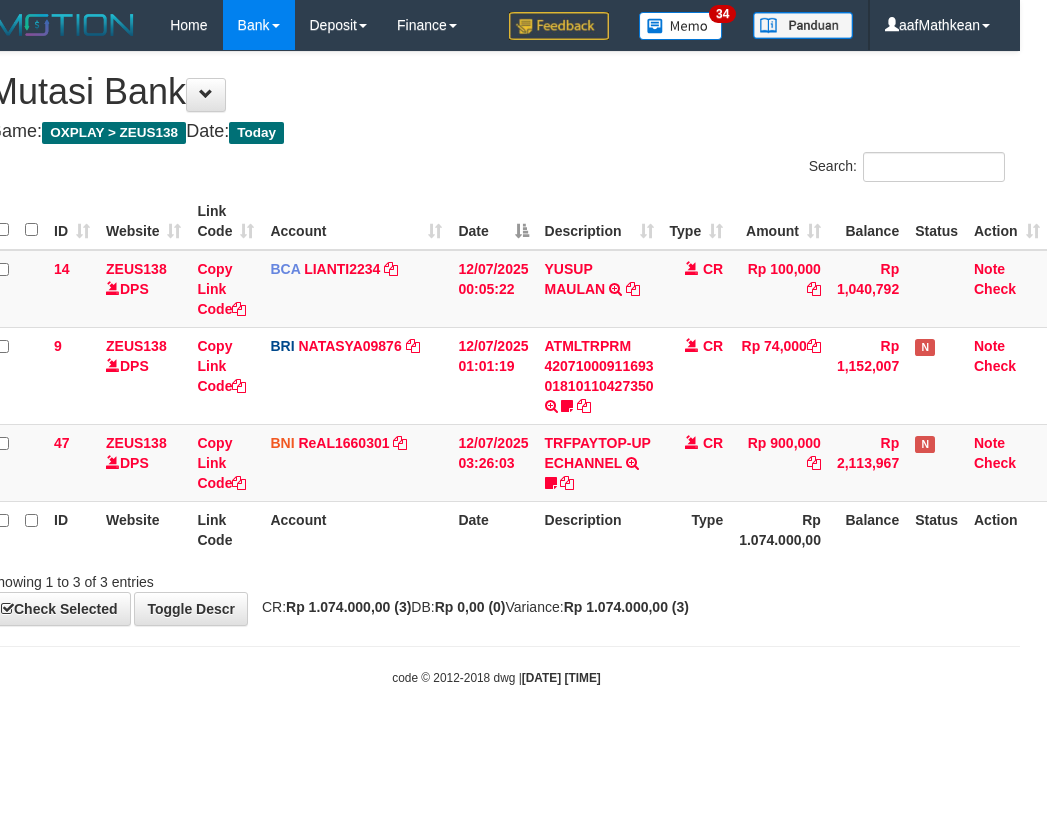 click on "Showing 1 to 3 of 3 entries" at bounding box center (496, 578) 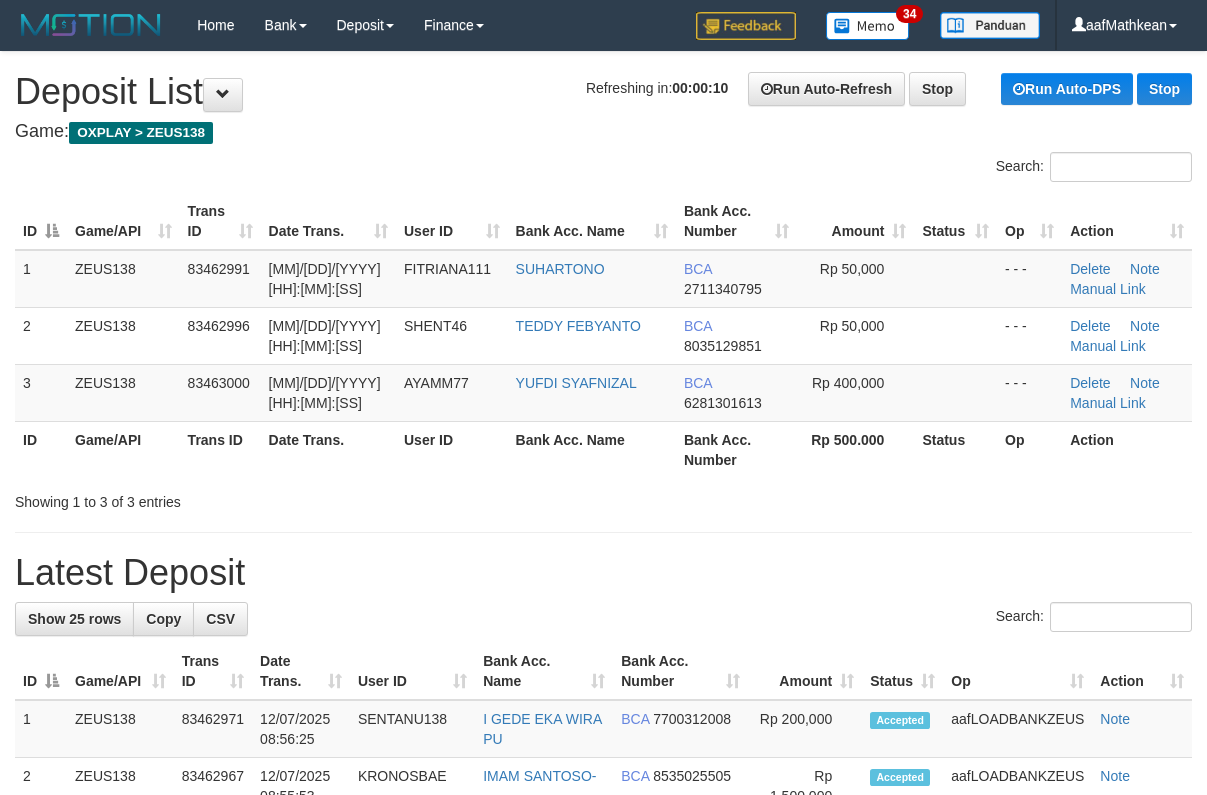 scroll, scrollTop: 0, scrollLeft: 0, axis: both 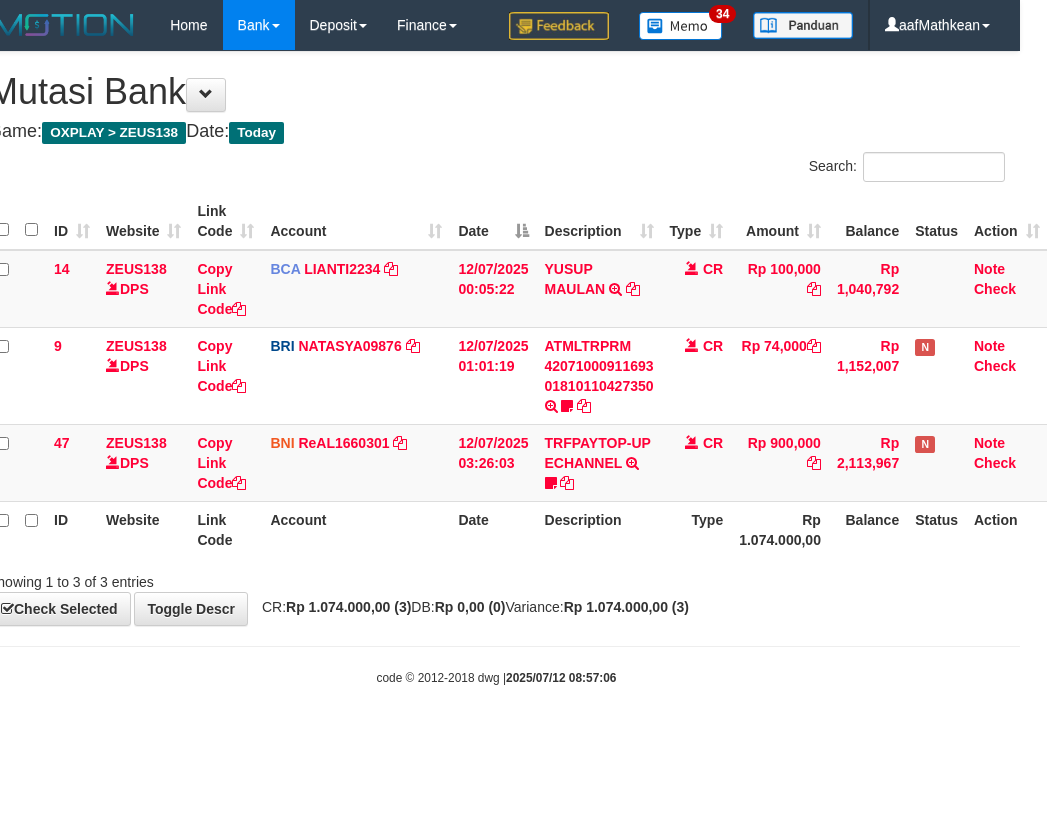 click on "Showing 1 to 3 of 3 entries" at bounding box center [496, 578] 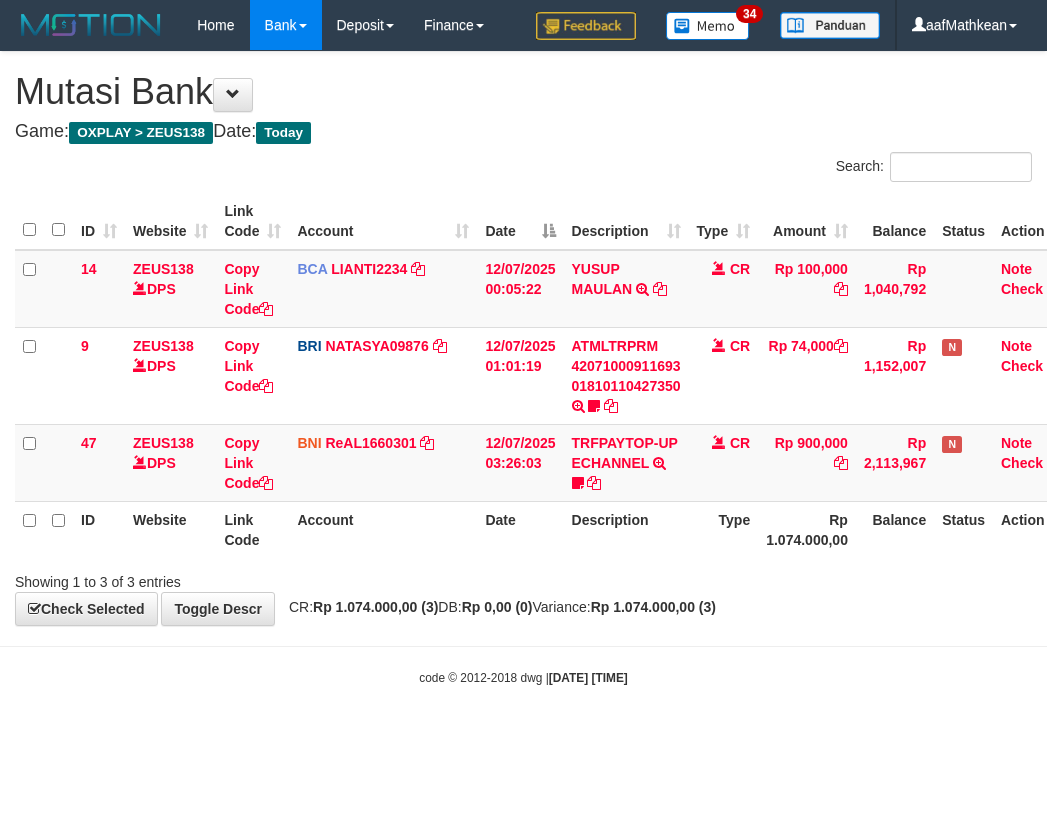 scroll, scrollTop: 0, scrollLeft: 27, axis: horizontal 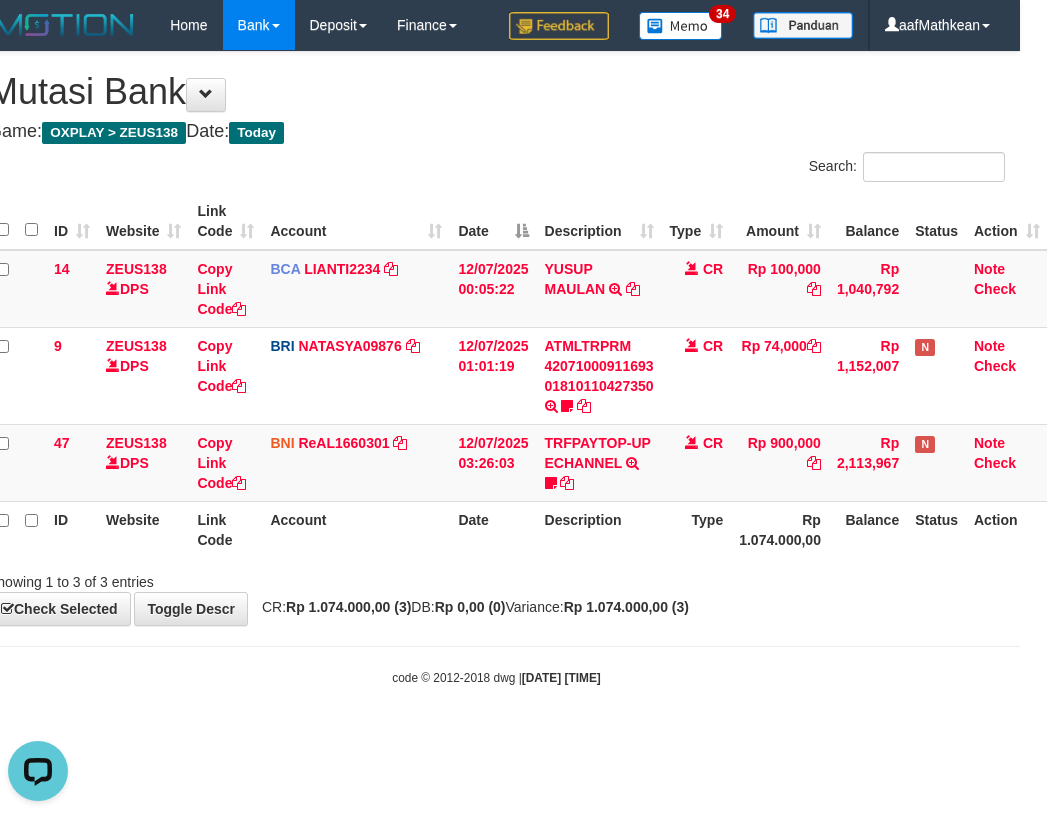 click on "CR:  Rp 1.074.000,00 (3)      DB:  Rp 0,00 (0)      Variance:  Rp 1.074.000,00 (3)" at bounding box center [470, 607] 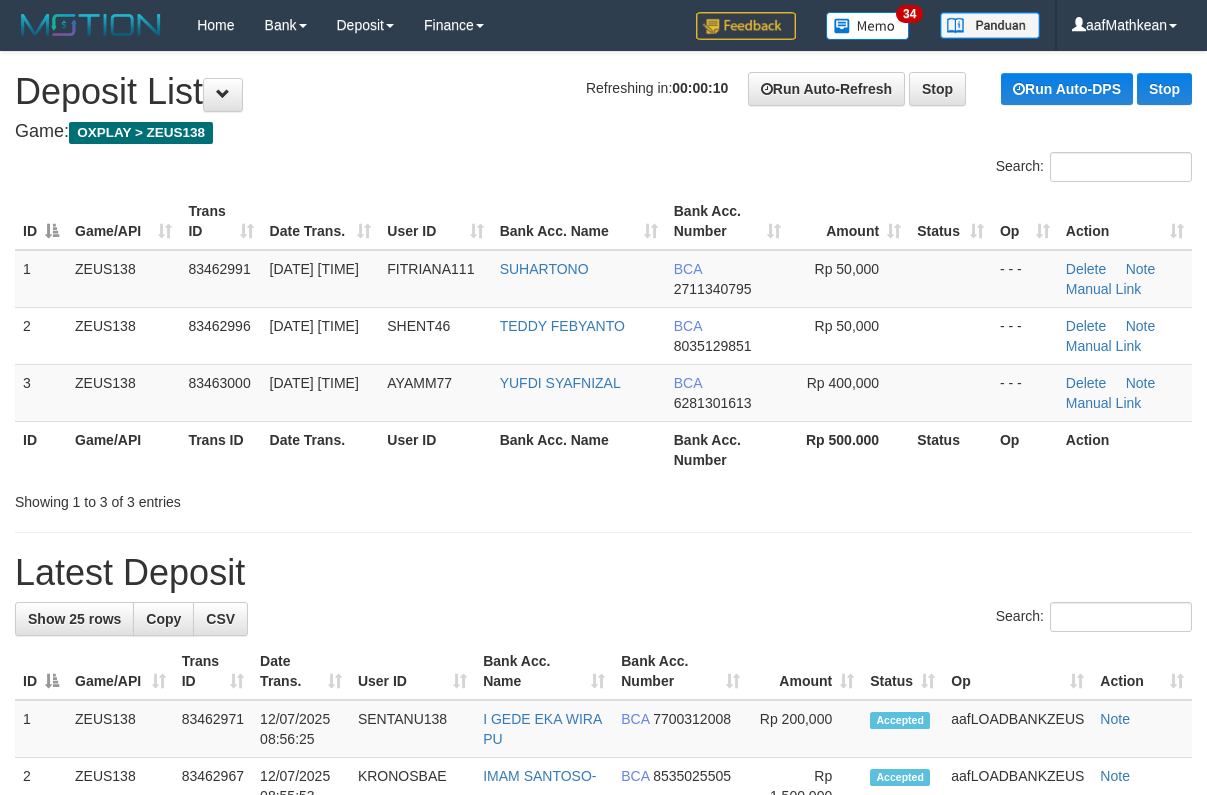 scroll, scrollTop: 0, scrollLeft: 0, axis: both 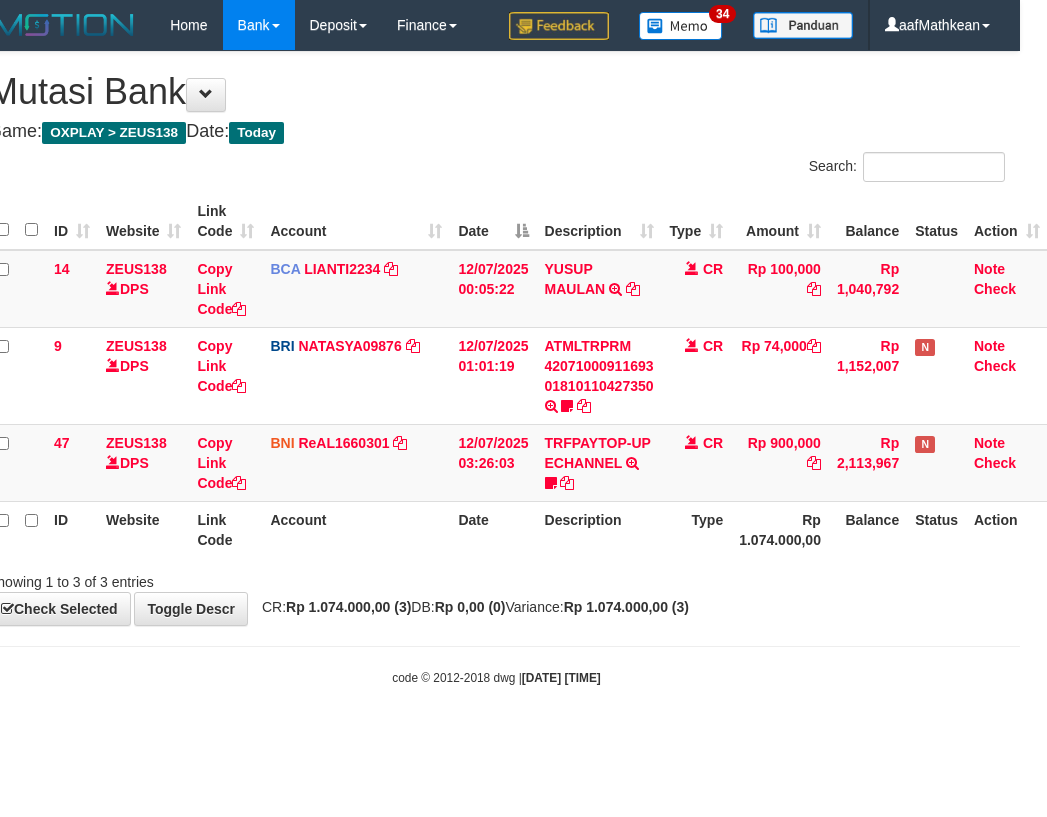 click on "Search:
ID Website Link Code Account Date Description Type Amount Balance Status Action
[NUMBER]
ZEUS138    DPS
Copy Link Code
BCA
LIANTI2234
DPS
[NAME]
mutasi_[DATE]_[NUMBER] | [NUMBER]
mutasi_[DATE]_[NUMBER] | [NUMBER]
[DATE] [TIME]
[NAME]         TRSF E-BANKING CR [NUMBER]/FTSCY/WS95051
[NUMBER].[NUMBER]2025071262819090 TRFDN-[NAME]ESPAY DEBIT INDONE
CR
Rp [NUMBER],[NUMBER]
Rp [NUMBER],[NUMBER]
Note
Check
[NUMBER]
ZEUS138    DPS
Copy Link Code
BRI
NATASYA09876" at bounding box center [496, 372] 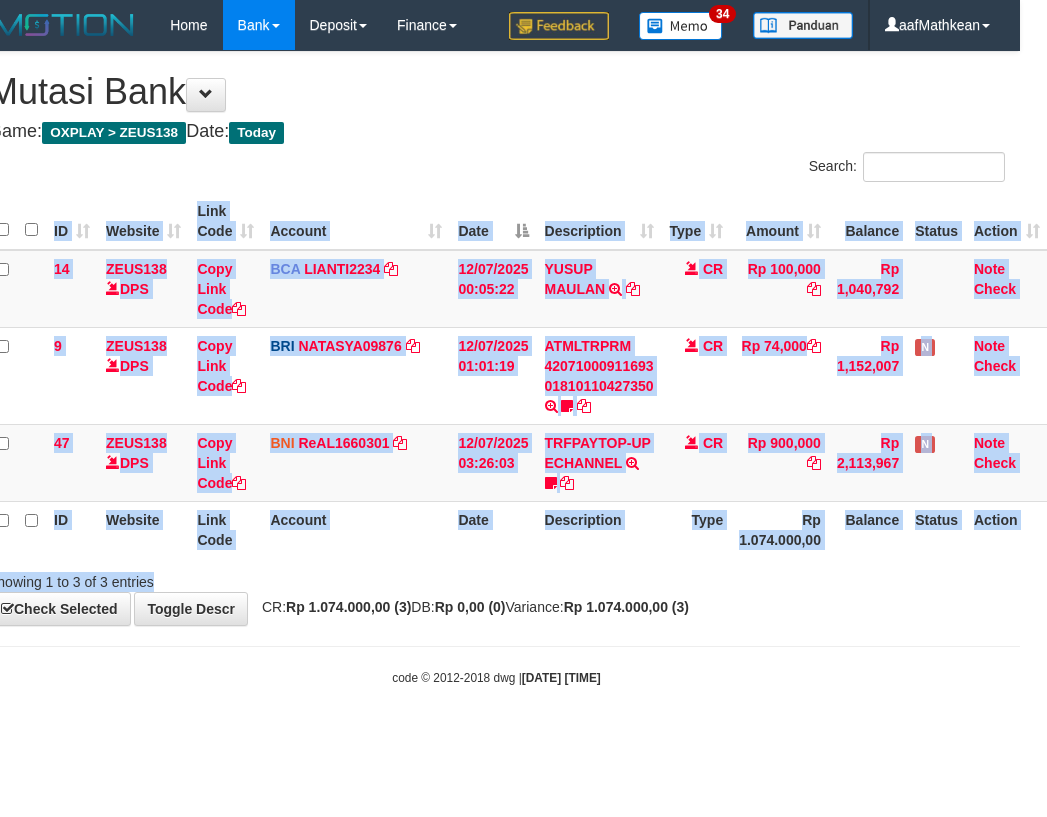 click on "Search:
ID Website Link Code Account Date Description Type Amount Balance Status Action
14
ZEUS138    DPS
Copy Link Code
BCA
LIANTI2234
DPS
YULIANTI
mutasi_20250712_4646 | 14
mutasi_20250712_4646 | 14
12/07/2025 00:05:22
YUSUP MAULAN         TRSF E-BANKING CR 1207/FTSCY/WS95051
100000.002025071262819090 TRFDN-YUSUP MAULANESPAY DEBIT INDONE
CR
Rp 100,000
Rp 1,040,792
Note
Check
9
ZEUS138    DPS
Copy Link Code
BRI
NATASYA09876" at bounding box center [496, 372] 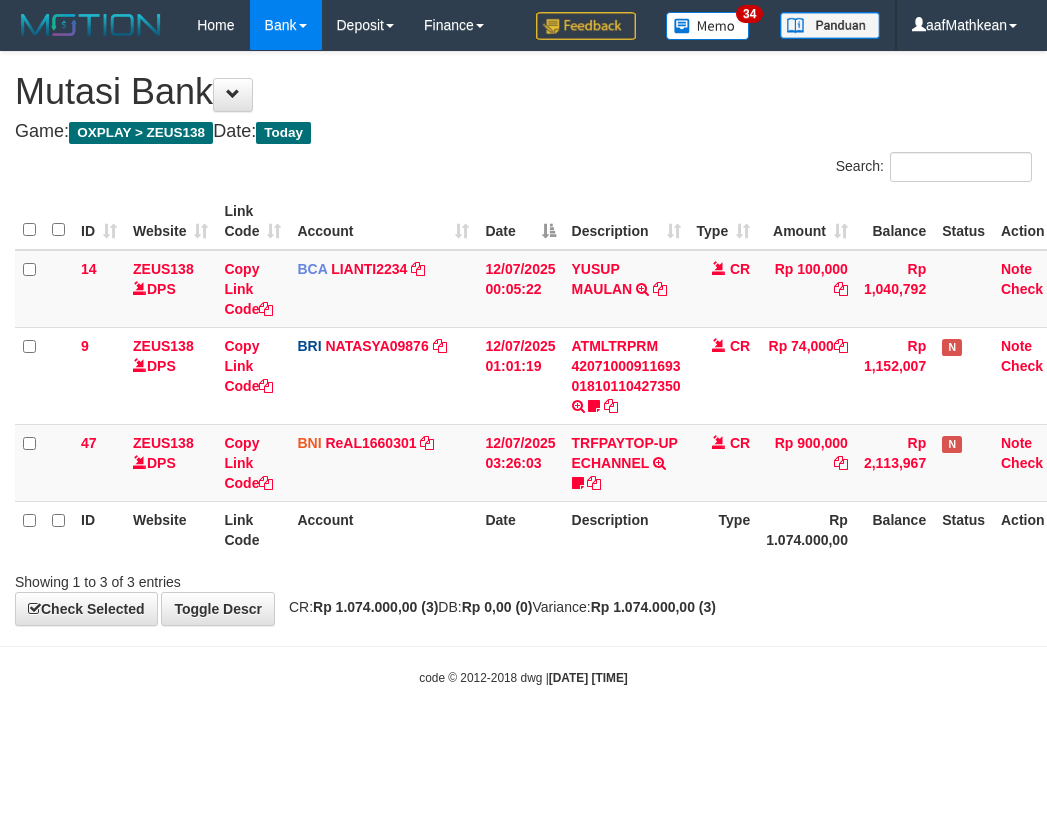 scroll, scrollTop: 0, scrollLeft: 27, axis: horizontal 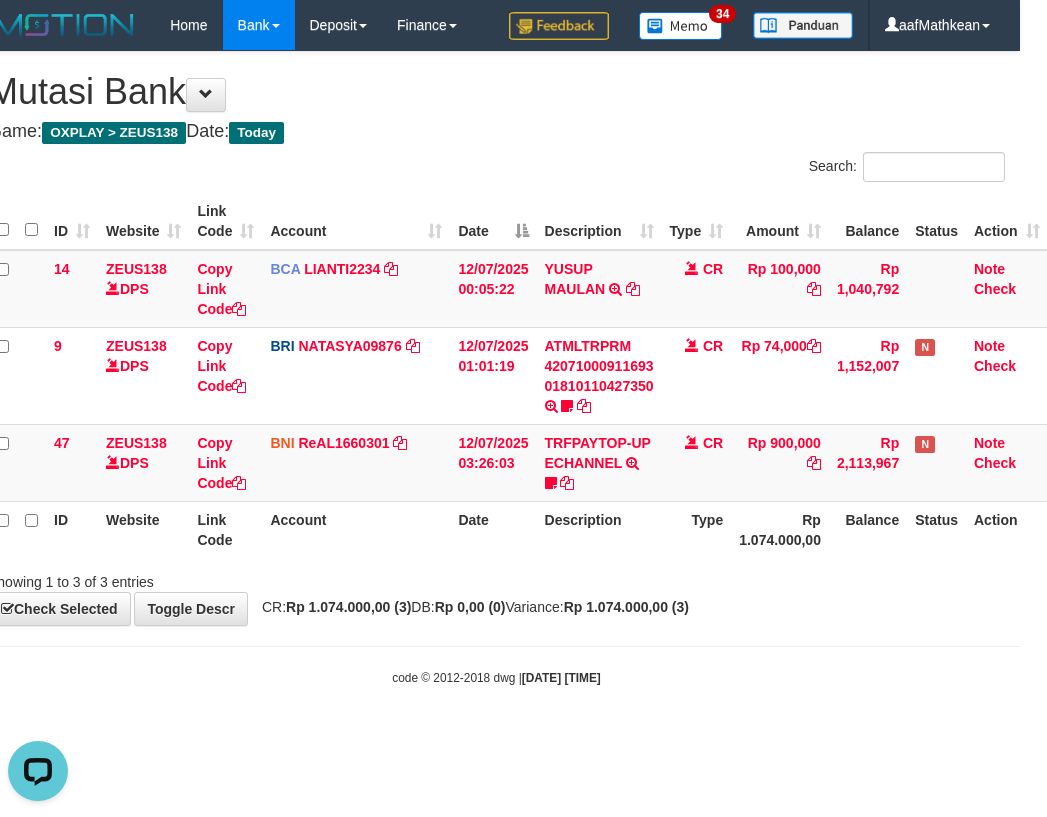 drag, startPoint x: 556, startPoint y: 566, endPoint x: 532, endPoint y: 563, distance: 24.186773 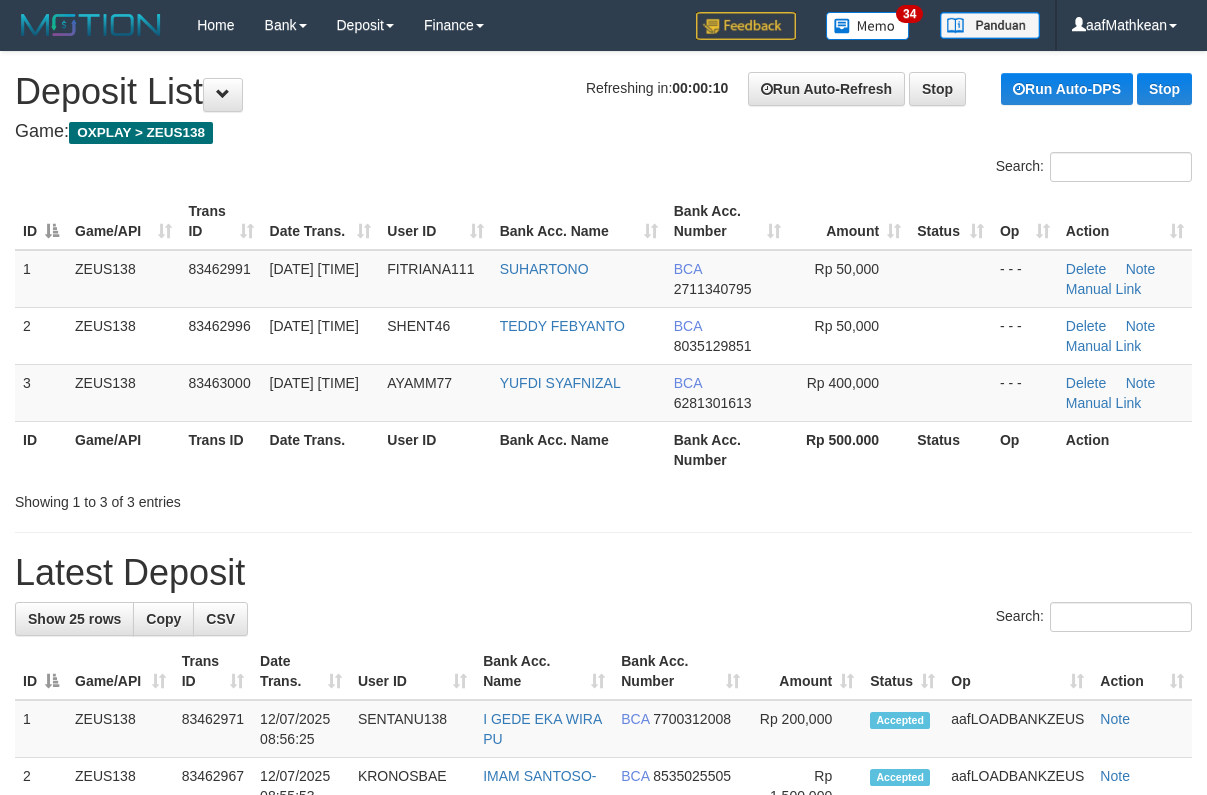 scroll, scrollTop: 0, scrollLeft: 0, axis: both 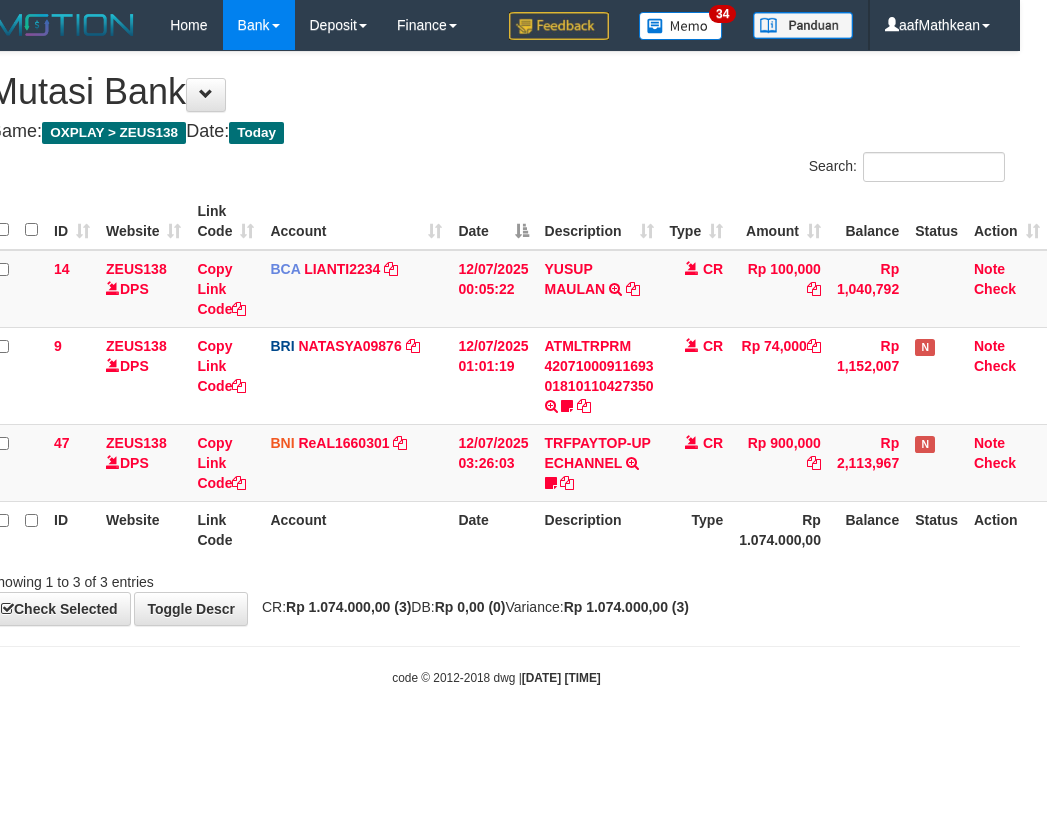 click on "Showing 1 to 3 of 3 entries" at bounding box center [496, 578] 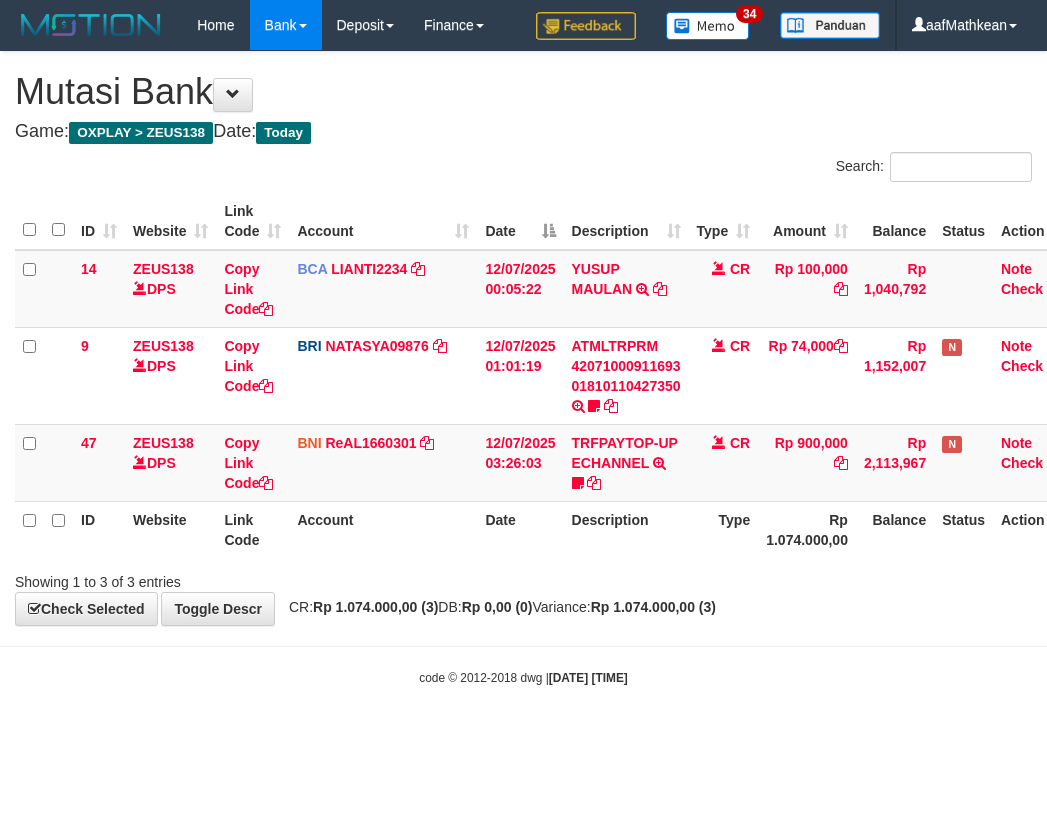 scroll, scrollTop: 0, scrollLeft: 27, axis: horizontal 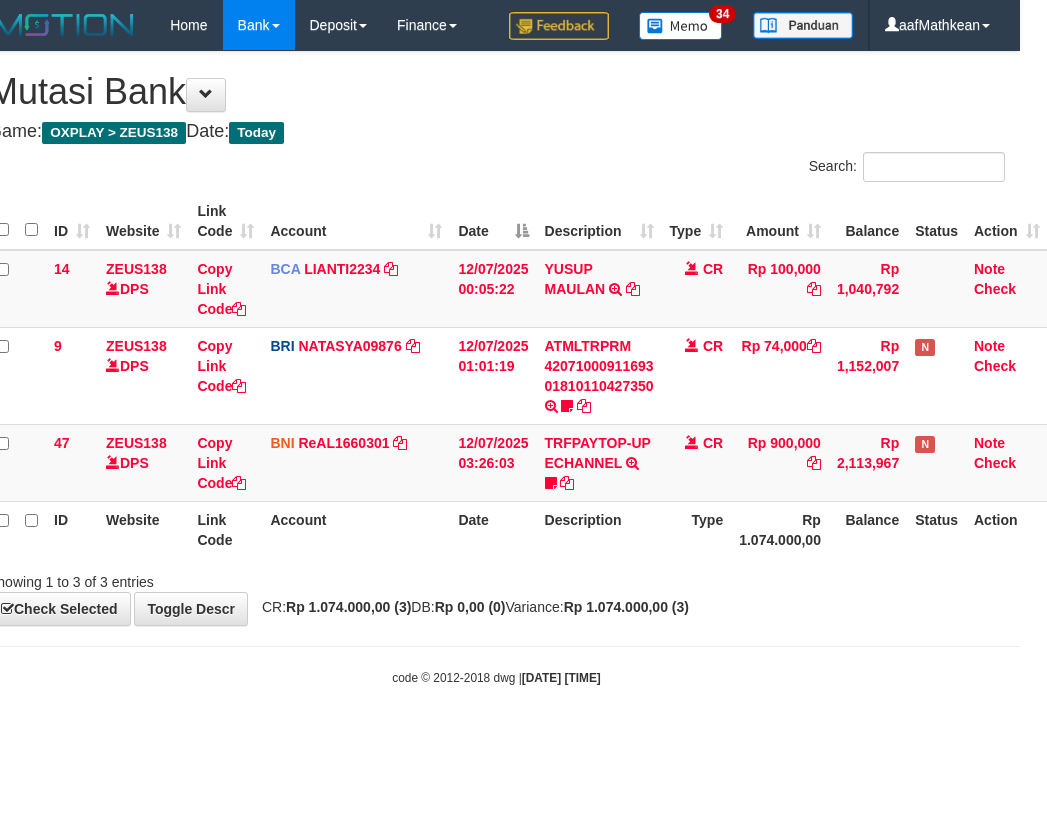 click on "Showing 1 to 3 of 3 entries" at bounding box center [496, 578] 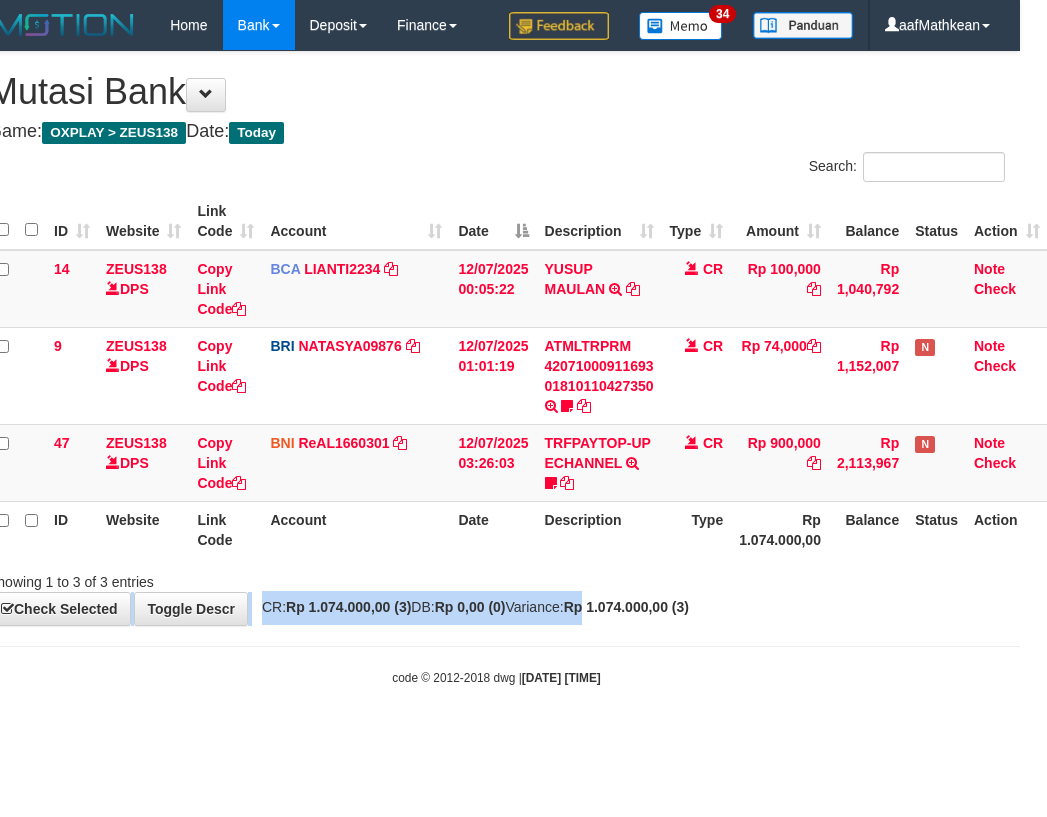 click on "**********" at bounding box center [496, 338] 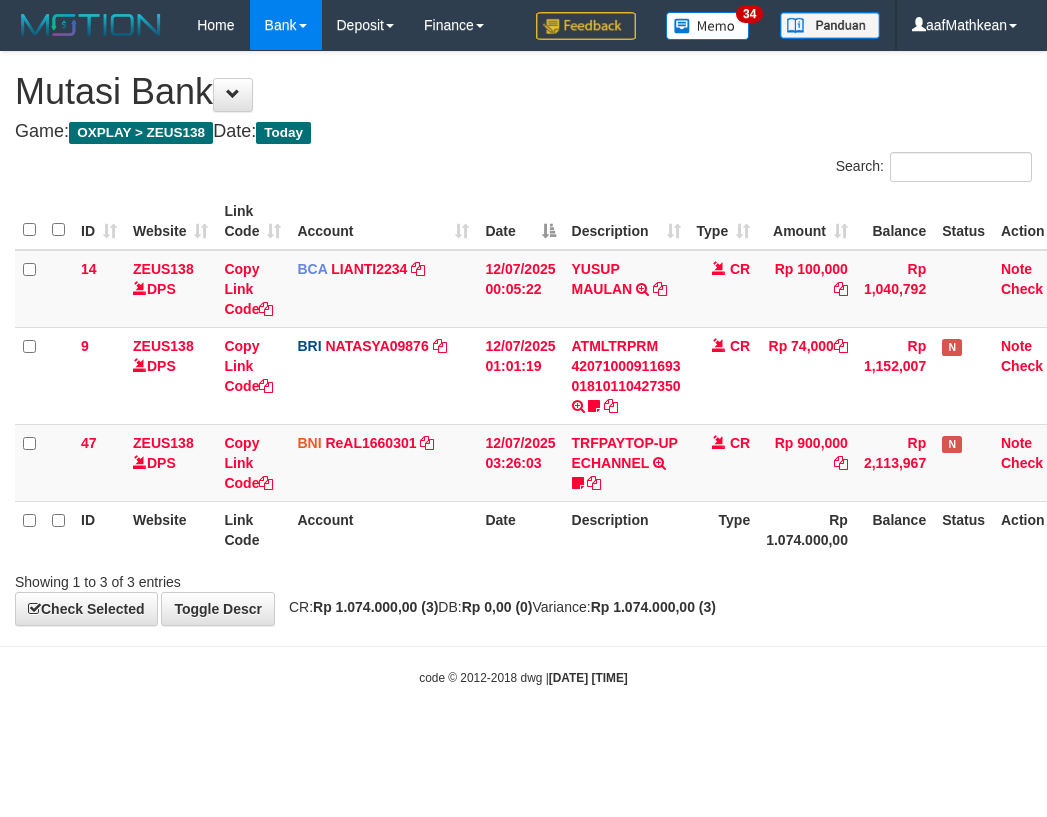 scroll, scrollTop: 0, scrollLeft: 27, axis: horizontal 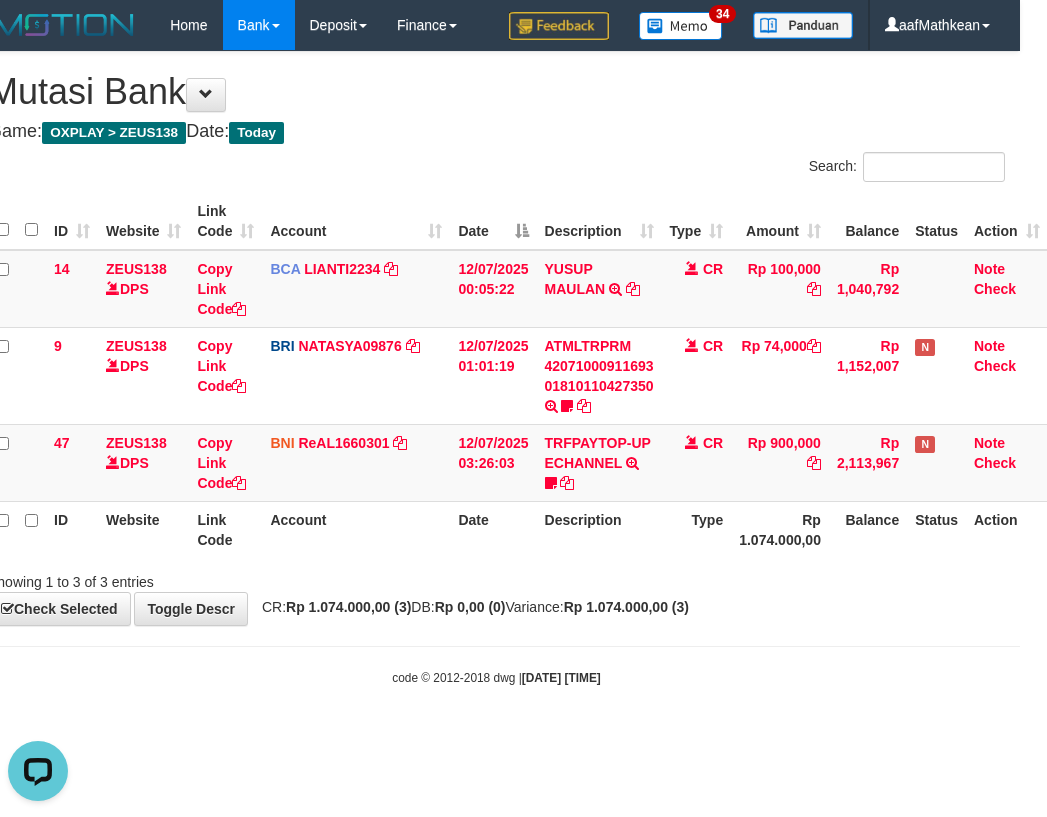click on "Showing 1 to 3 of 3 entries" at bounding box center [496, 578] 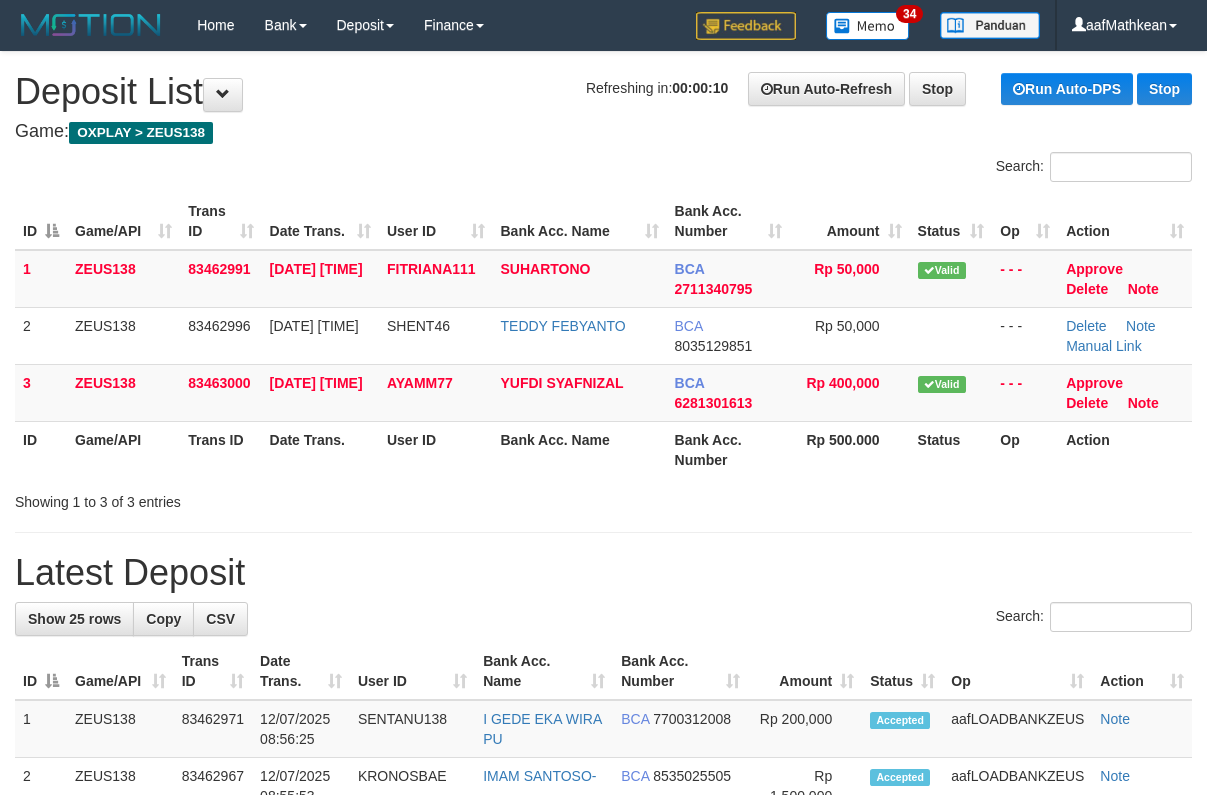 scroll, scrollTop: 0, scrollLeft: 0, axis: both 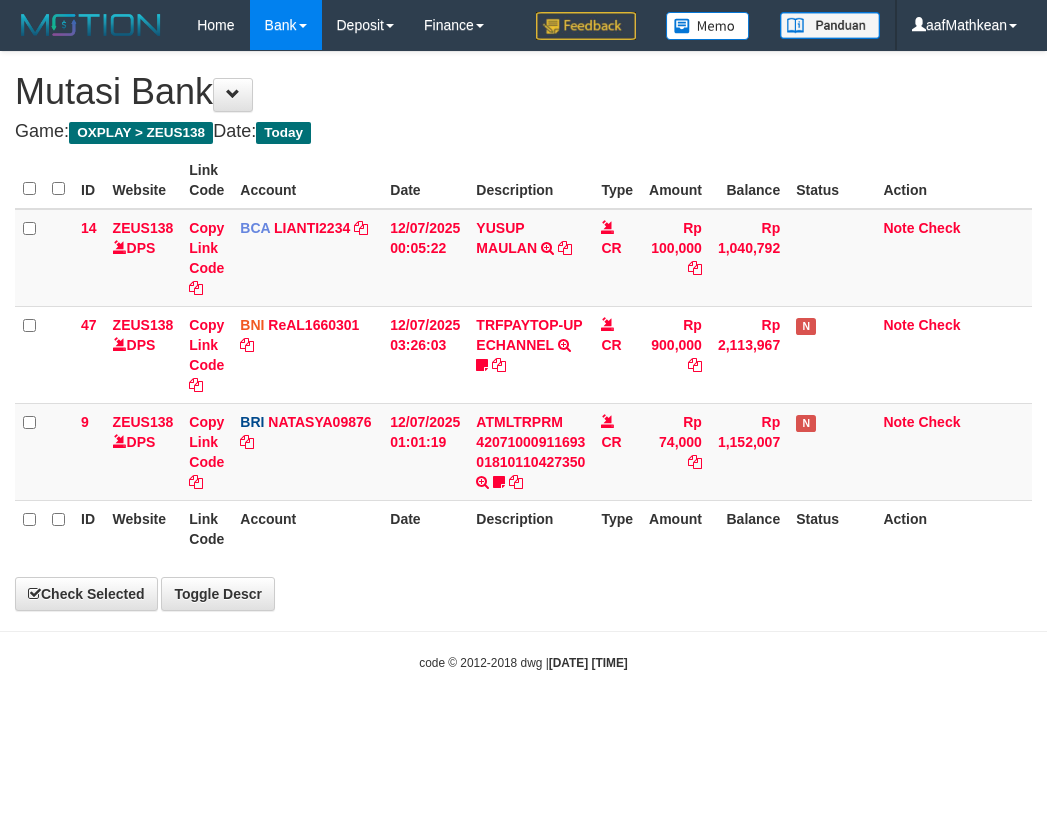 drag, startPoint x: 540, startPoint y: 530, endPoint x: 498, endPoint y: 636, distance: 114.01754 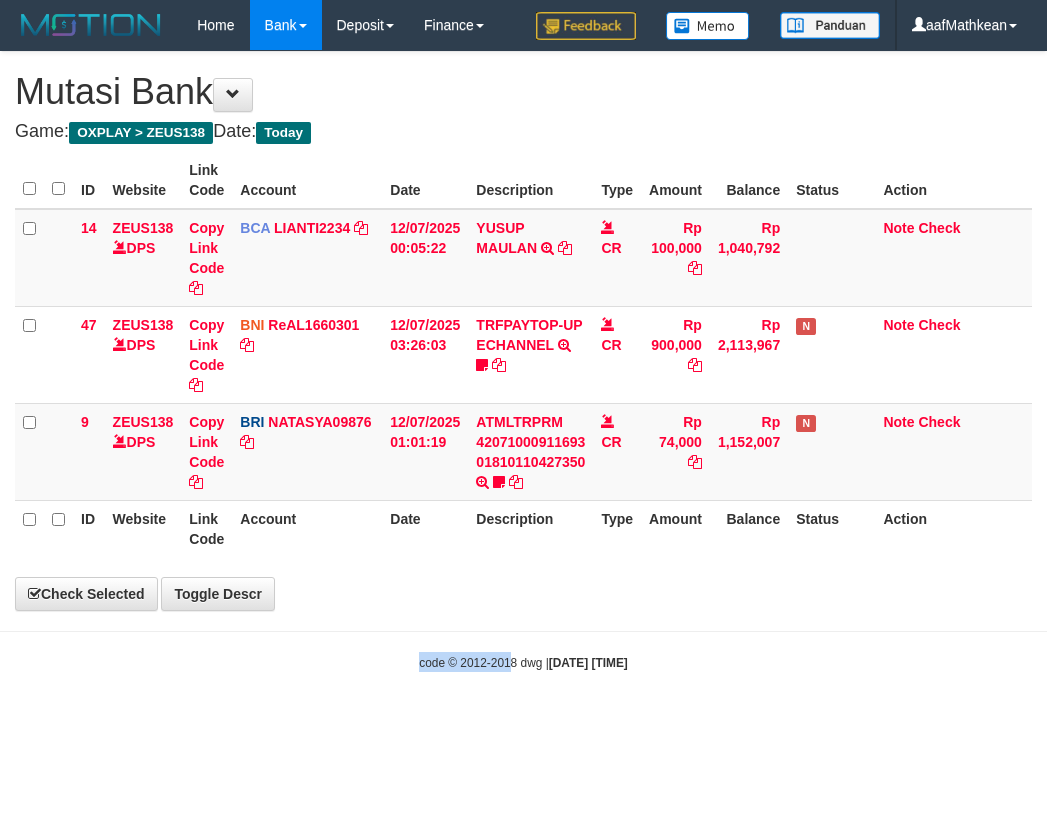 drag, startPoint x: 498, startPoint y: 636, endPoint x: 484, endPoint y: 594, distance: 44.27189 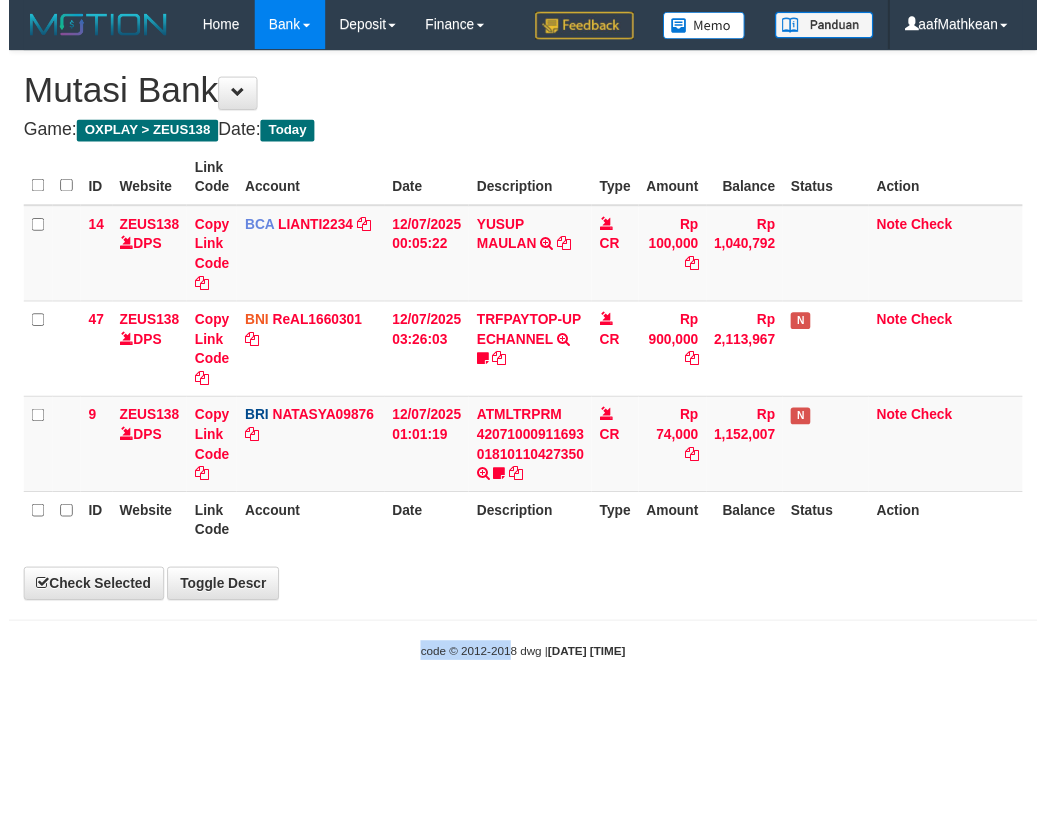 scroll, scrollTop: 0, scrollLeft: 27, axis: horizontal 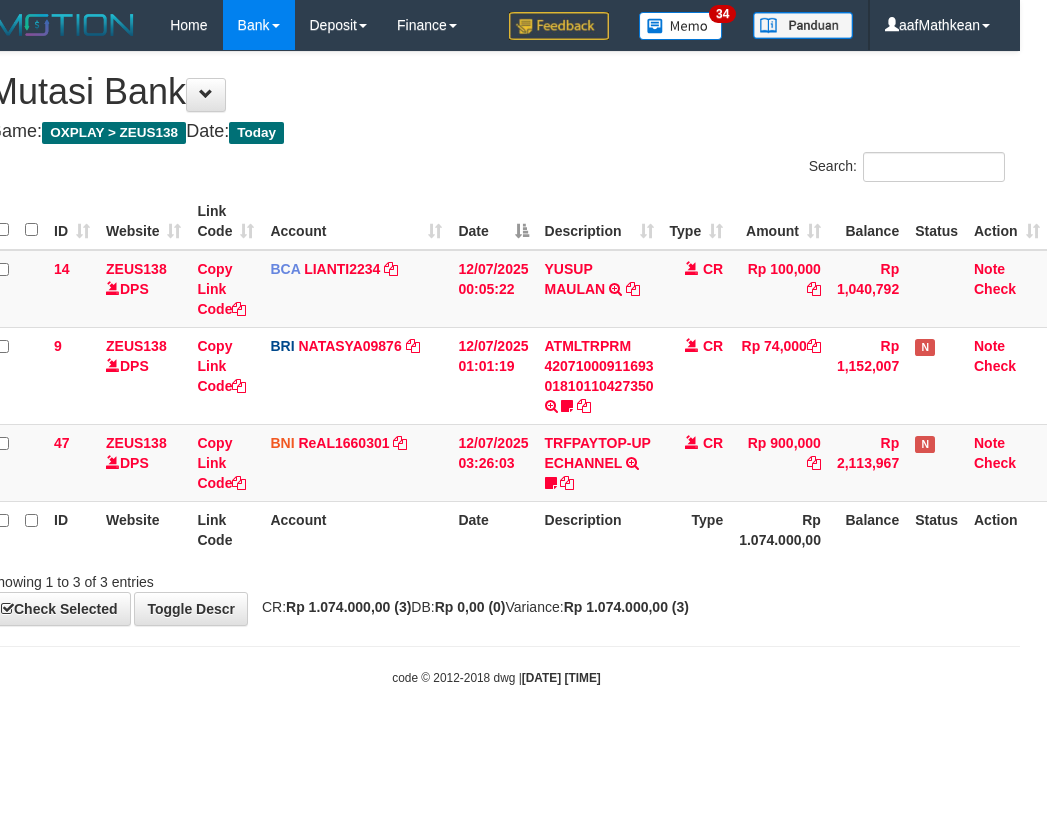 click on "Showing 1 to 3 of 3 entries" at bounding box center (496, 578) 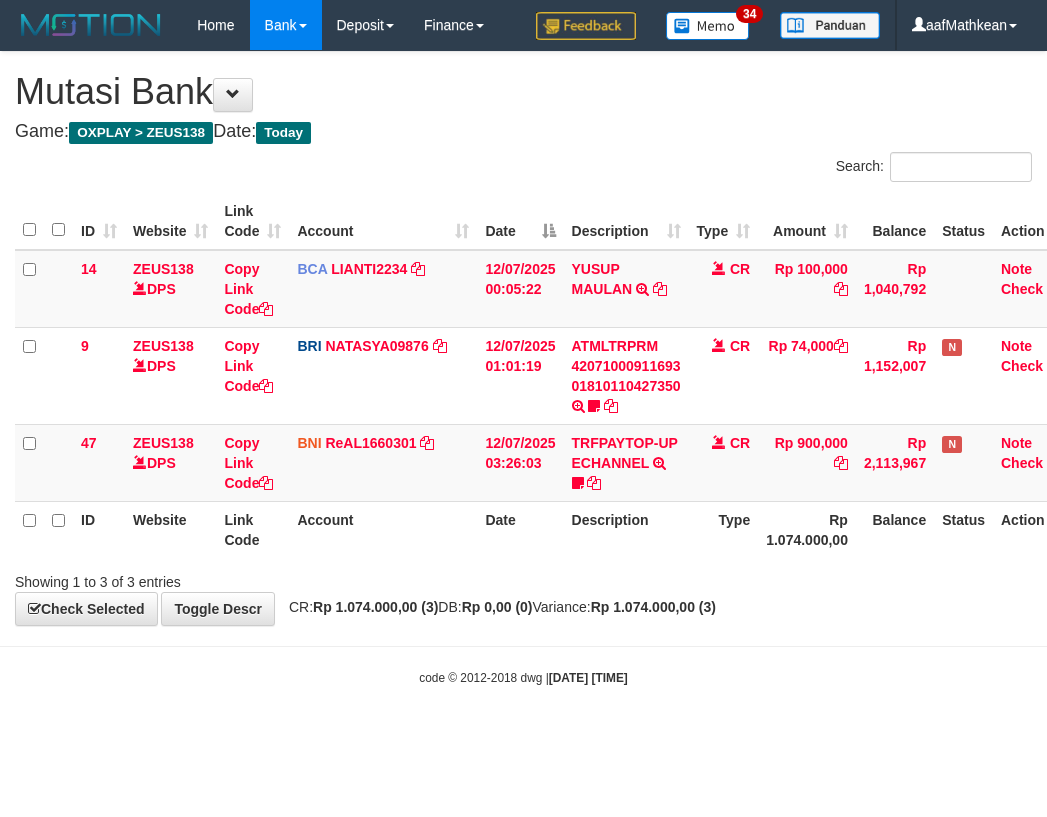 scroll, scrollTop: 0, scrollLeft: 27, axis: horizontal 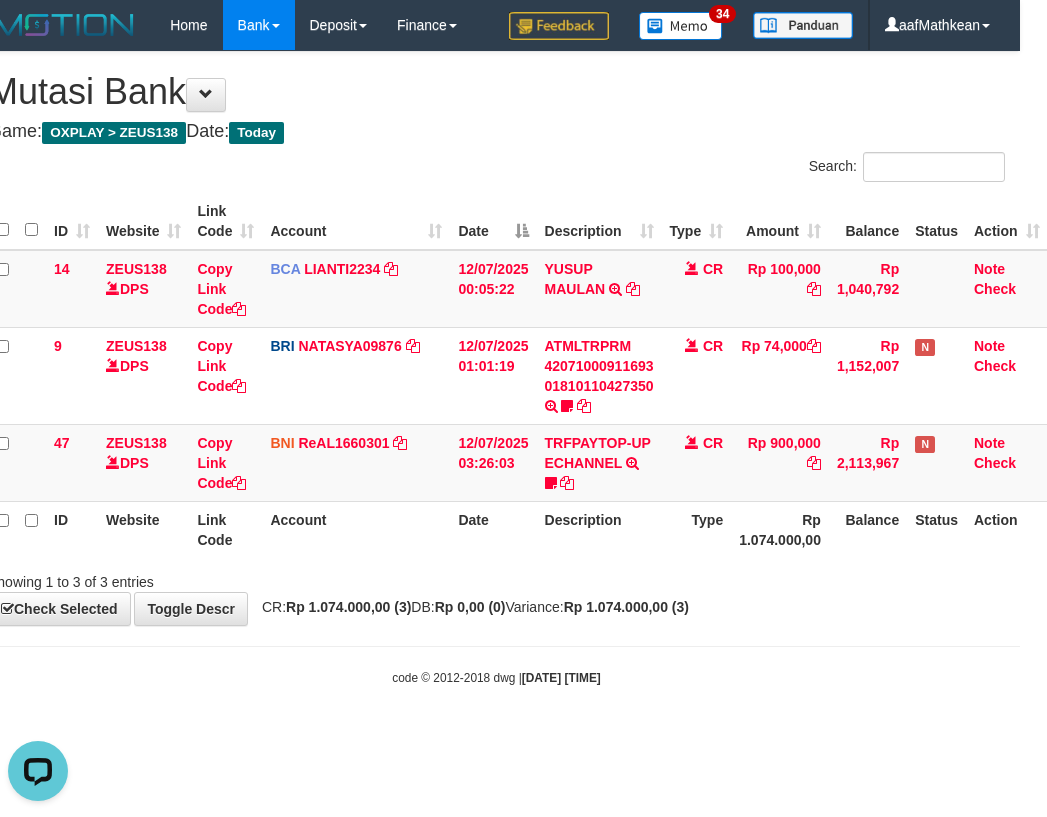 click on "Showing 1 to 3 of 3 entries" at bounding box center [496, 578] 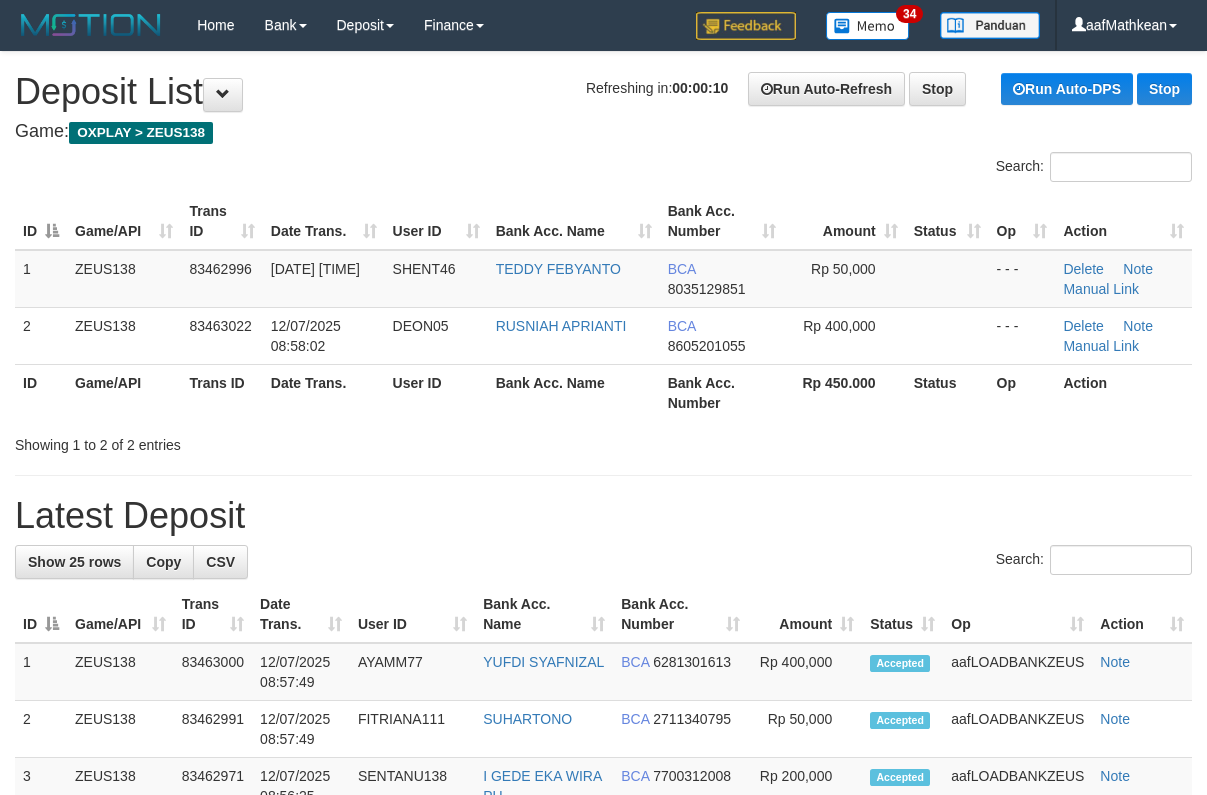 scroll, scrollTop: 0, scrollLeft: 0, axis: both 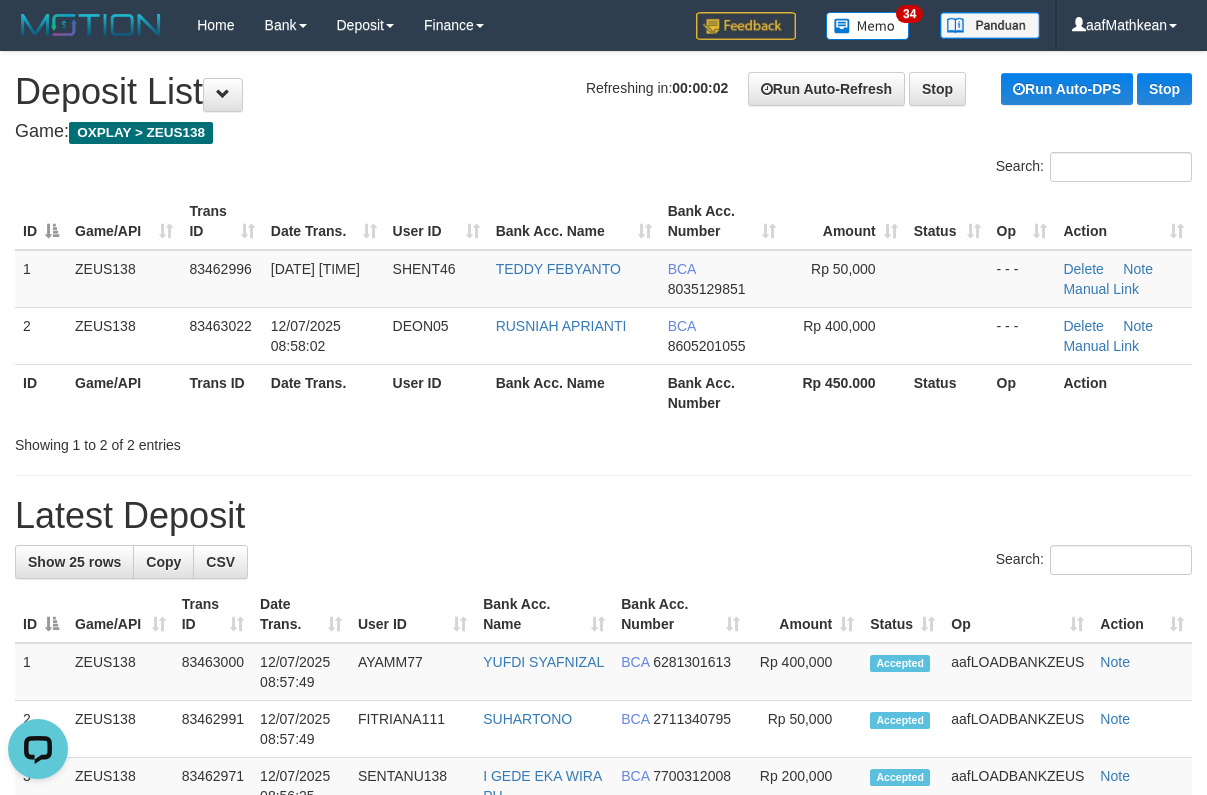click on "Search:" at bounding box center (603, 169) 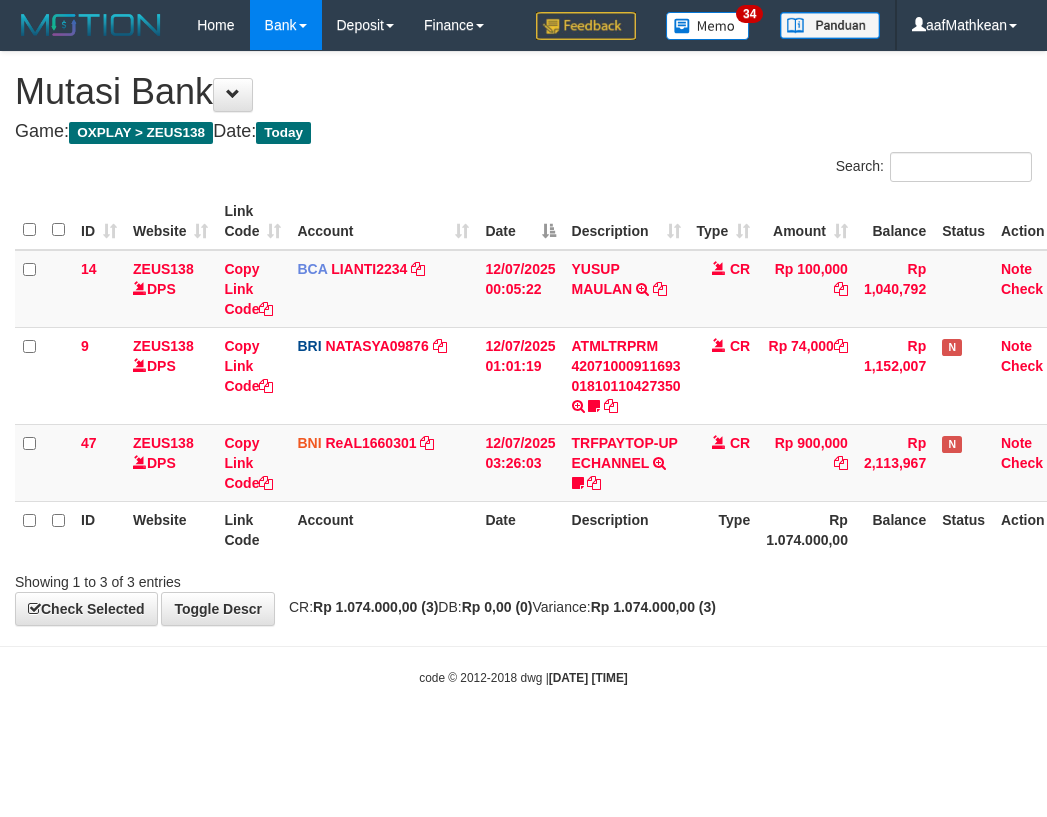 scroll, scrollTop: 0, scrollLeft: 27, axis: horizontal 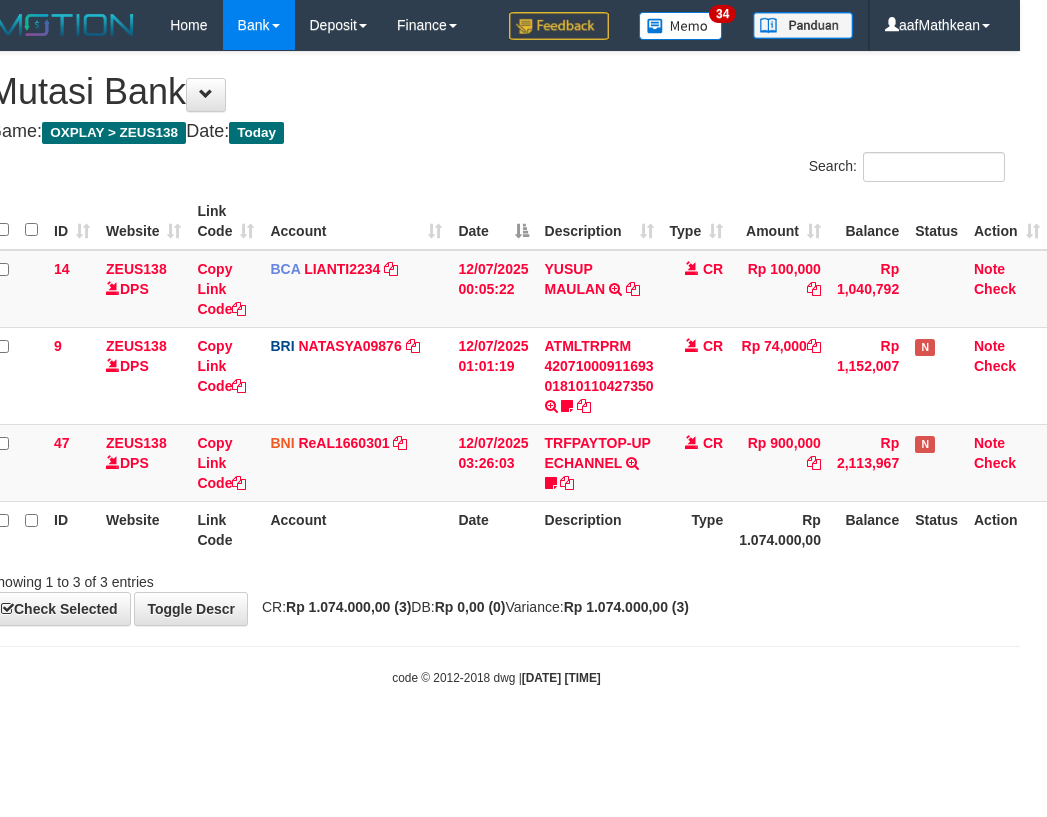 click on "Description" at bounding box center (599, 529) 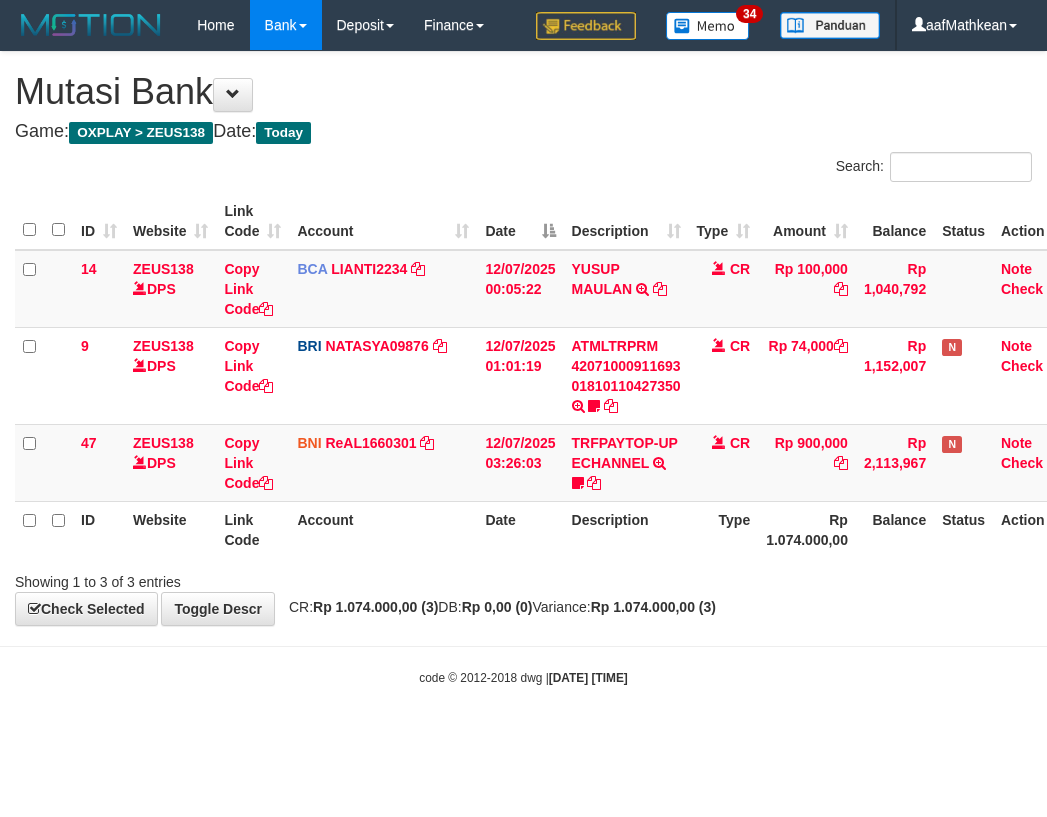 scroll, scrollTop: 0, scrollLeft: 27, axis: horizontal 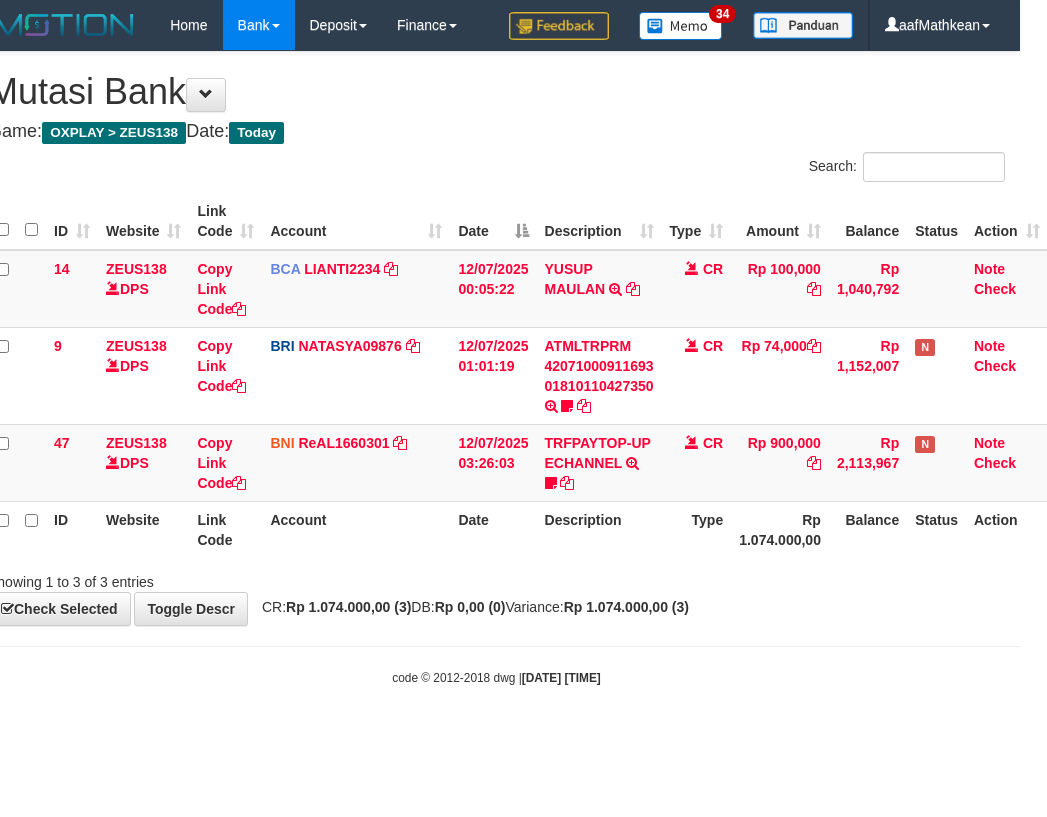 drag, startPoint x: 728, startPoint y: 570, endPoint x: 713, endPoint y: 571, distance: 15.033297 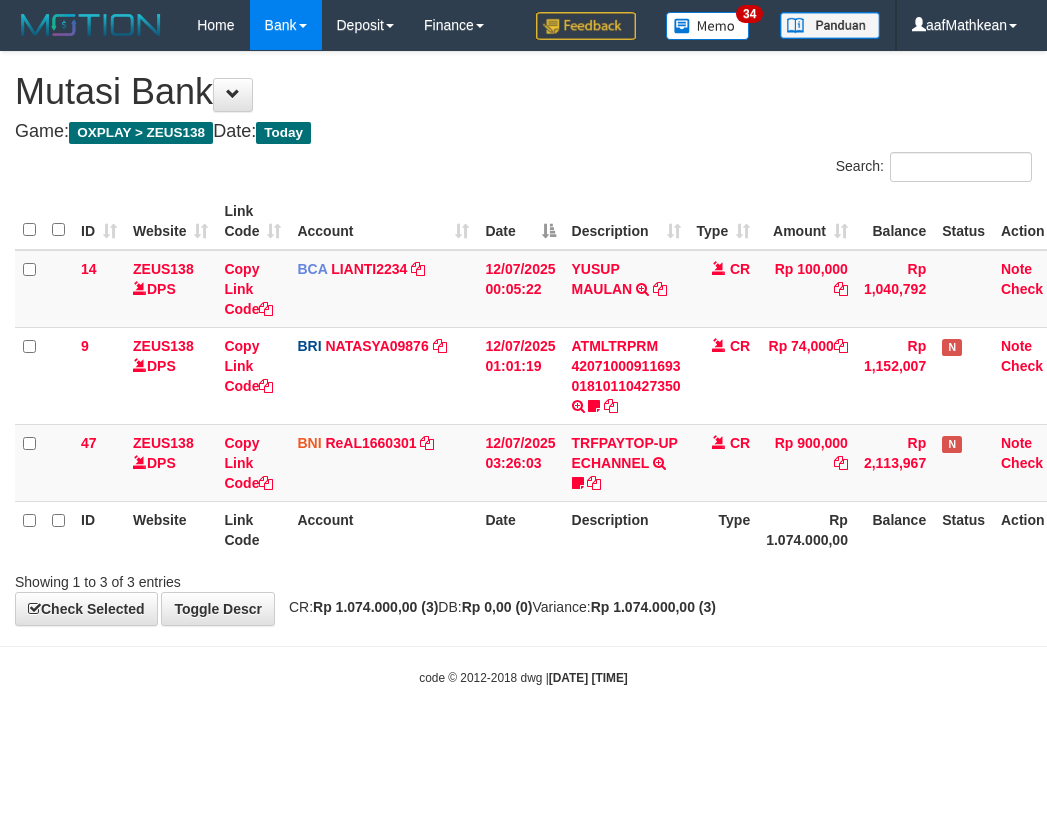 scroll, scrollTop: 0, scrollLeft: 27, axis: horizontal 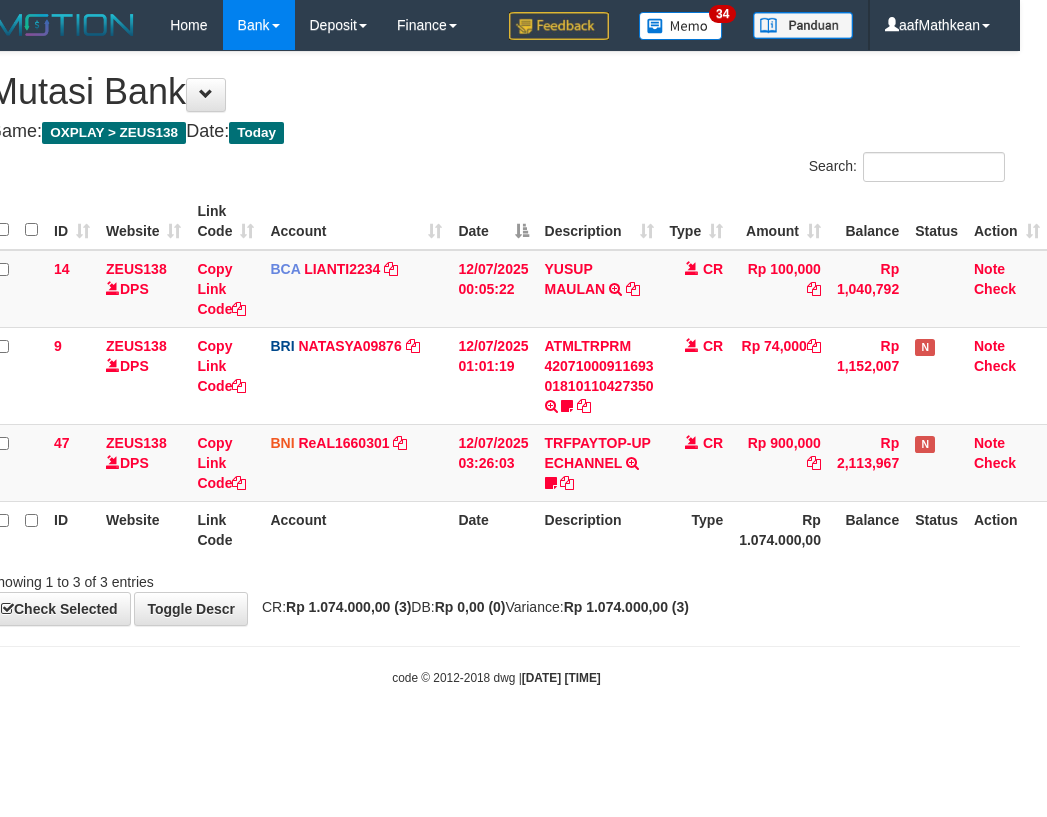 click on "Showing 1 to 3 of 3 entries" at bounding box center (496, 578) 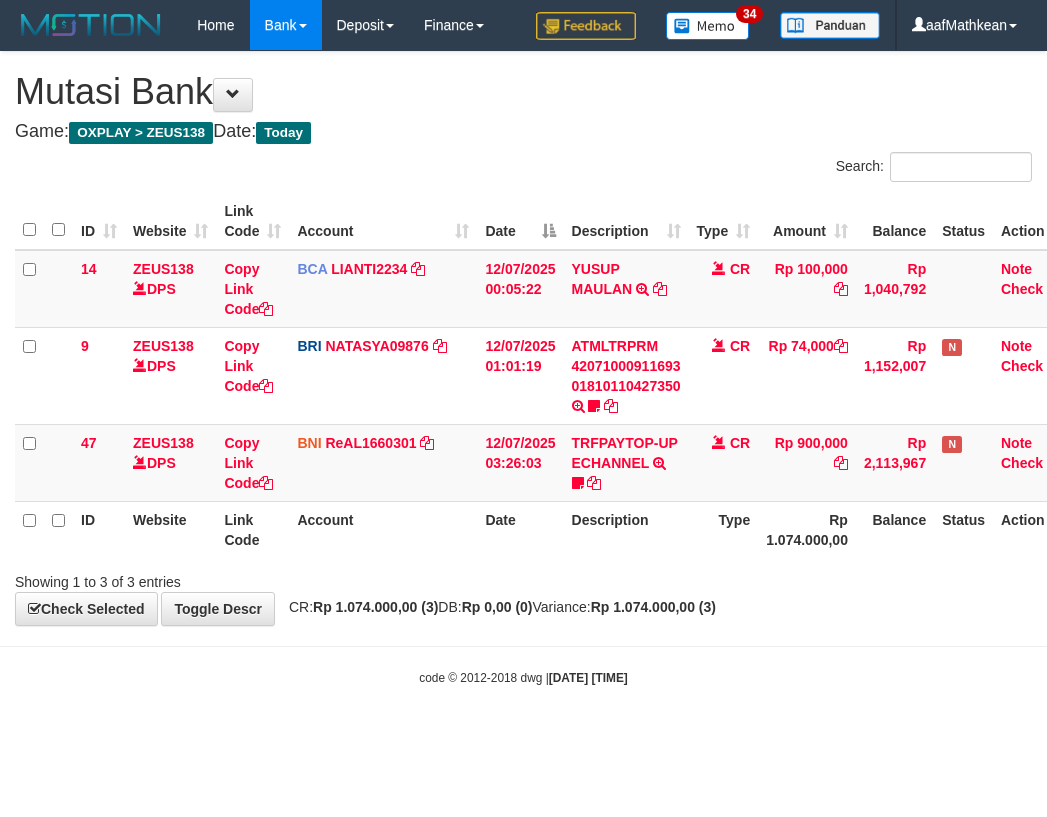 scroll, scrollTop: 0, scrollLeft: 27, axis: horizontal 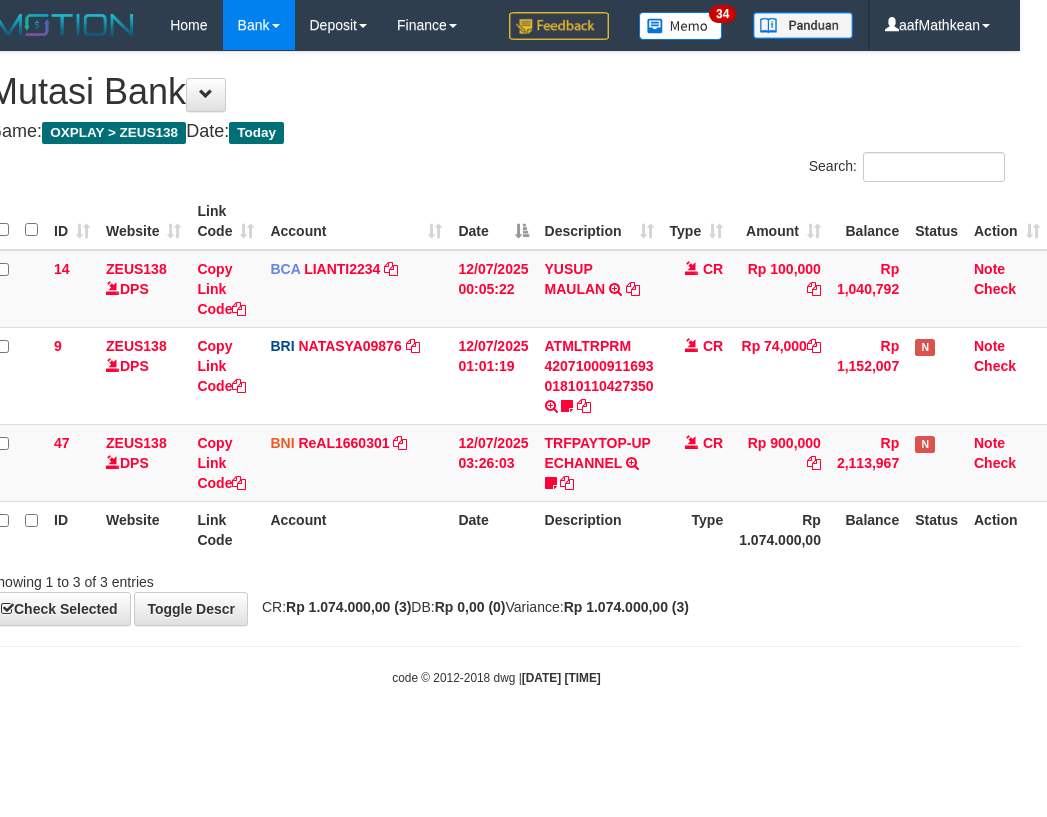 click on "Showing 1 to 3 of 3 entries" at bounding box center [191, 578] 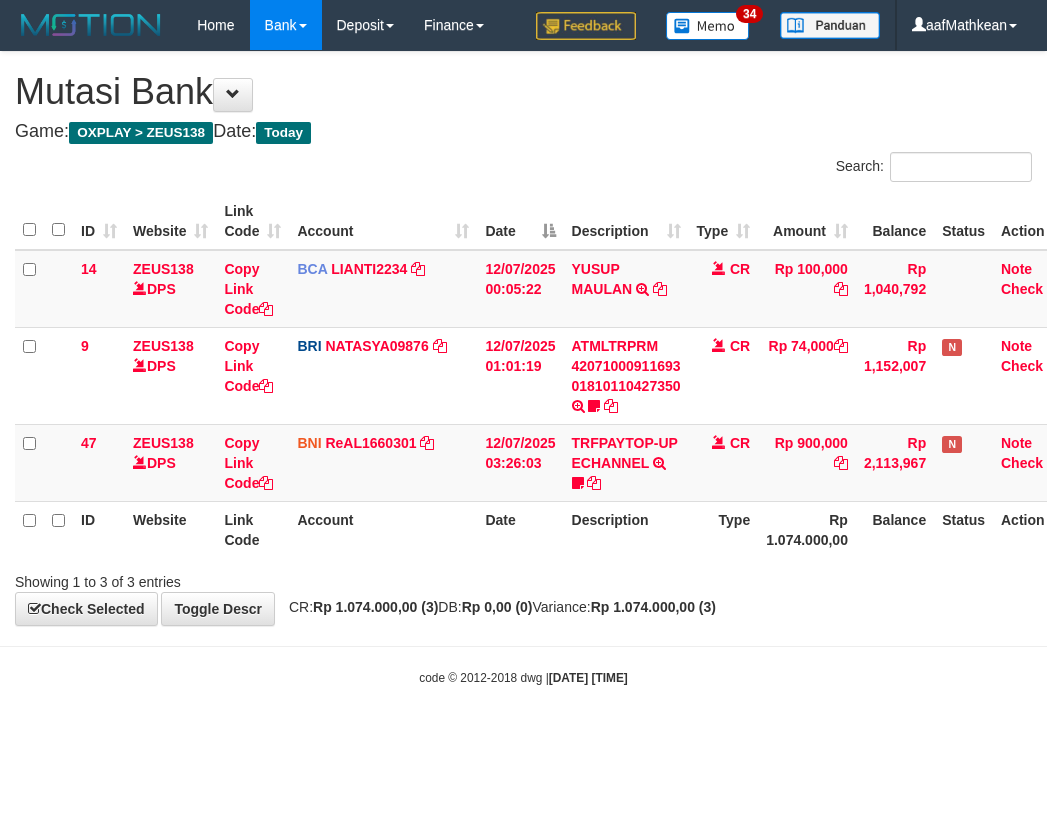scroll, scrollTop: 0, scrollLeft: 27, axis: horizontal 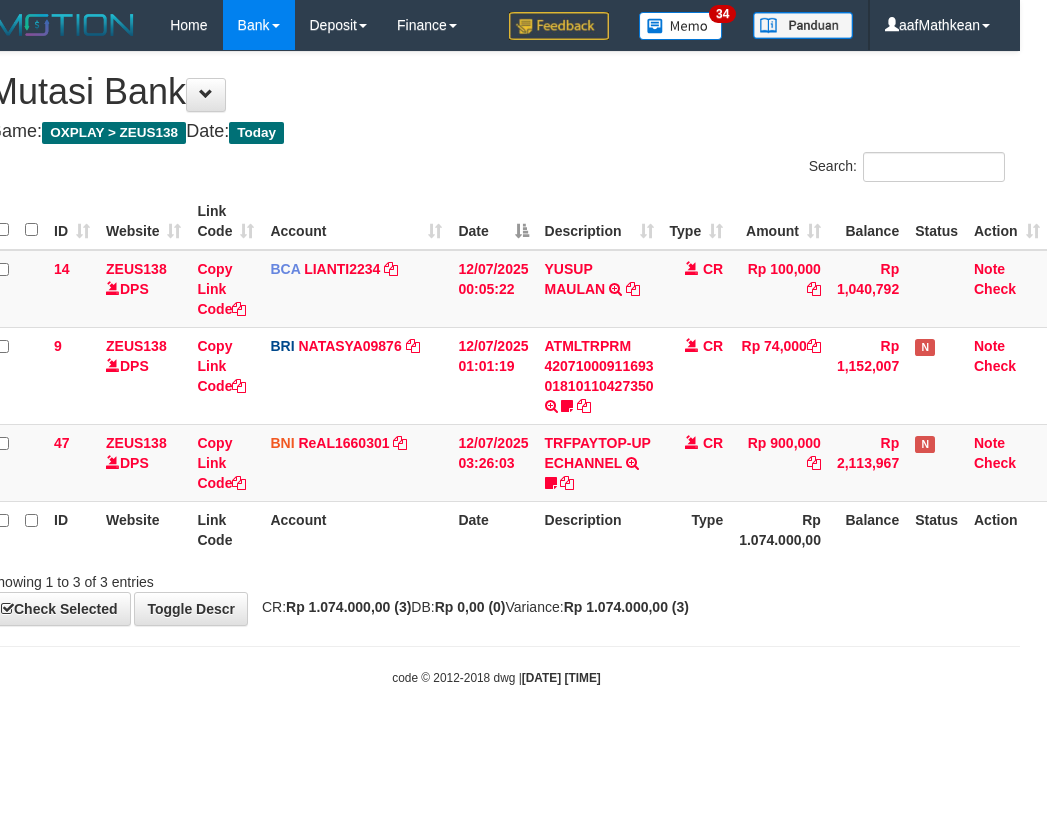 click on "Toggle navigation
Home
Bank
Account List
Load
By Website
Group
[OXPLAY]													ZEUS138
By Load Group (DPS)" at bounding box center [496, 368] 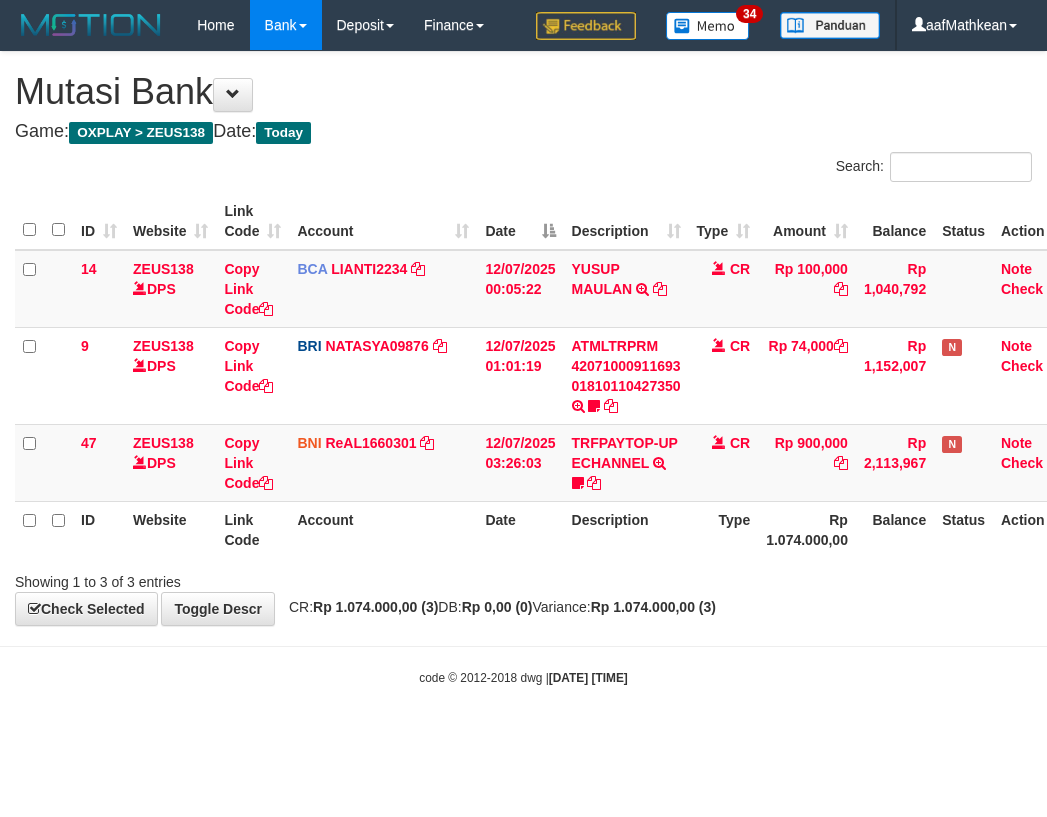 scroll, scrollTop: 0, scrollLeft: 27, axis: horizontal 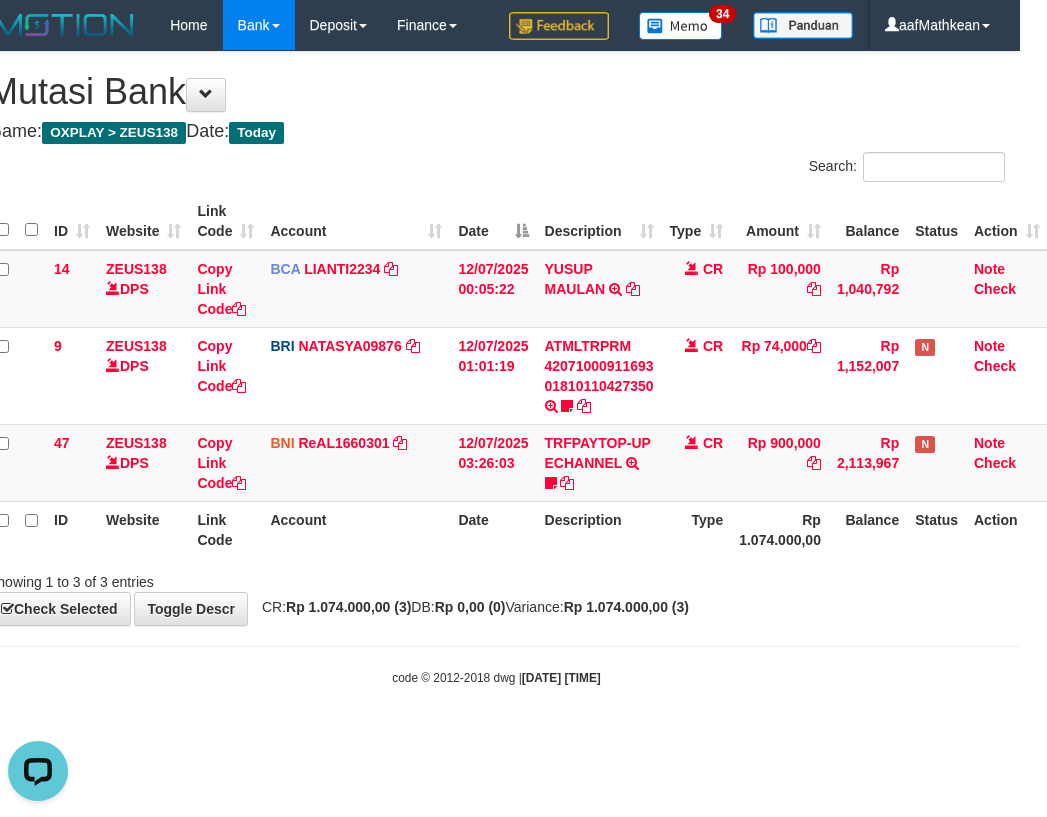 click on "ID Website Link Code Account Date Description Type Amount Balance Status Action
14
ZEUS138    DPS
Copy Link Code
BCA
LIANTI2234
DPS
YULIANTI
mutasi_20250712_4646 | 14
mutasi_20250712_4646 | 14
12/07/2025 00:05:22
YUSUP MAULAN         TRSF E-BANKING CR 1207/FTSCY/WS95051
100000.002025071262819090 TRFDN-YUSUP MAULANESPAY DEBIT INDONE
CR
Rp 100,000
Rp 1,040,792
Note
Check
9
ZEUS138    DPS
Copy Link Code
BRI
NATASYA09876
DPS" at bounding box center [496, 375] 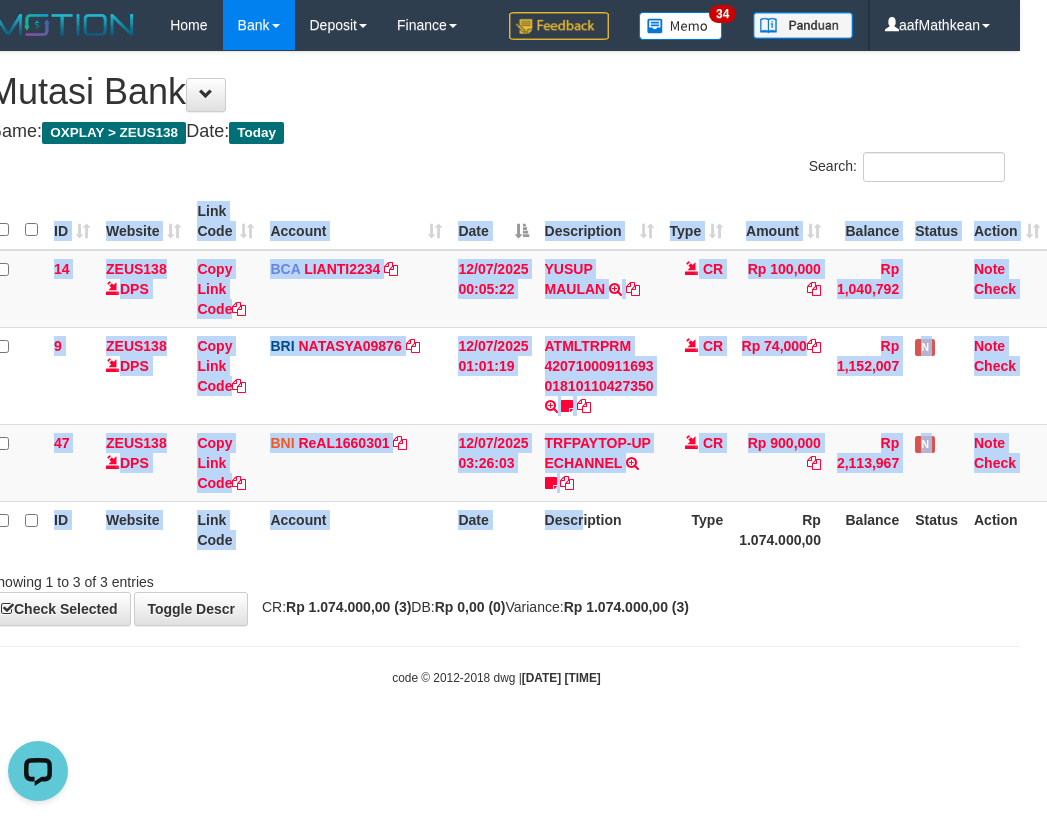 click on "**********" at bounding box center [496, 338] 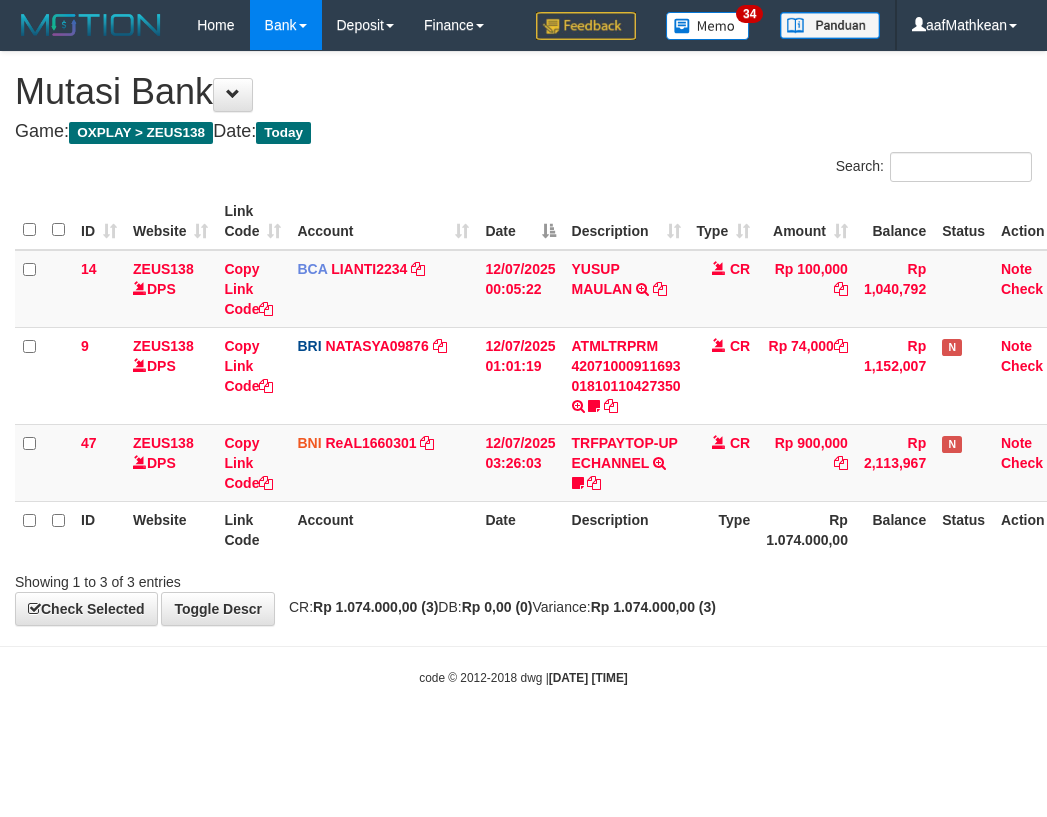 scroll, scrollTop: 0, scrollLeft: 27, axis: horizontal 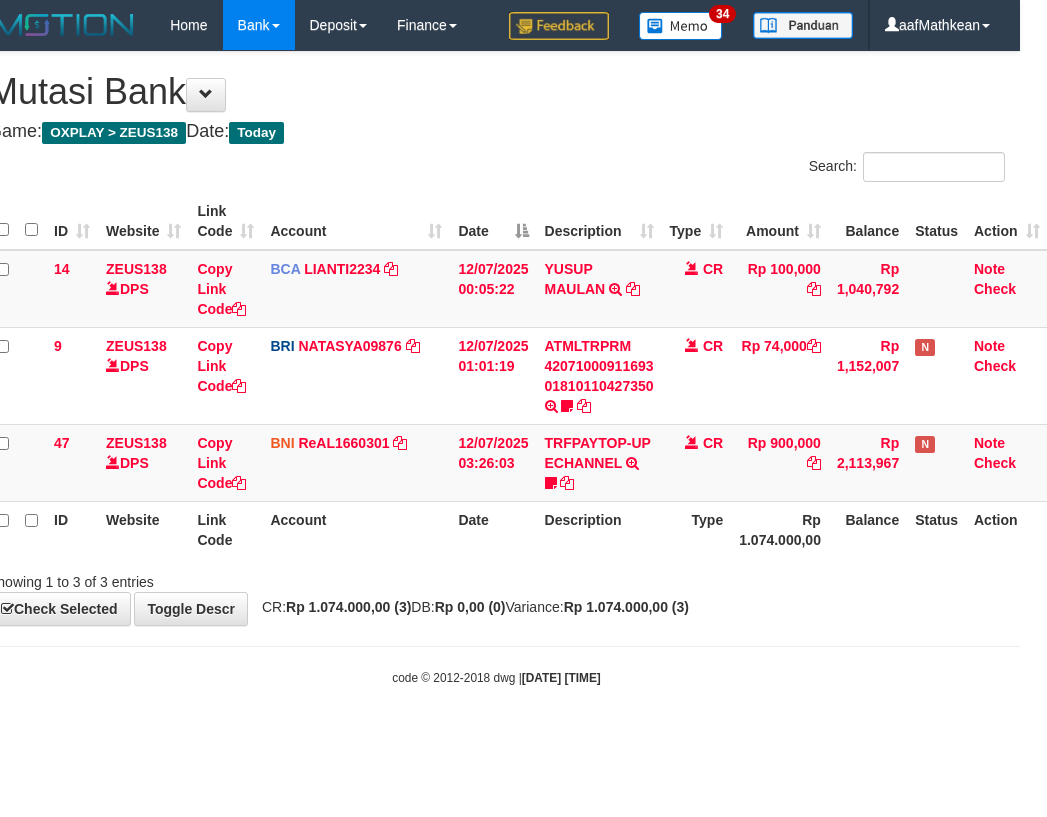 click on "Toggle navigation
Home
Bank
Account List
Load
By Website
Group
[OXPLAY]													ZEUS138
By Load Group (DPS)" at bounding box center [496, 368] 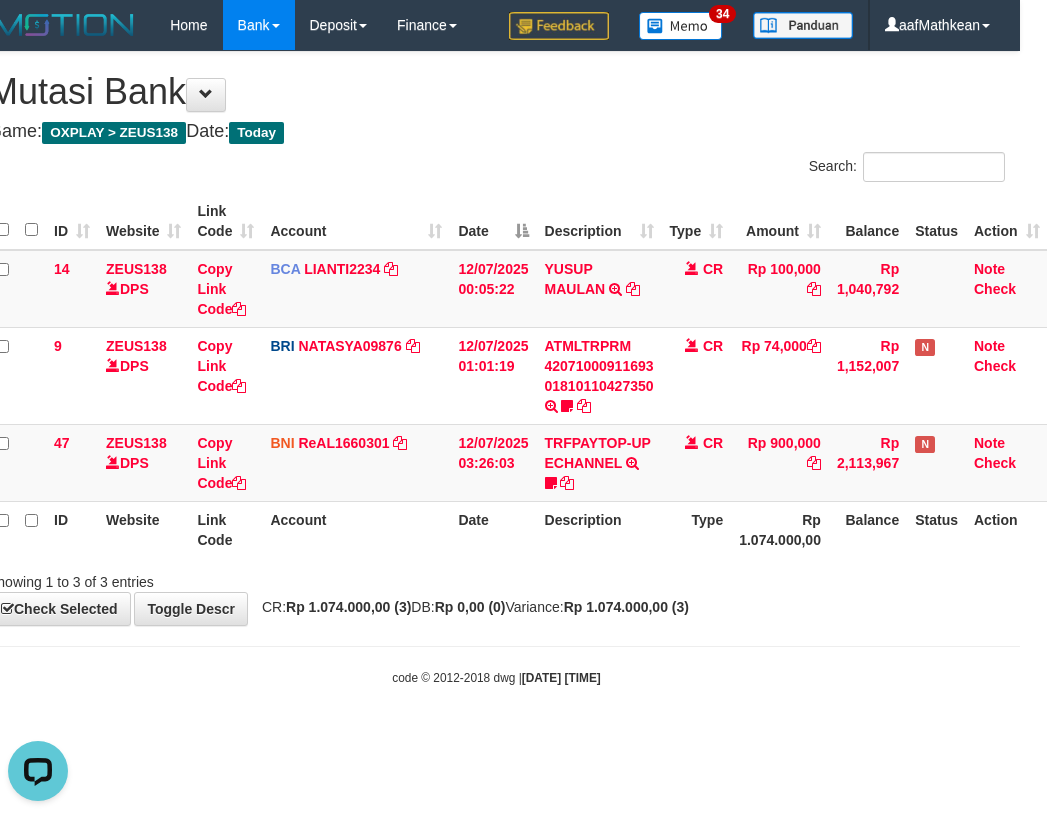 scroll, scrollTop: 0, scrollLeft: 0, axis: both 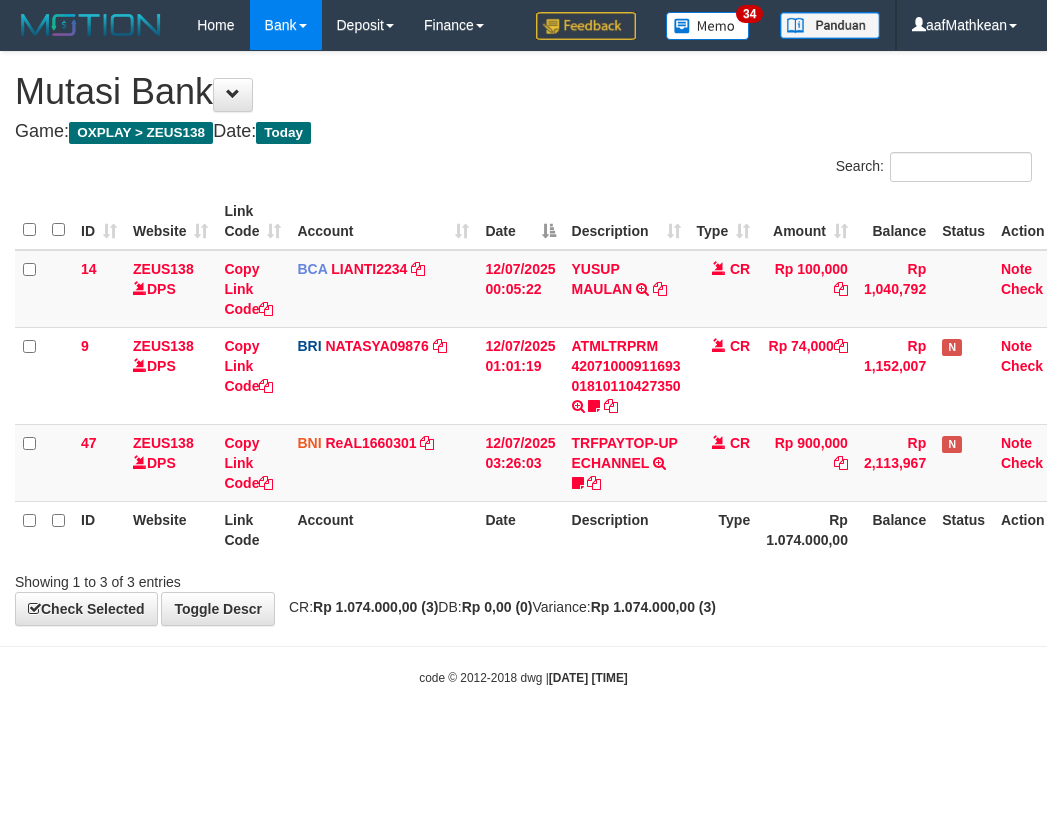 click on "Toggle navigation
Home
Bank
Account List
Load
By Website
Group
[OXPLAY]													ZEUS138
By Load Group (DPS)" at bounding box center (523, 368) 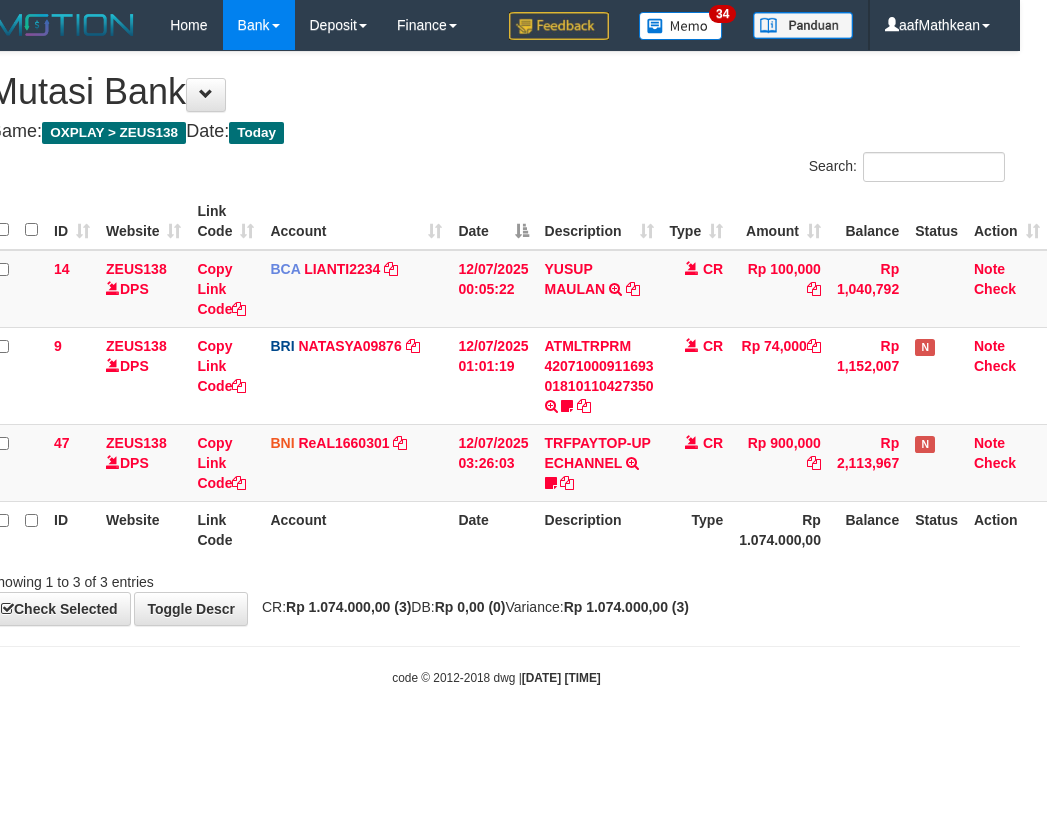 click on "Rp 1.074.000,00 (3)" at bounding box center (626, 607) 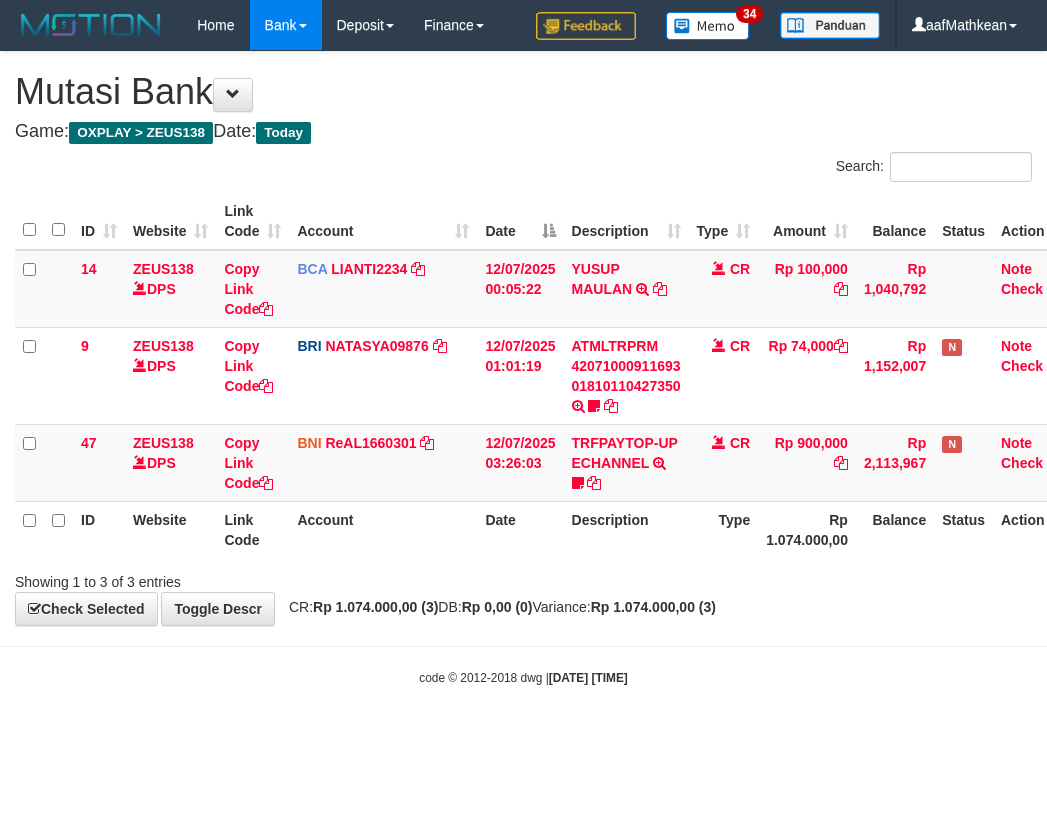 scroll, scrollTop: 0, scrollLeft: 27, axis: horizontal 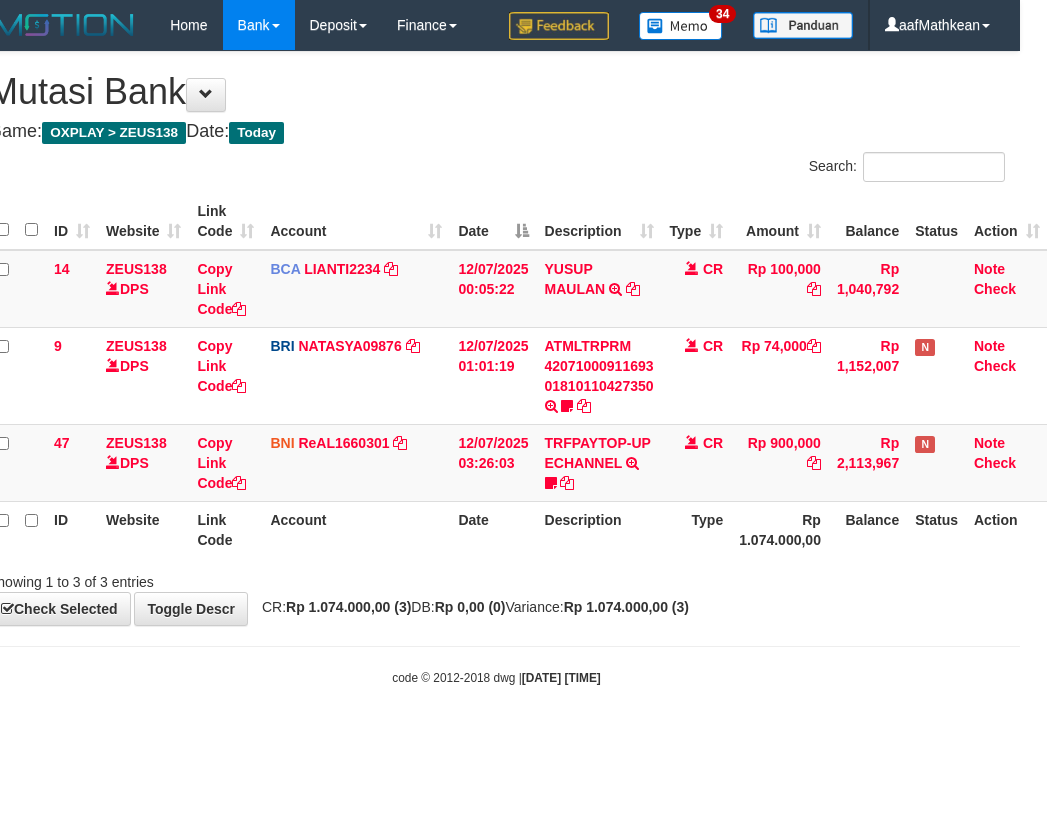drag, startPoint x: 755, startPoint y: 575, endPoint x: 727, endPoint y: 575, distance: 28 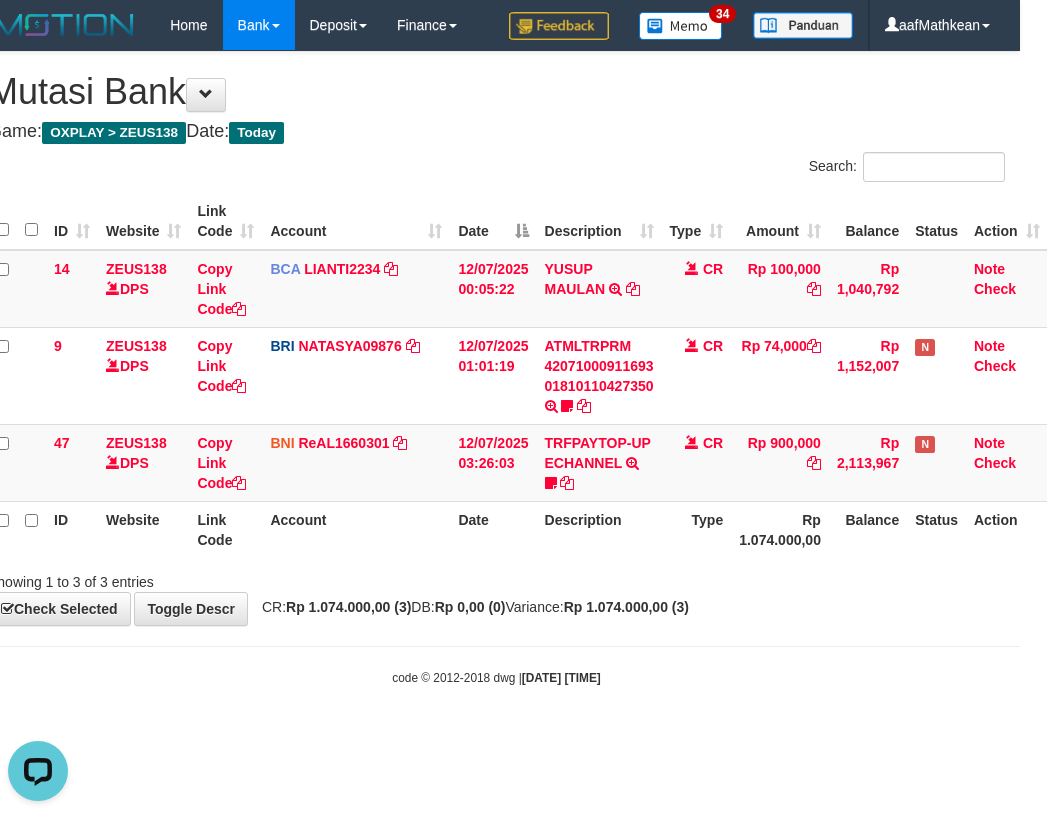scroll, scrollTop: 0, scrollLeft: 0, axis: both 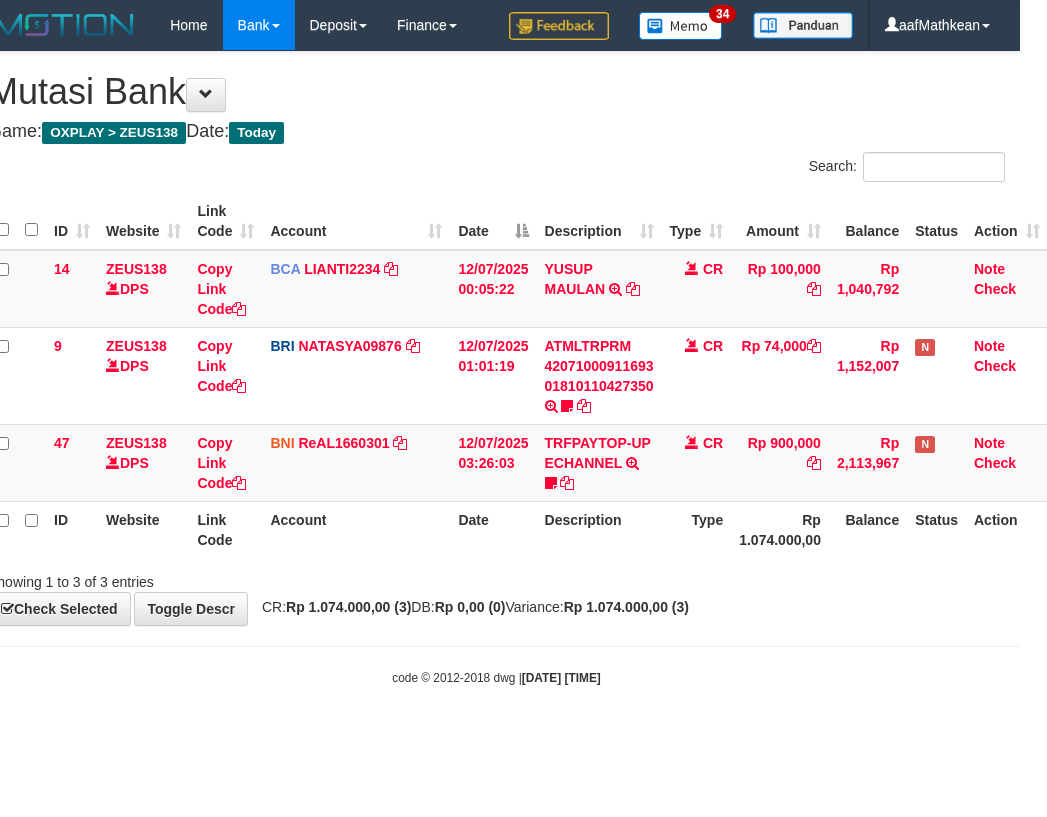 click on "Showing 1 to 3 of 3 entries" at bounding box center [496, 578] 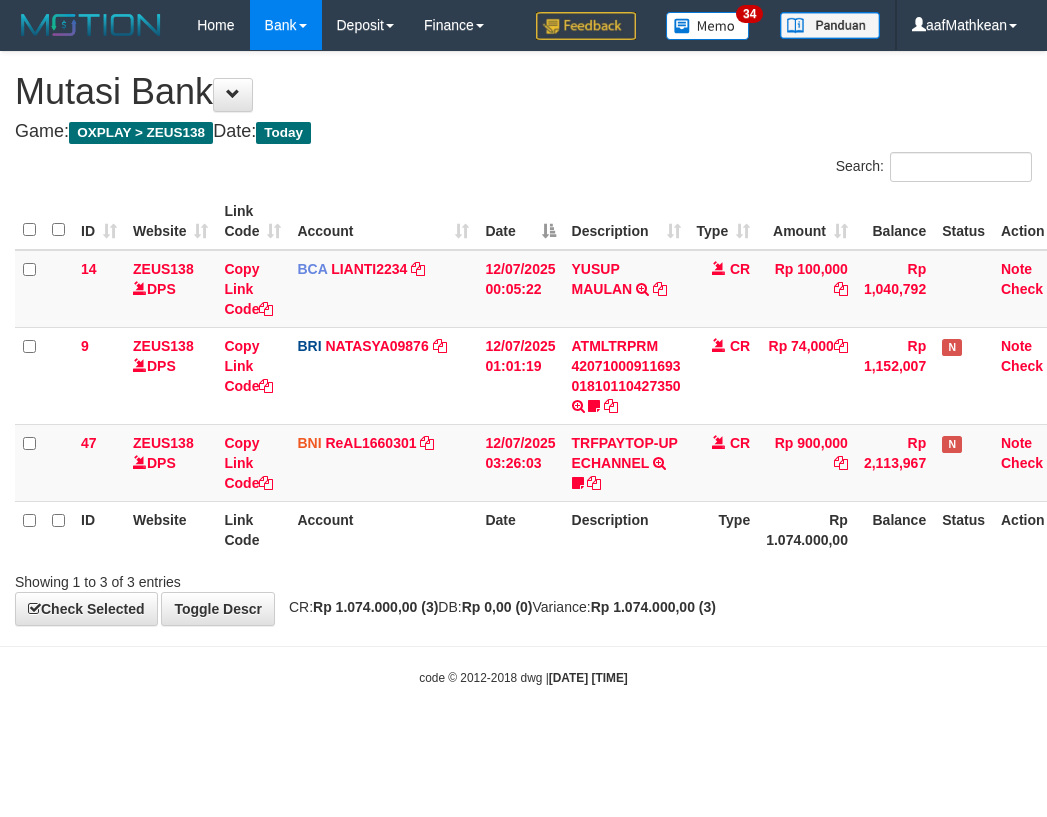 click on "Showing 1 to 3 of 3 entries" at bounding box center (523, 578) 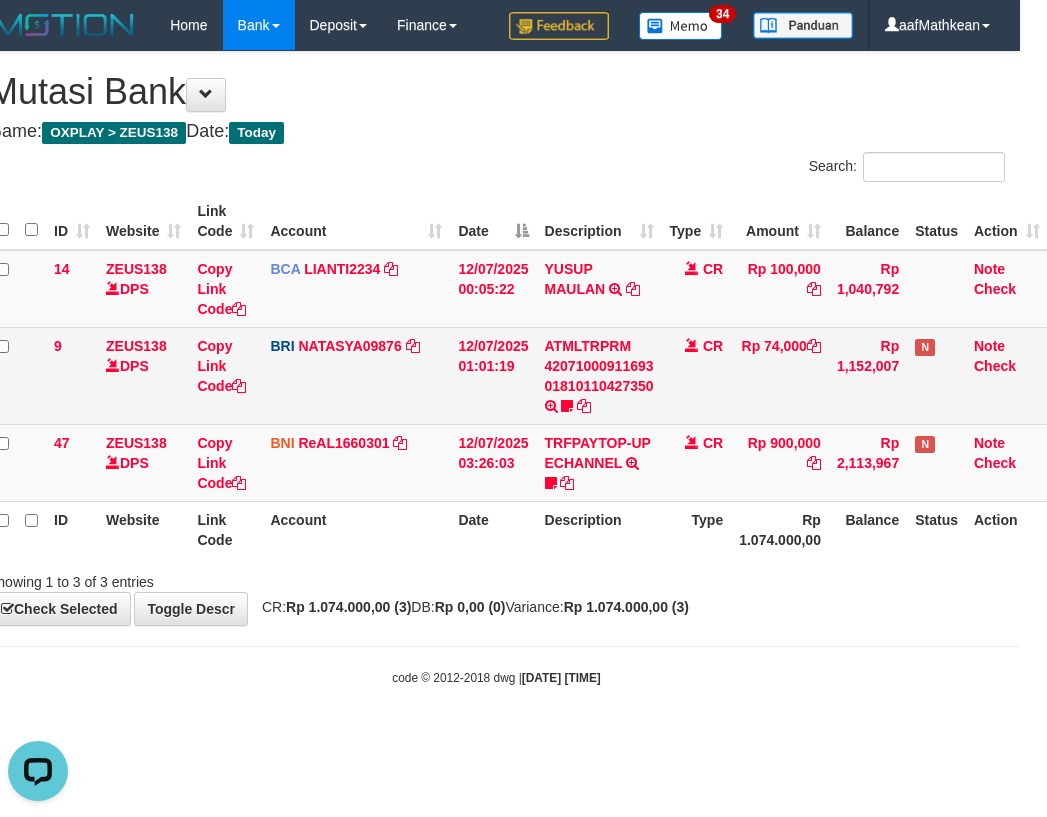 scroll, scrollTop: 0, scrollLeft: 0, axis: both 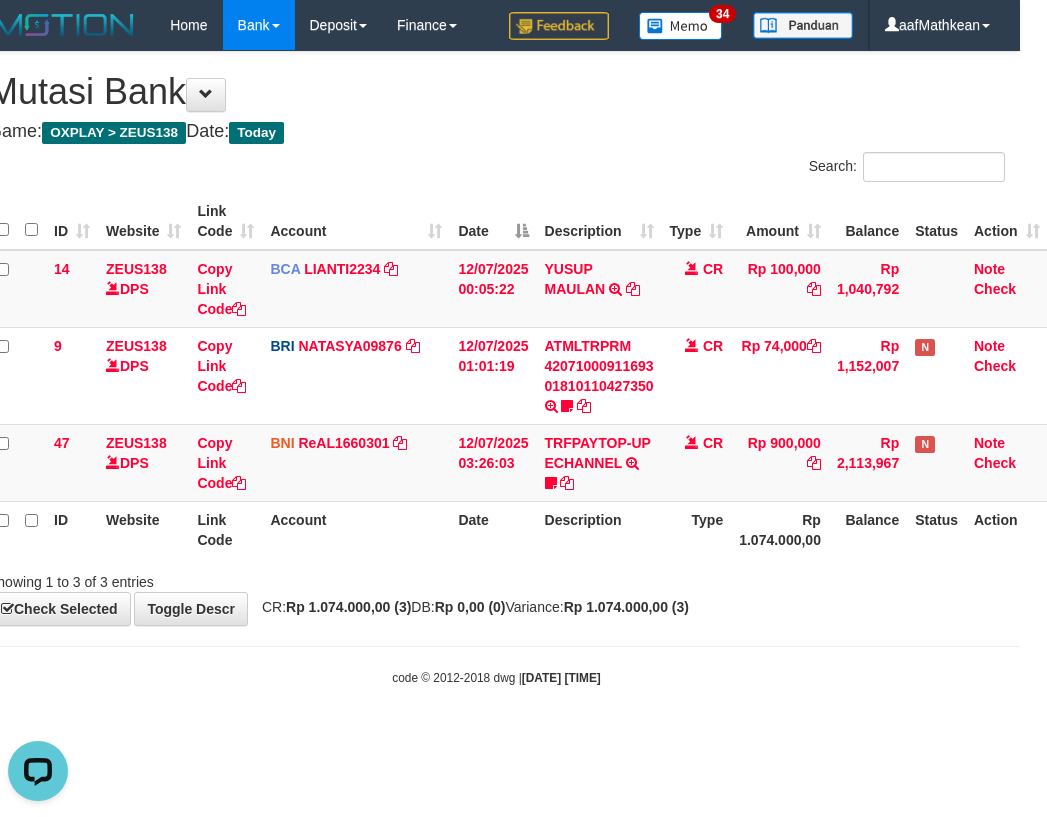 drag, startPoint x: 635, startPoint y: 632, endPoint x: 623, endPoint y: 619, distance: 17.691807 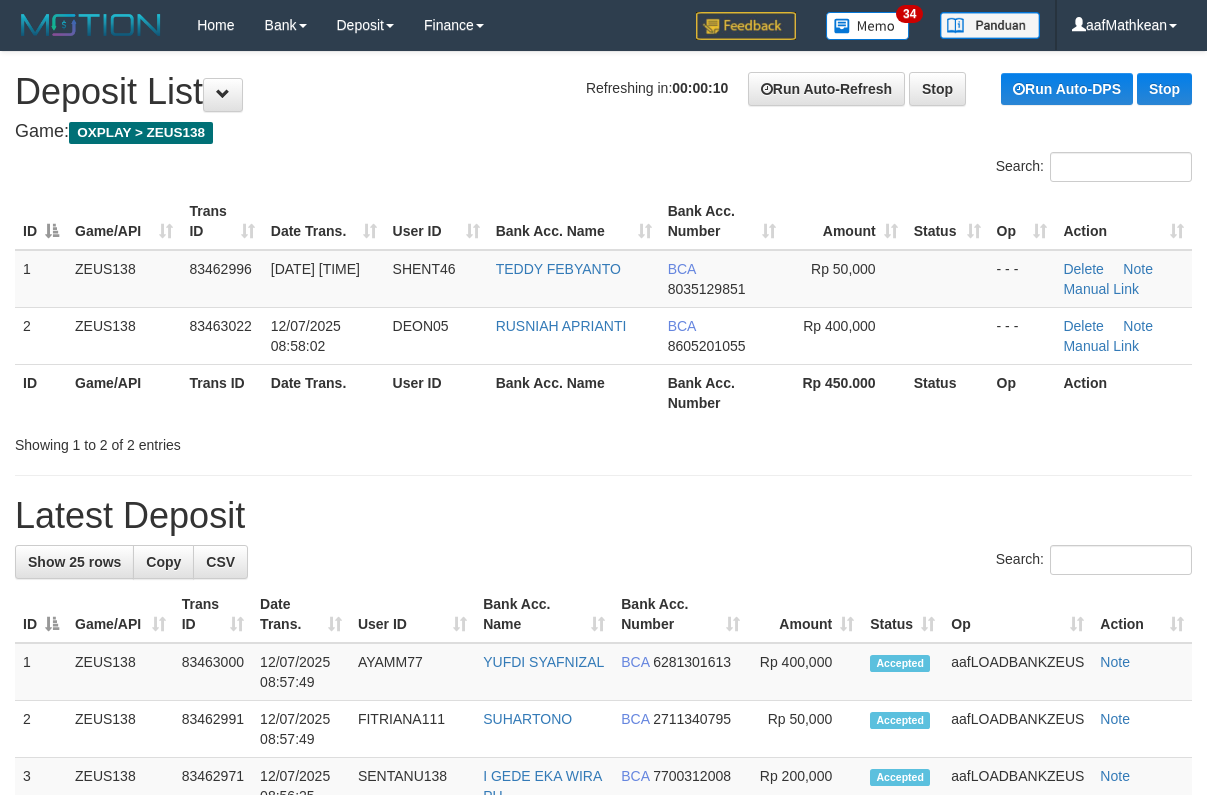 scroll, scrollTop: 0, scrollLeft: 0, axis: both 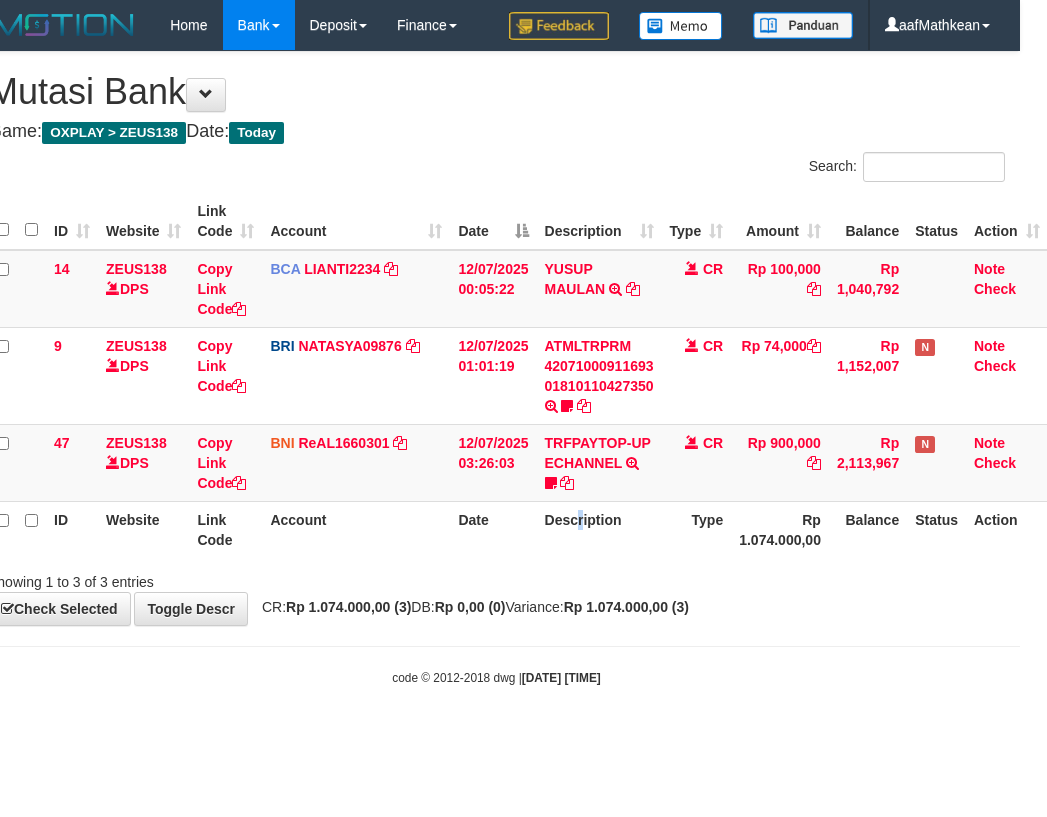 click on "Description" at bounding box center [599, 529] 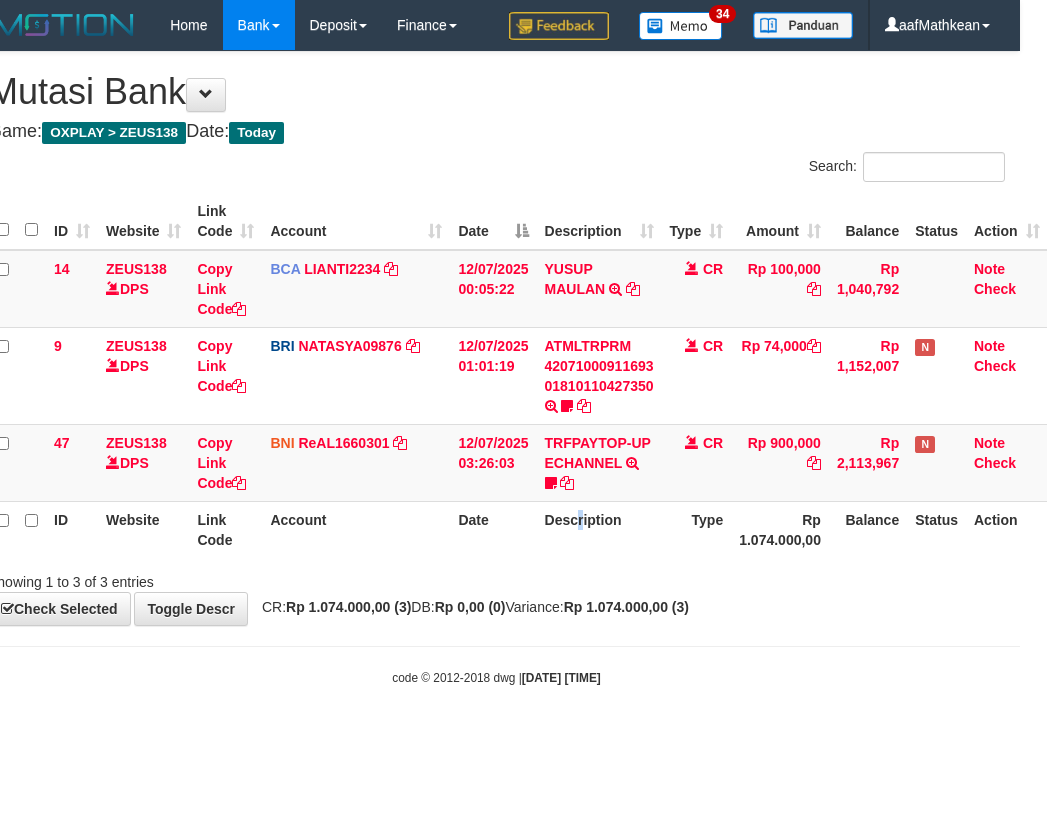click on "Description" at bounding box center (599, 529) 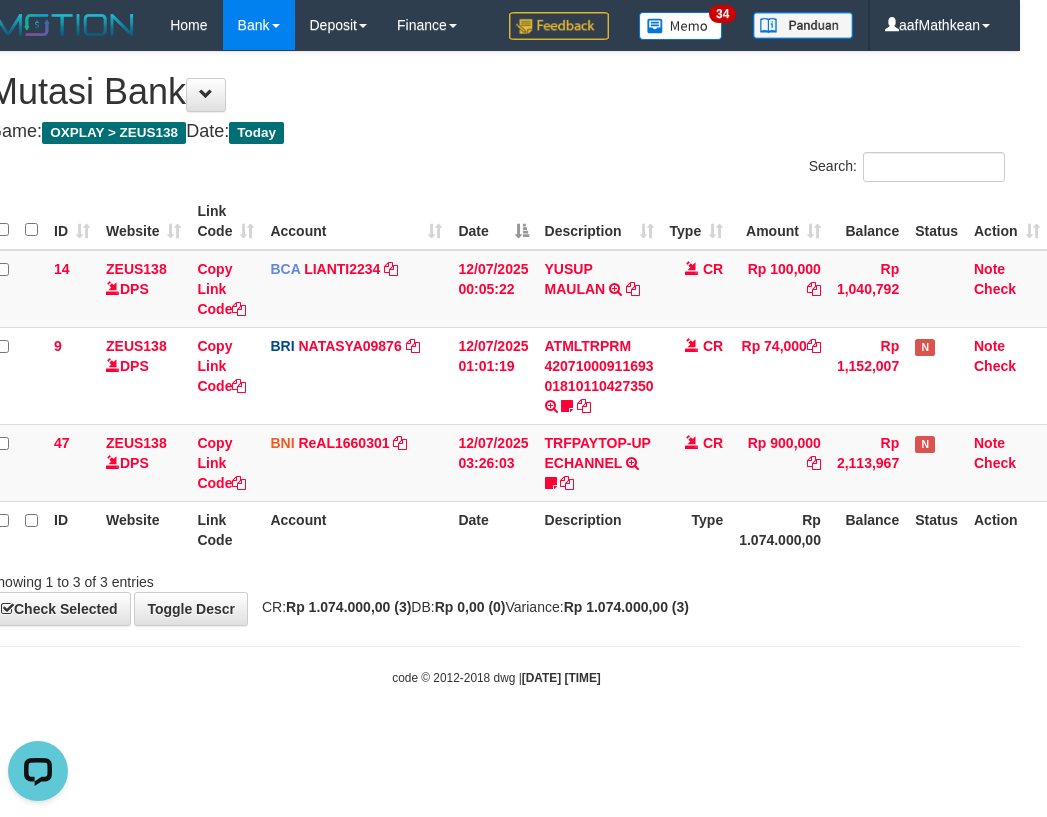 drag, startPoint x: 638, startPoint y: 555, endPoint x: 586, endPoint y: 560, distance: 52.23983 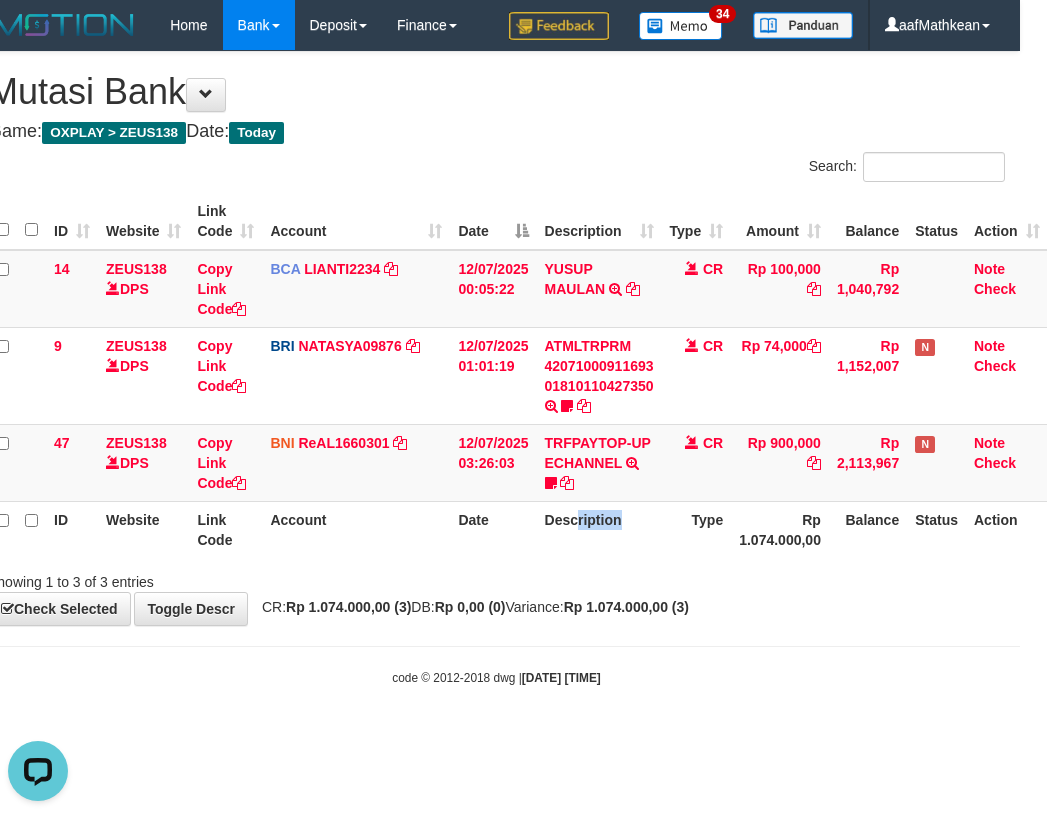 click on "Description" at bounding box center [599, 529] 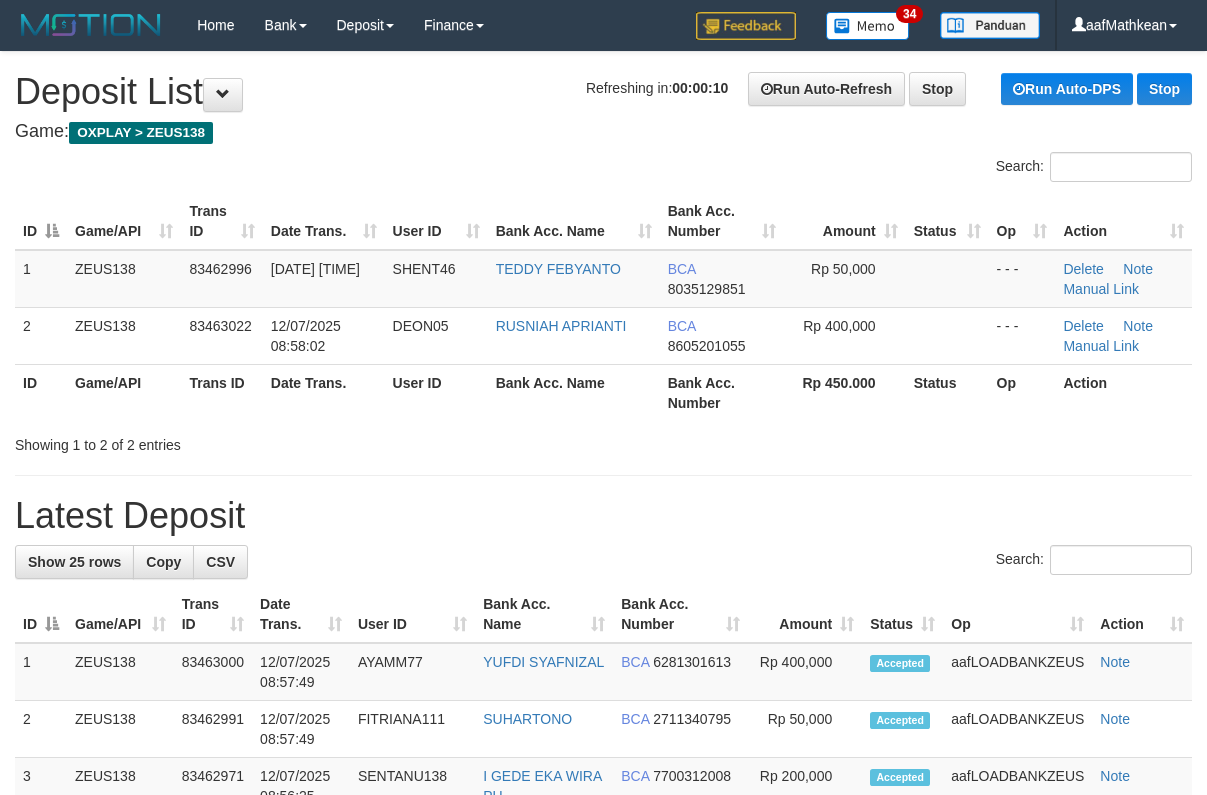 scroll, scrollTop: 0, scrollLeft: 0, axis: both 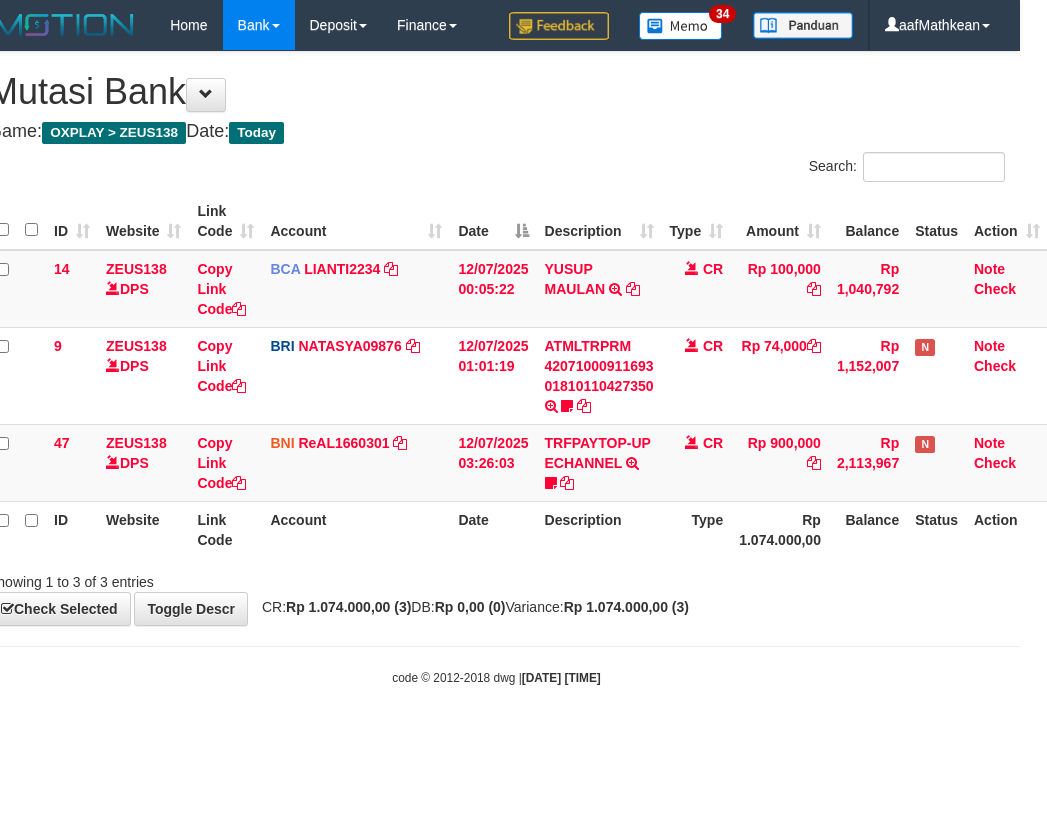 click on "Showing 1 to 3 of 3 entries" at bounding box center [496, 578] 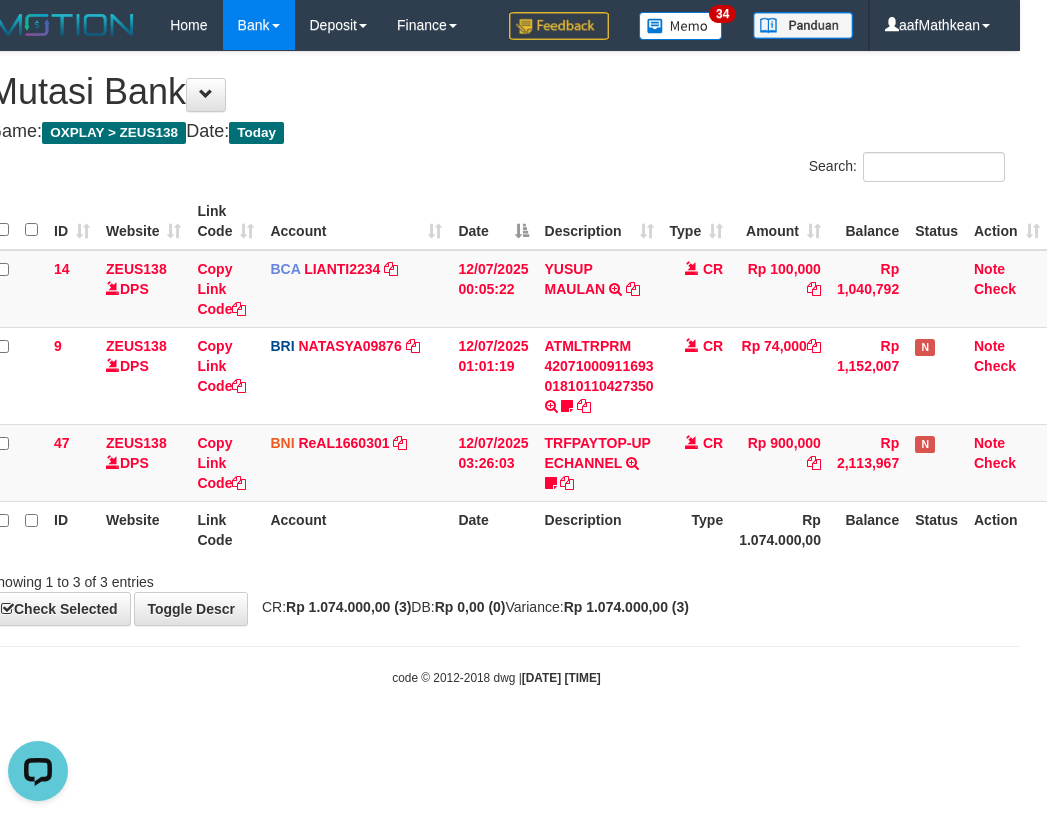 scroll, scrollTop: 0, scrollLeft: 0, axis: both 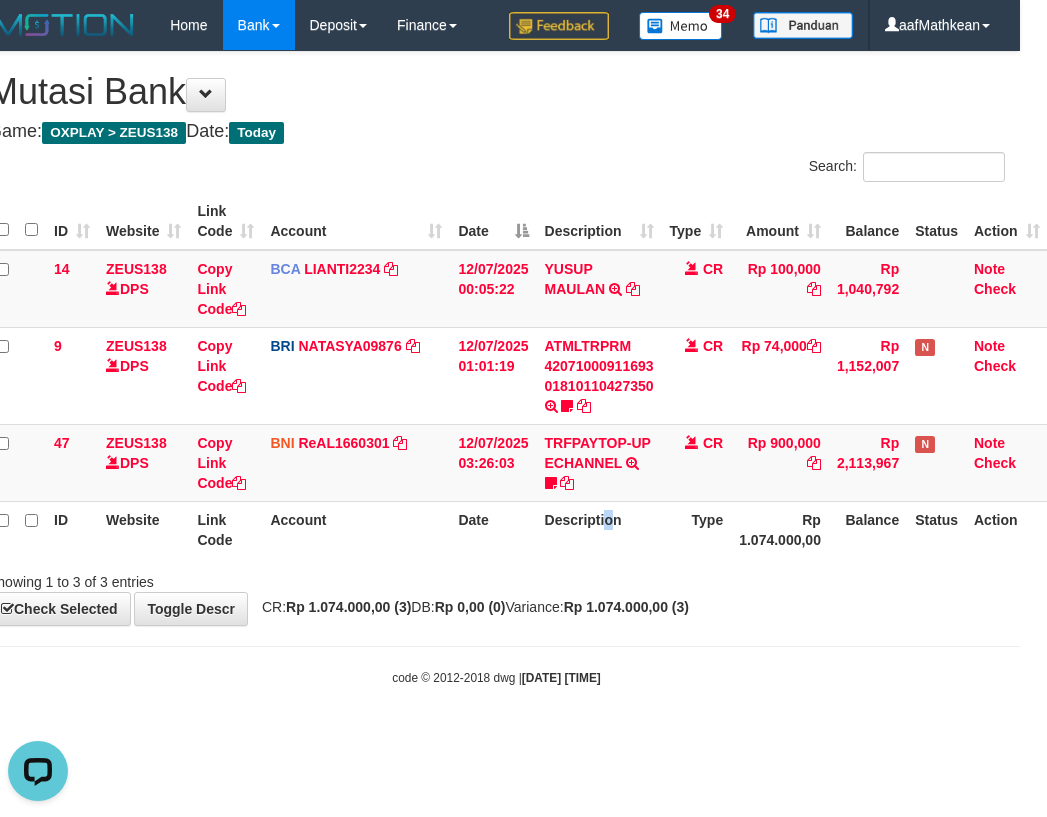 click on "Description" at bounding box center [599, 529] 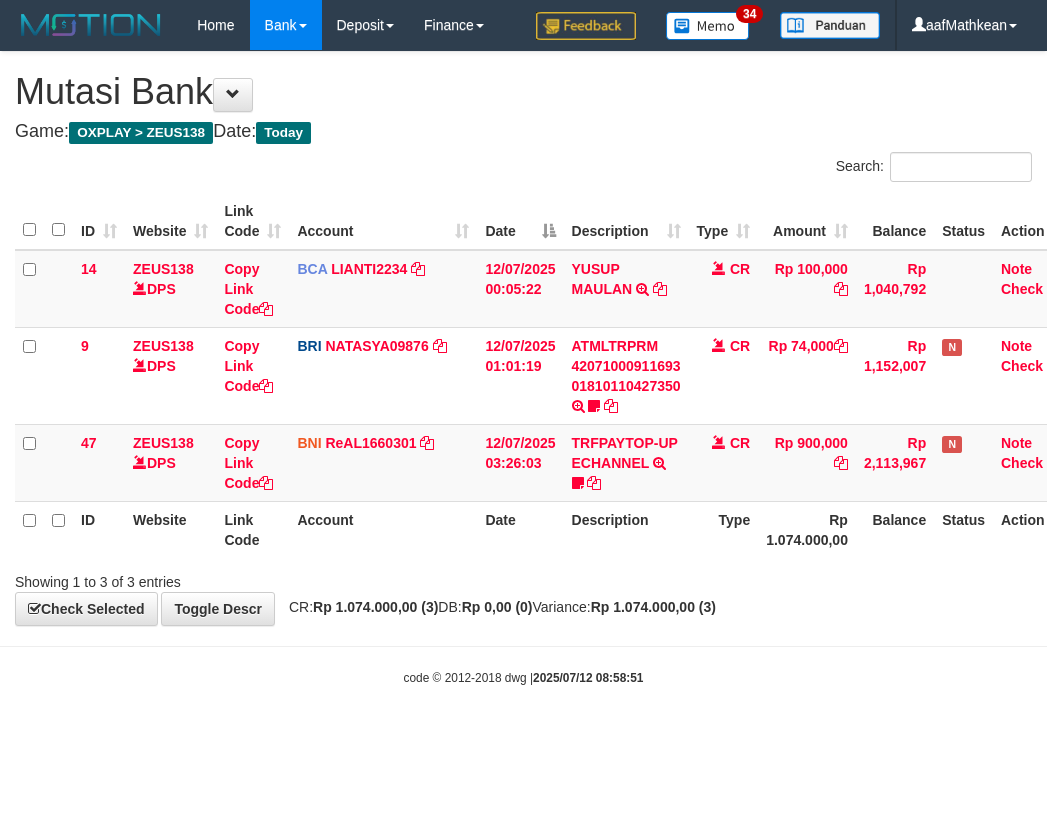 click on "Description" at bounding box center (626, 529) 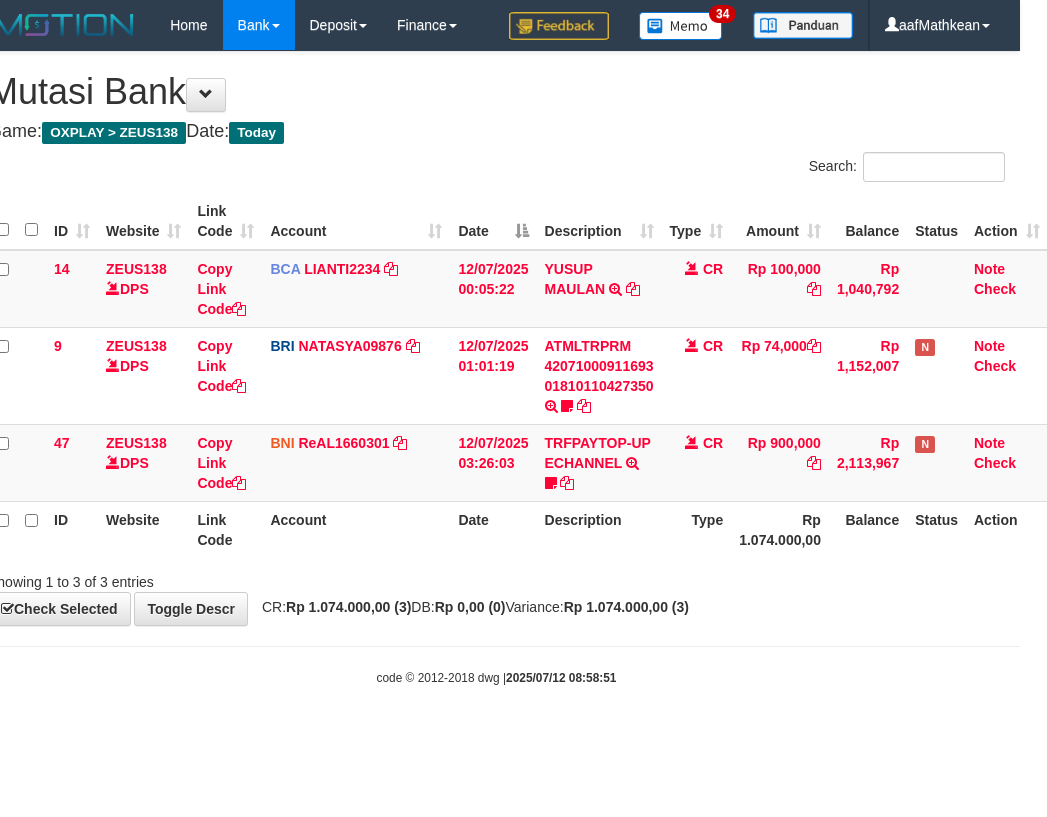 click on "Description" at bounding box center (599, 529) 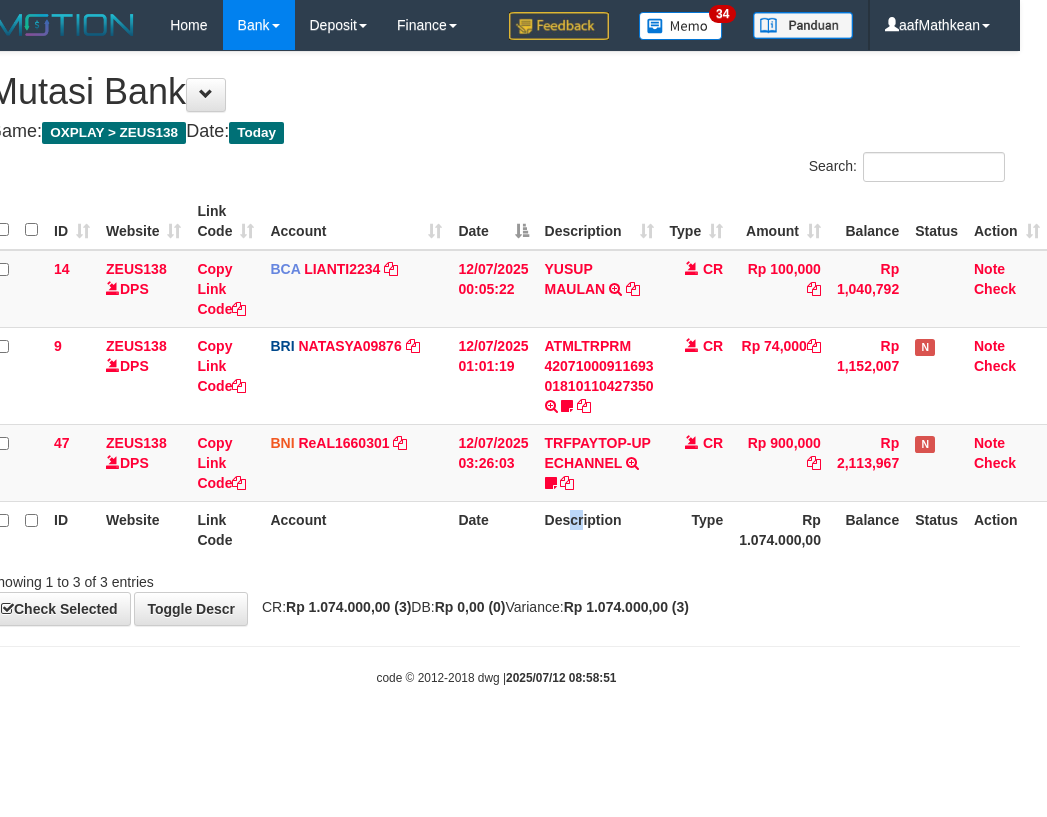 drag, startPoint x: 568, startPoint y: 532, endPoint x: 585, endPoint y: 526, distance: 18.027756 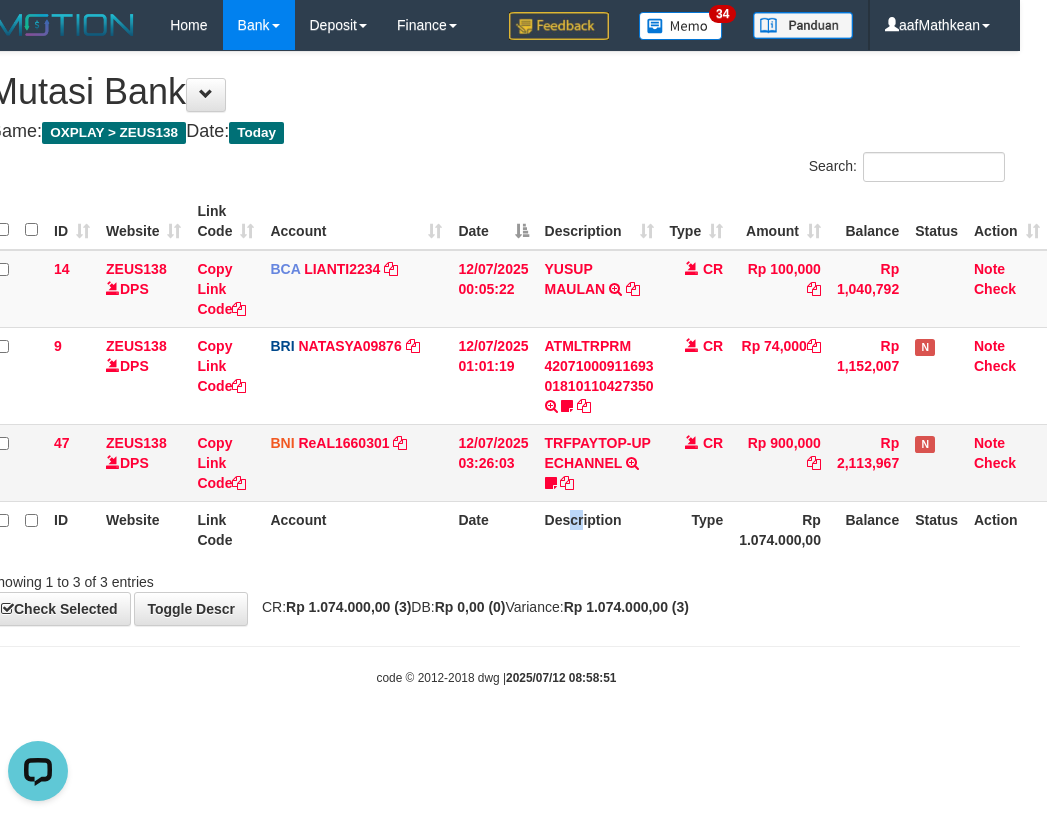 scroll, scrollTop: 0, scrollLeft: 0, axis: both 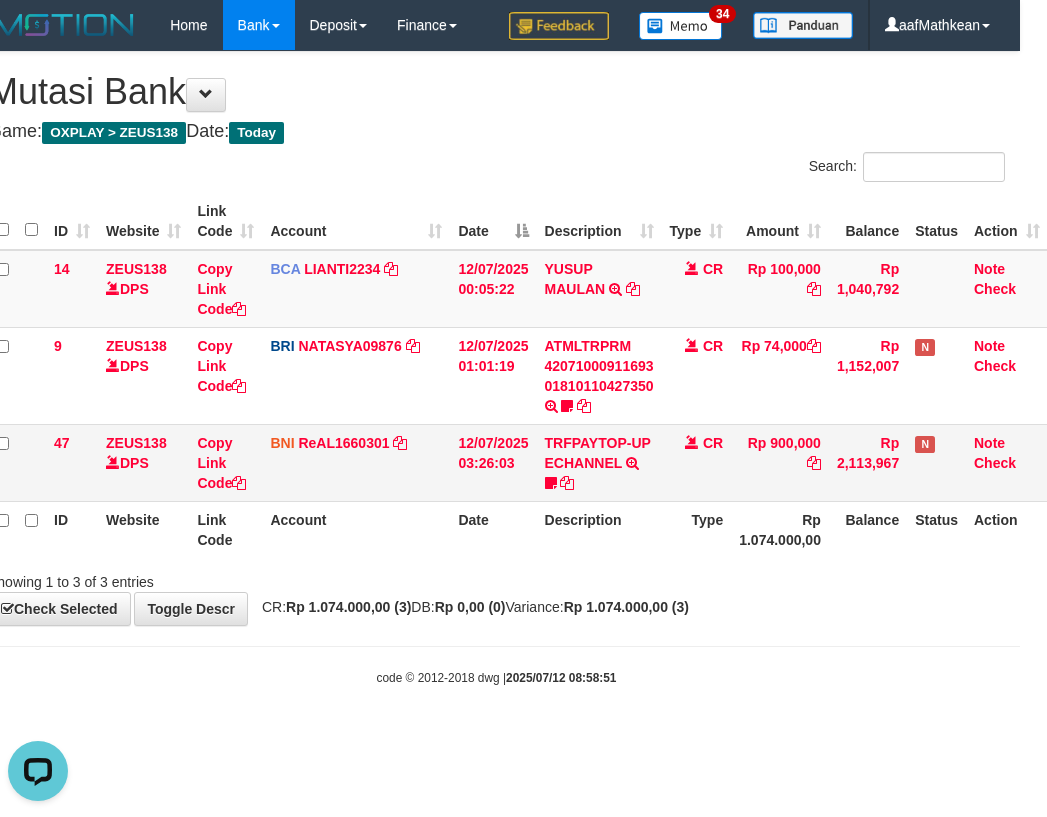 click on "TRFPAYTOP-UP ECHANNEL            TRF/PAY/TOP-UP ECHANNEL    Egoythea" at bounding box center [599, 462] 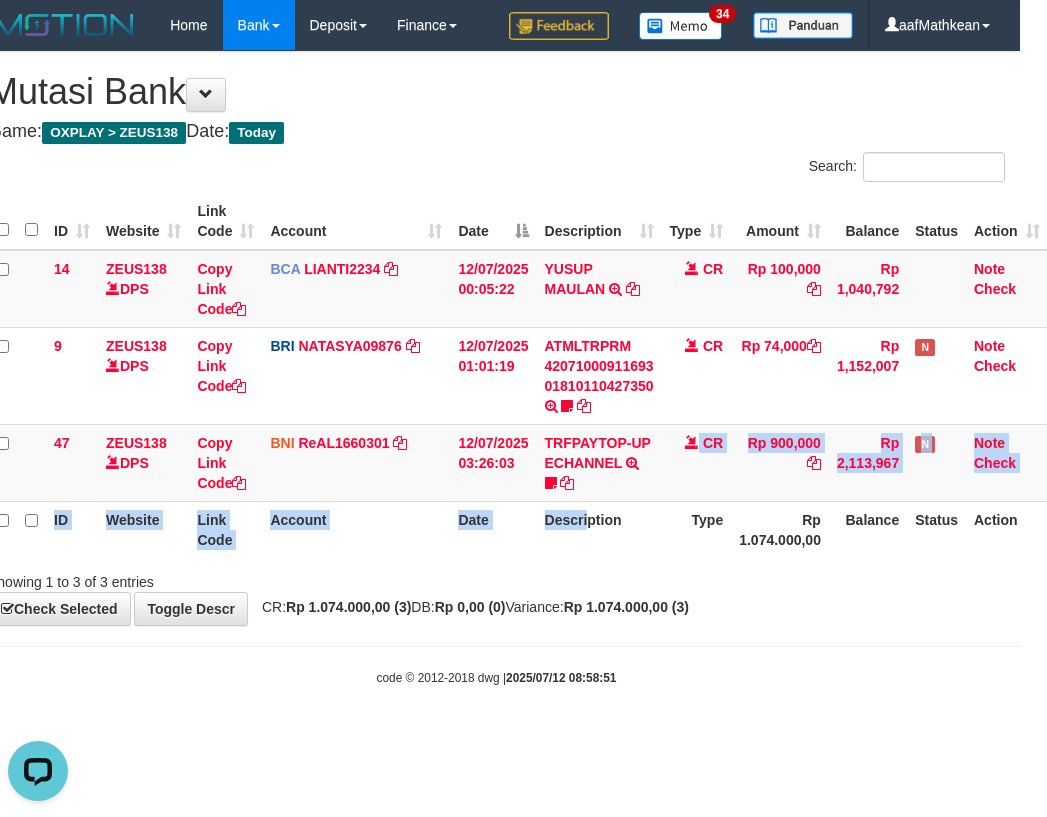 drag, startPoint x: 589, startPoint y: 500, endPoint x: 576, endPoint y: 518, distance: 22.203604 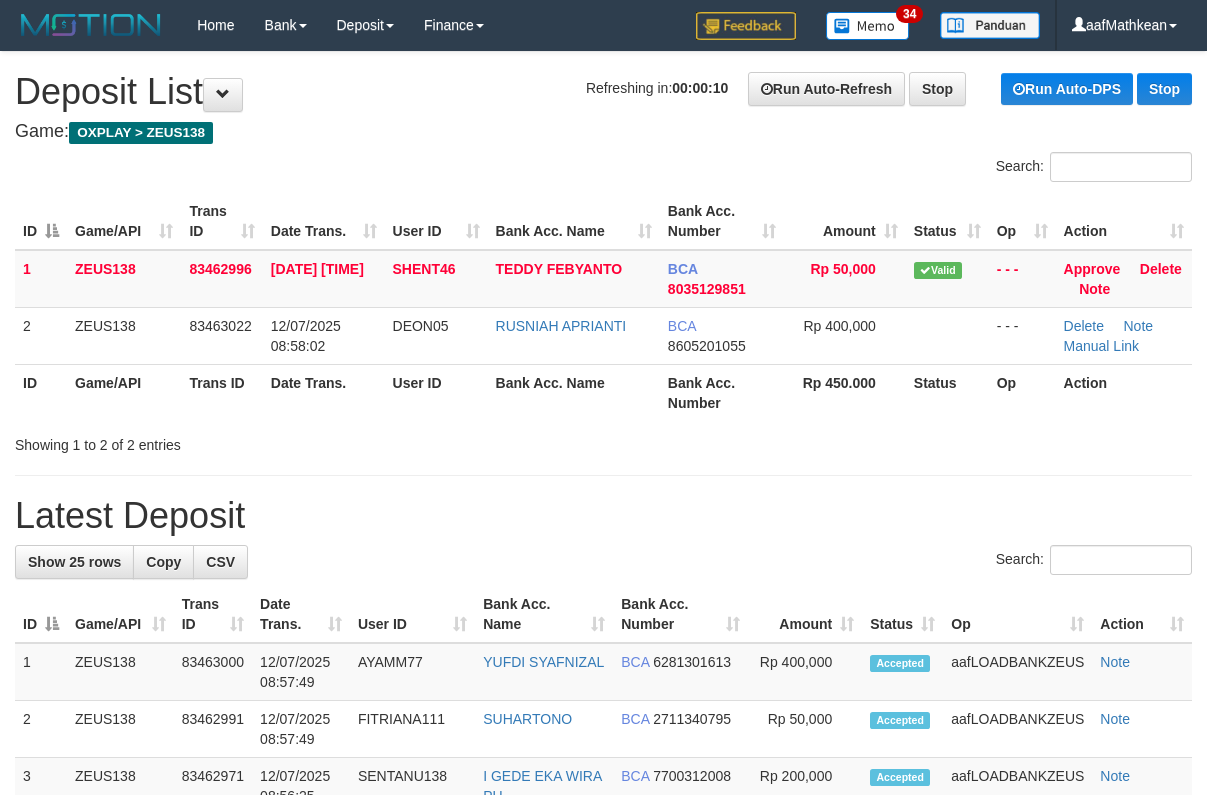 scroll, scrollTop: 0, scrollLeft: 0, axis: both 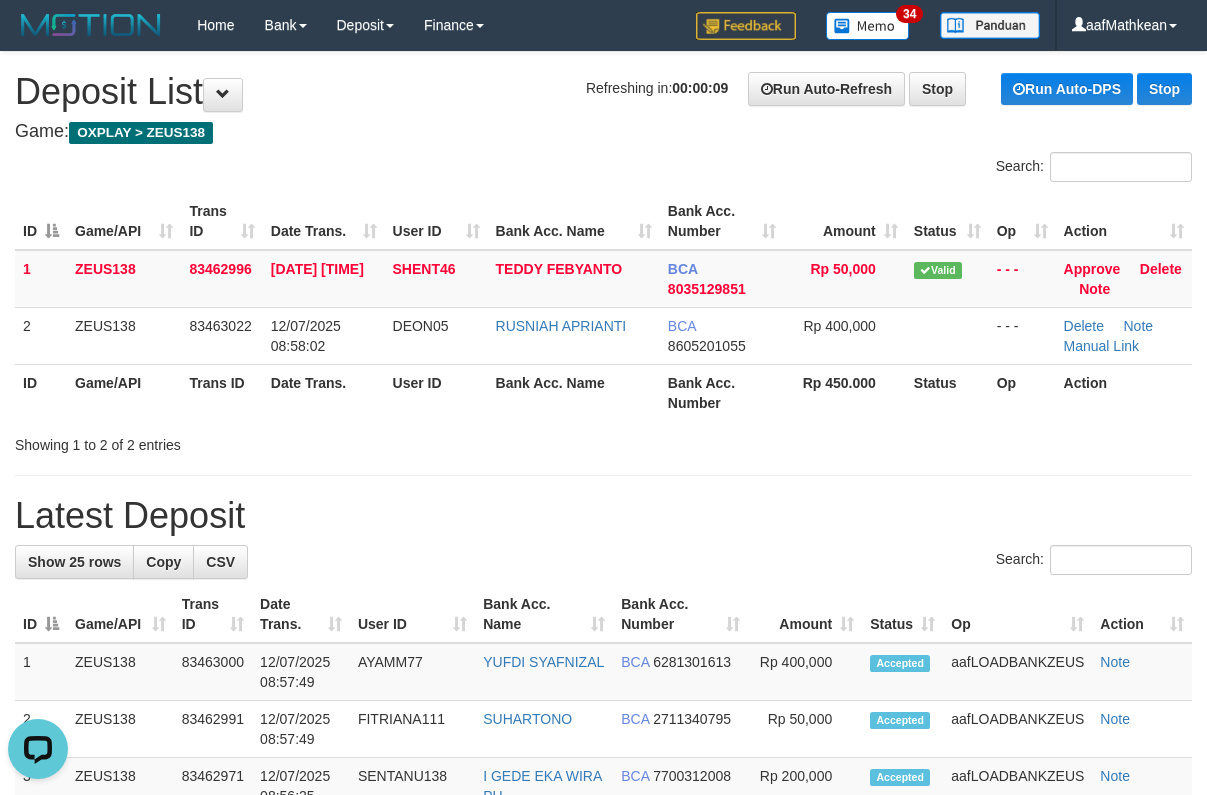 click on "ID Game/API Trans ID Date Trans. User ID Bank Acc. Name Bank Acc. Number Amount Status Op Action" at bounding box center [603, 221] 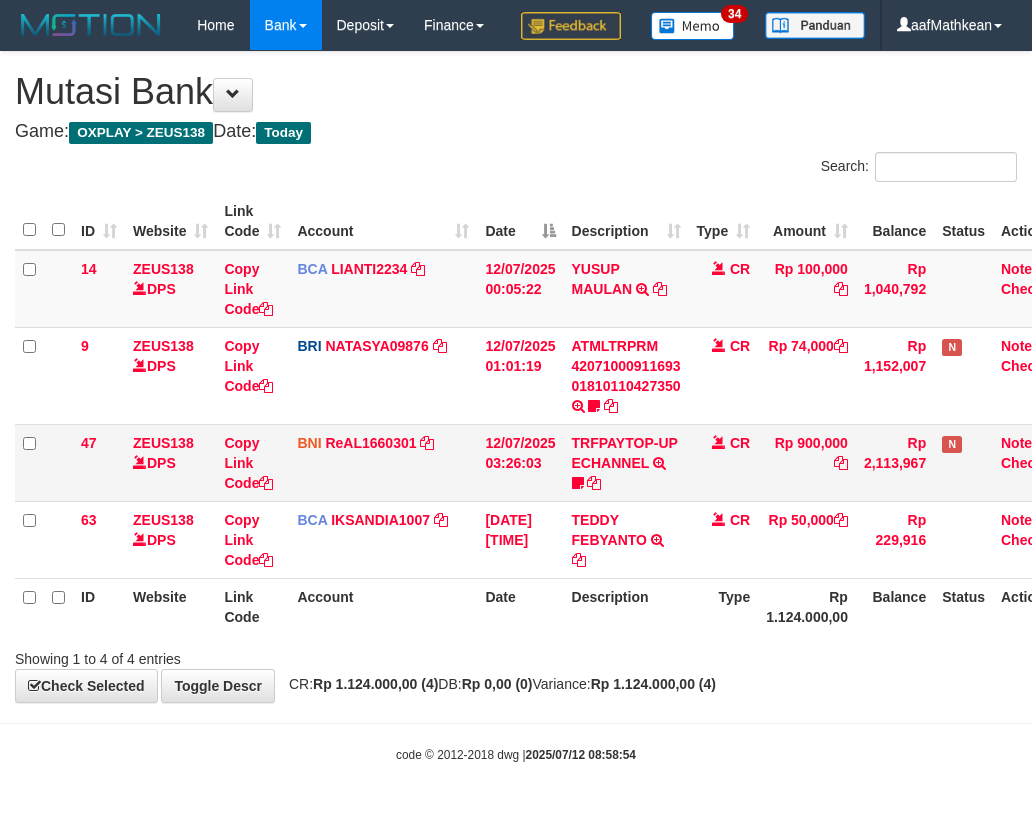 scroll, scrollTop: 0, scrollLeft: 27, axis: horizontal 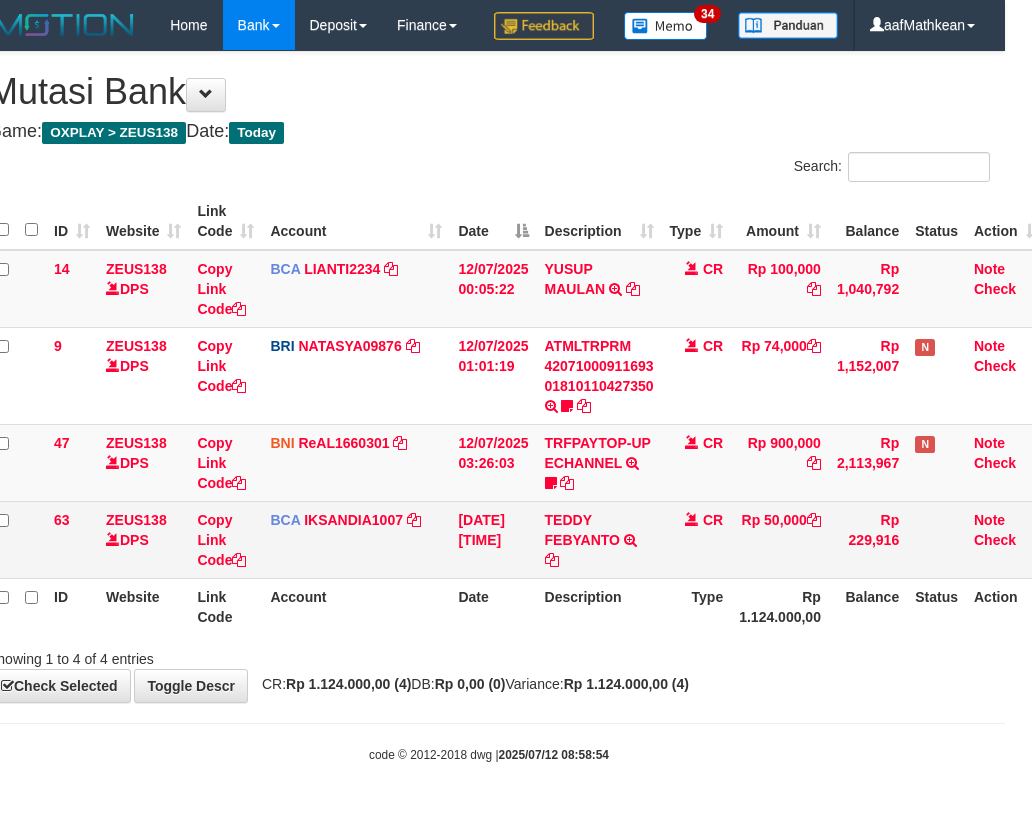 click on "TEDDY FEBYANTO         TRSF E-BANKING CR 1207/FTSCY/WS95031
50000.00TEDDY FEBYANTO" at bounding box center [599, 539] 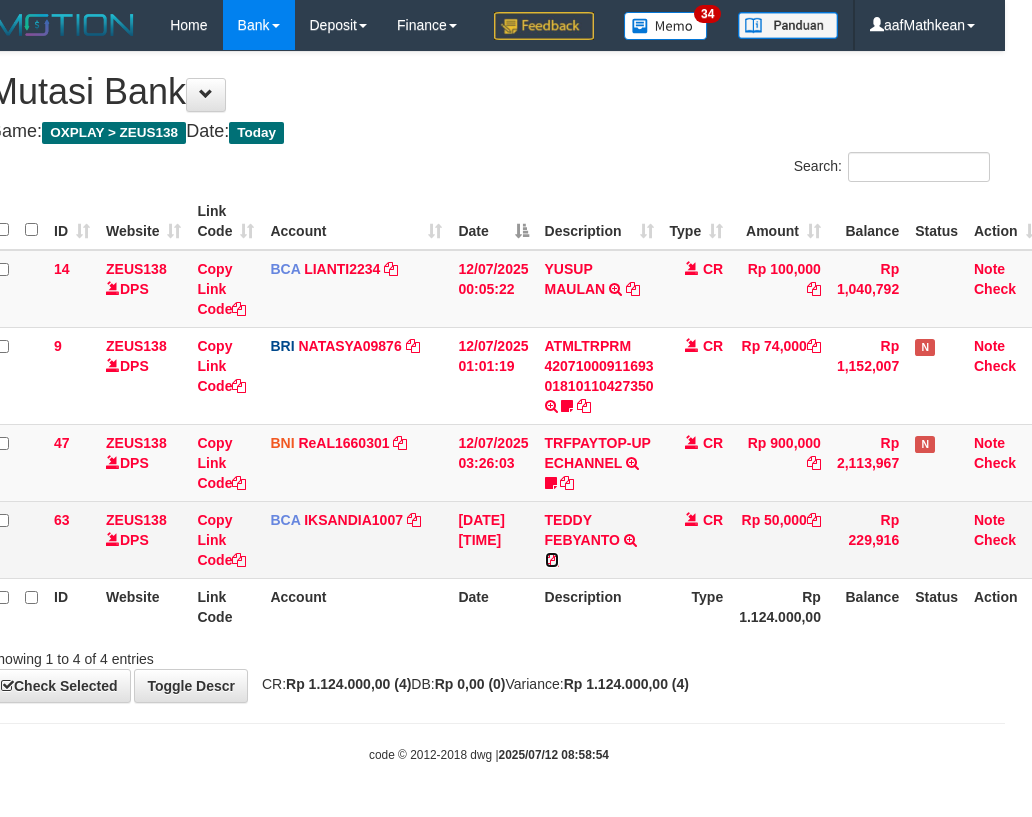 click at bounding box center (552, 560) 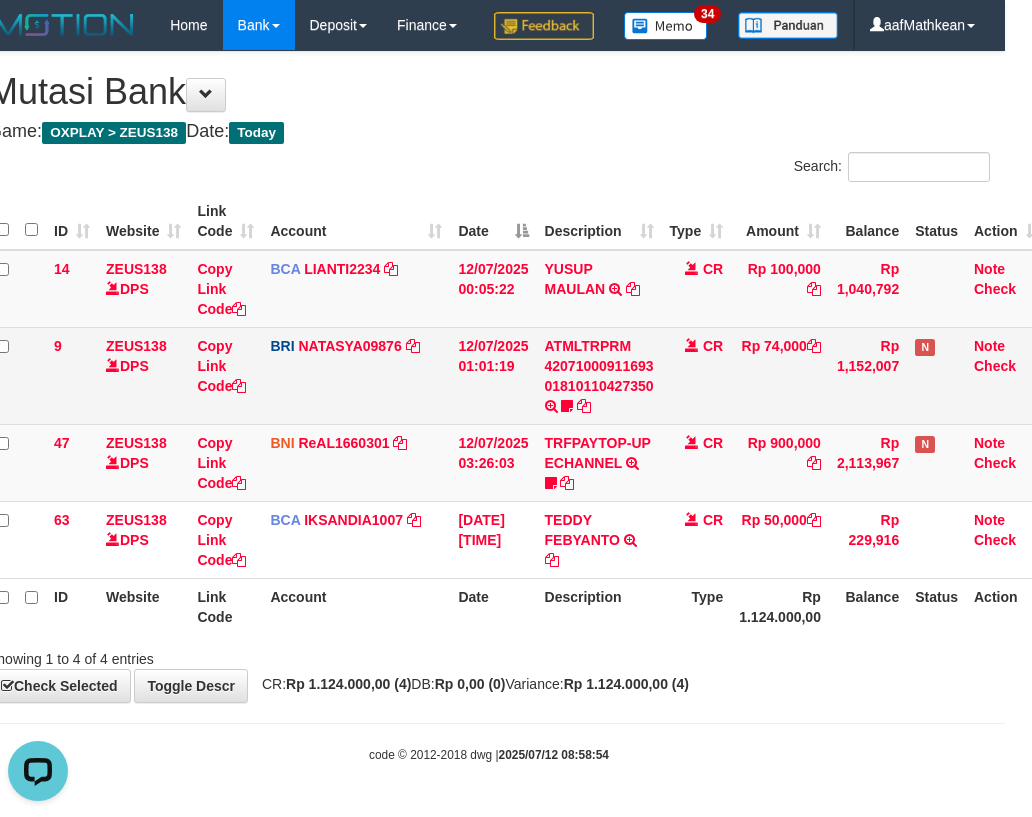 scroll, scrollTop: 0, scrollLeft: 0, axis: both 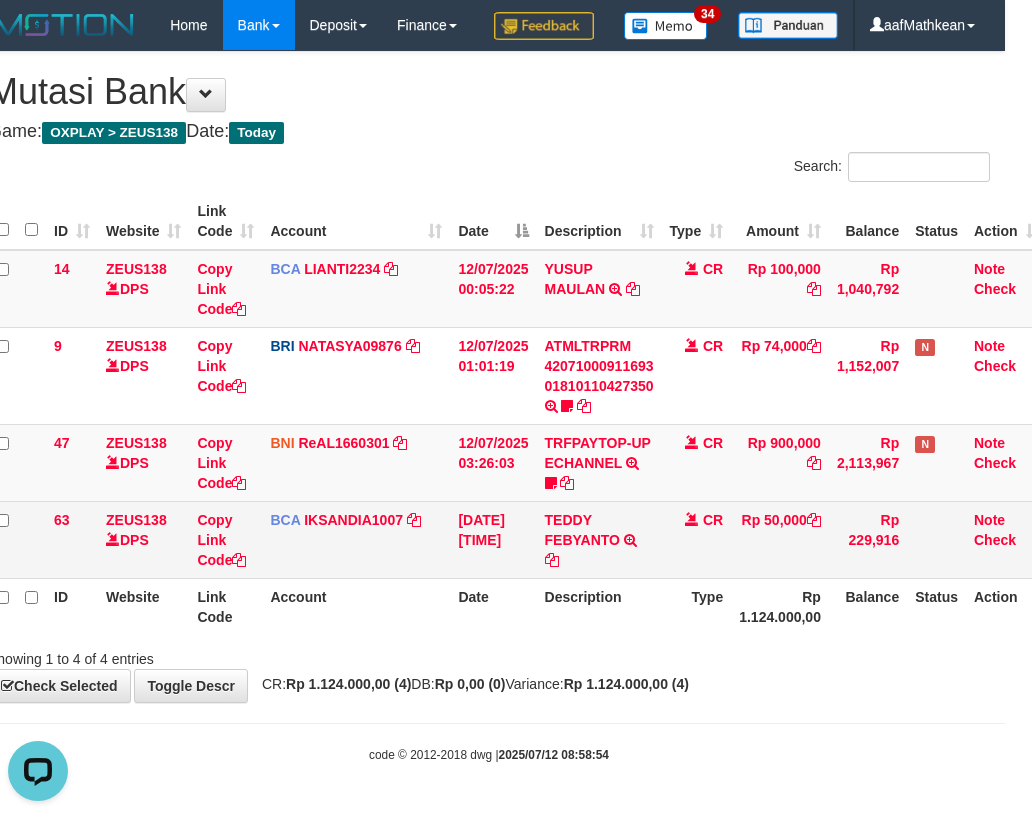 drag, startPoint x: 624, startPoint y: 614, endPoint x: 784, endPoint y: 577, distance: 164.22241 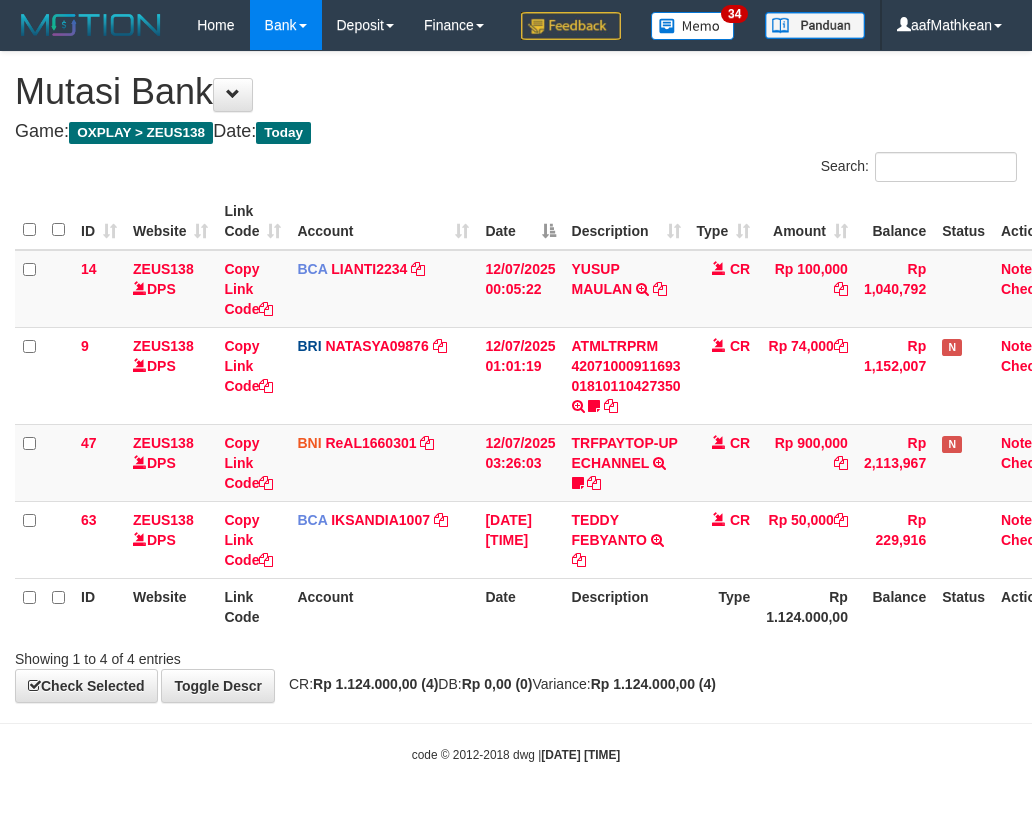 scroll, scrollTop: 0, scrollLeft: 27, axis: horizontal 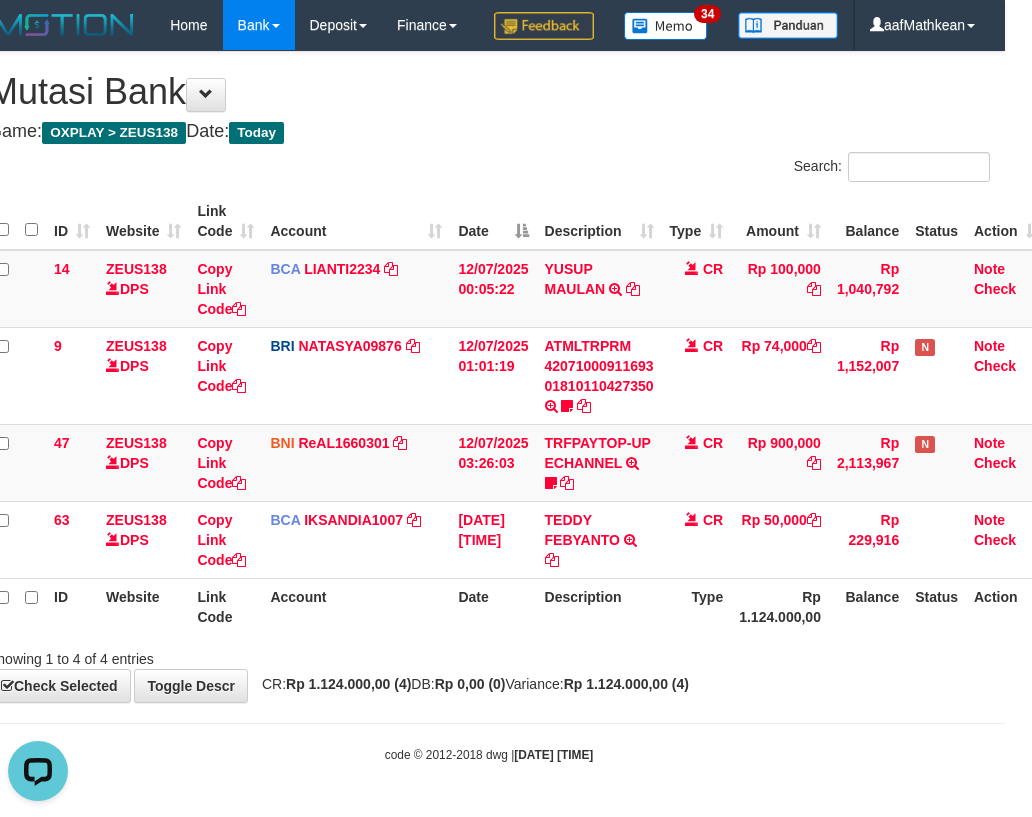 click on "Description" at bounding box center (599, 606) 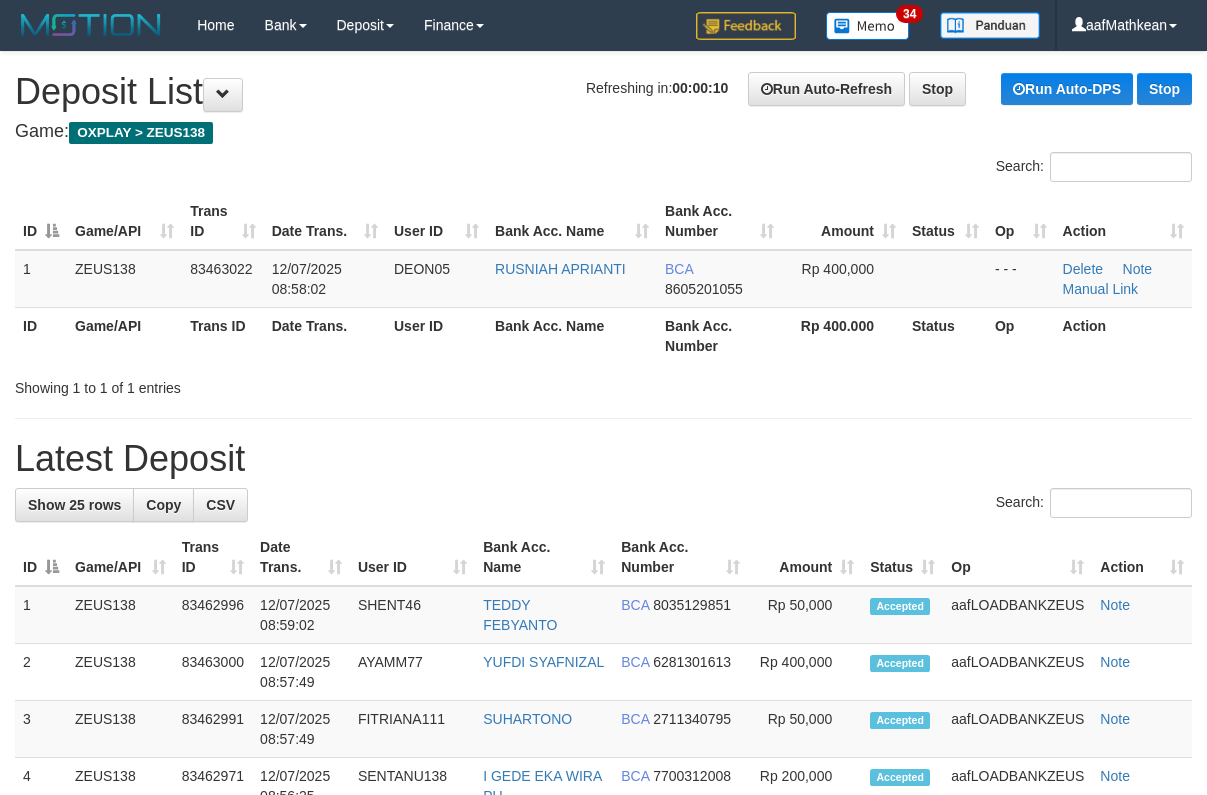 scroll, scrollTop: 0, scrollLeft: 0, axis: both 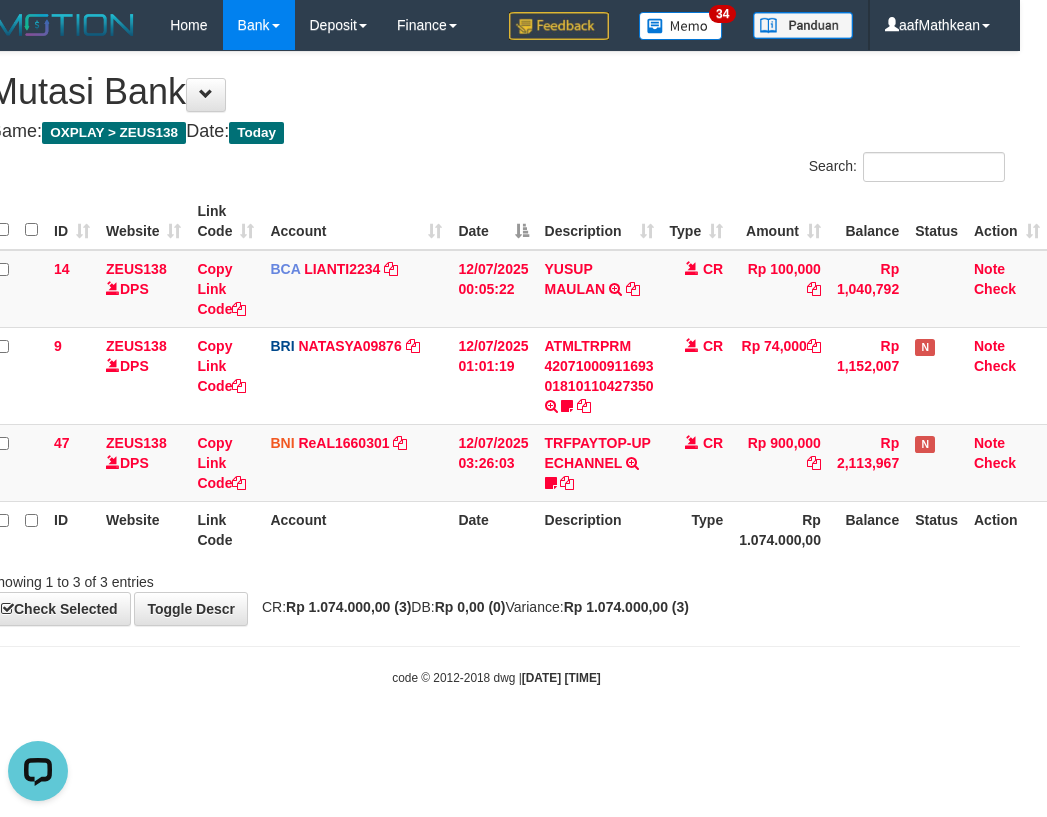 click on "Search:
ID Website Link Code Account Date Description Type Amount Balance Status Action
14
ZEUS138    DPS
Copy Link Code
BCA
LIANTI2234
DPS
[NAME]
mutasi_20250712_4646 | 14
mutasi_20250712_4646 | 14
12/07/2025 00:05:22
[NAME]         TRSF E-BANKING CR 1207/FTSCY/WS95051
100000.002025071262819090 TRFDN-[NAME]ESPAY DEBIT INDONE
CR
Rp 100,000
Rp 1,040,792
Note
Check
9
ZEUS138    DPS
Copy Link Code
BRI
NATASYA09876" at bounding box center (496, 372) 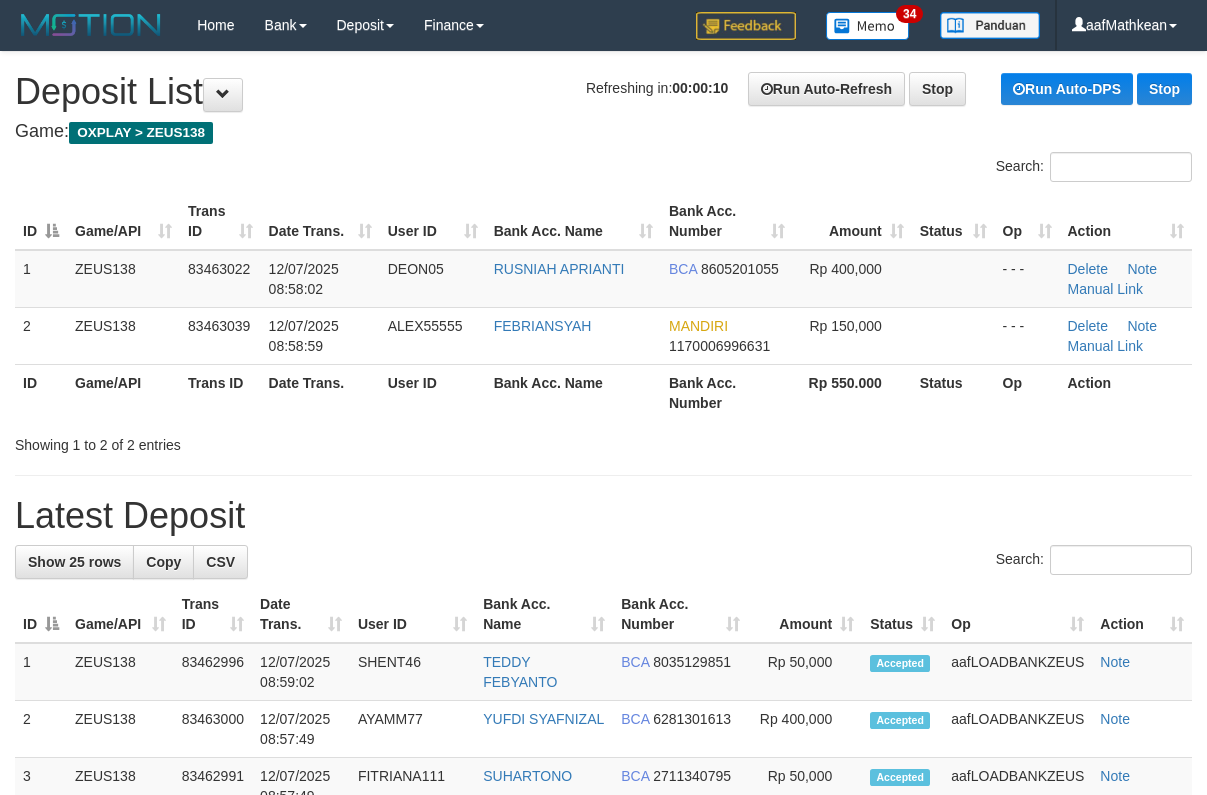 scroll, scrollTop: 0, scrollLeft: 0, axis: both 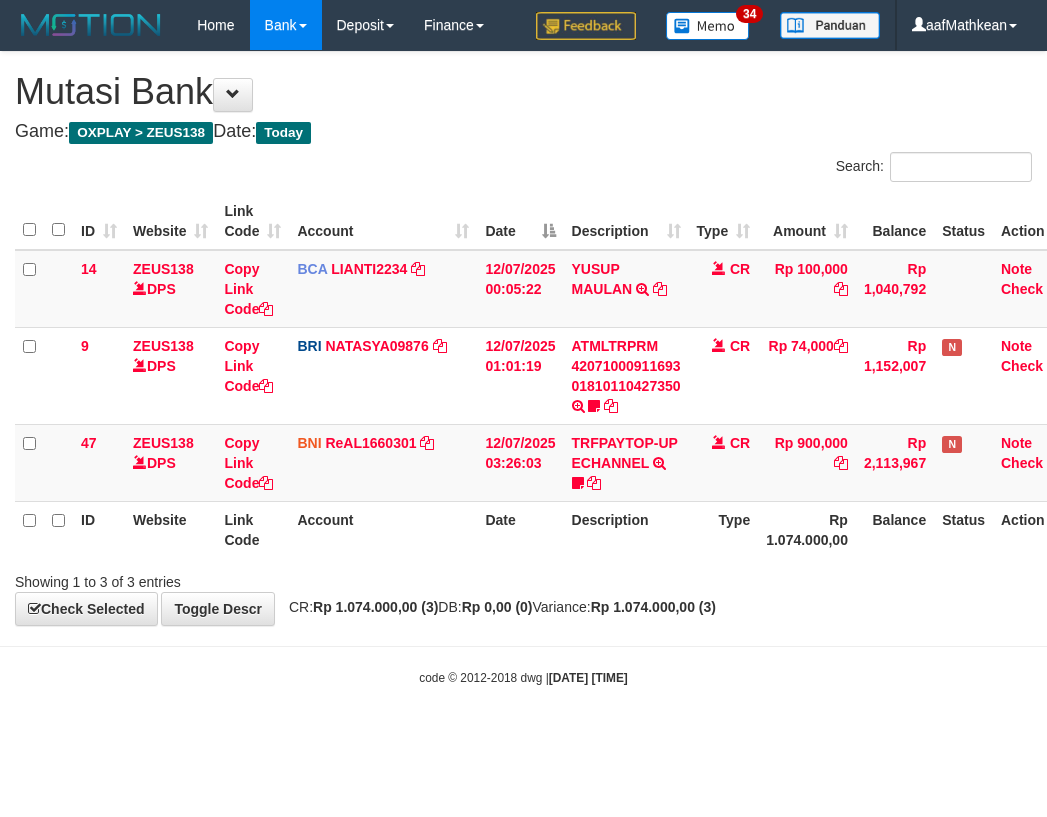 click on "Showing 1 to 3 of 3 entries" at bounding box center [523, 578] 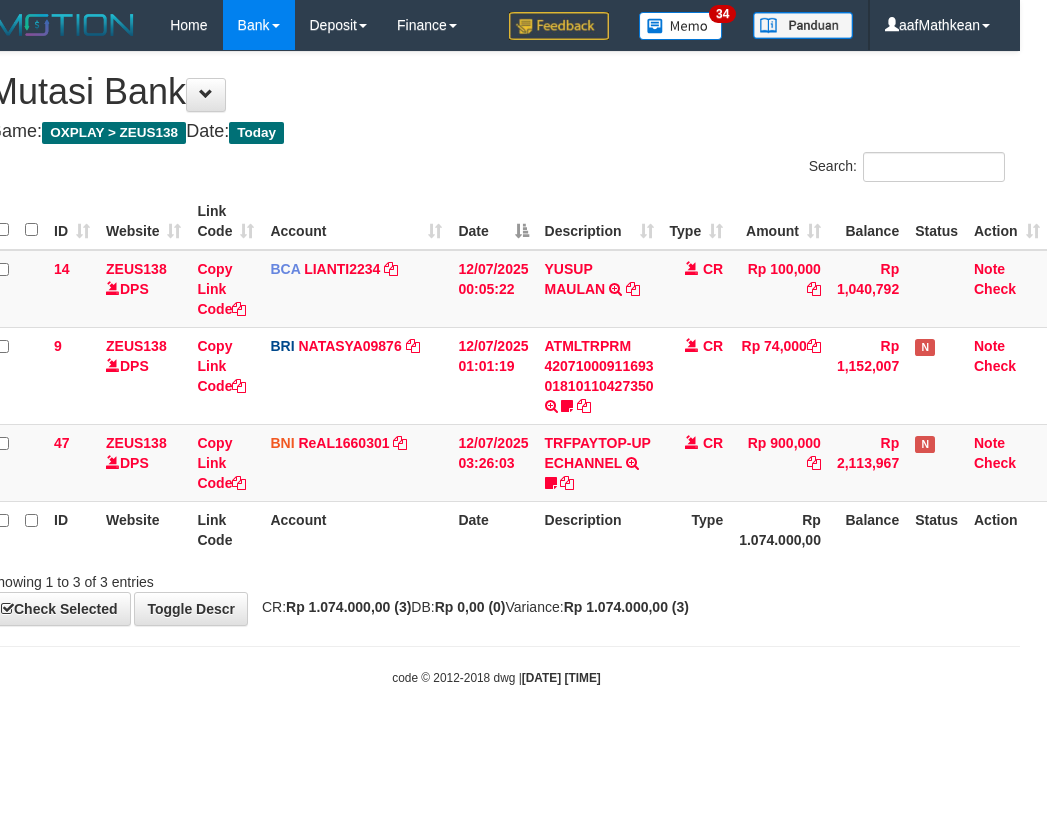 drag, startPoint x: 519, startPoint y: 561, endPoint x: 1040, endPoint y: 623, distance: 524.6761 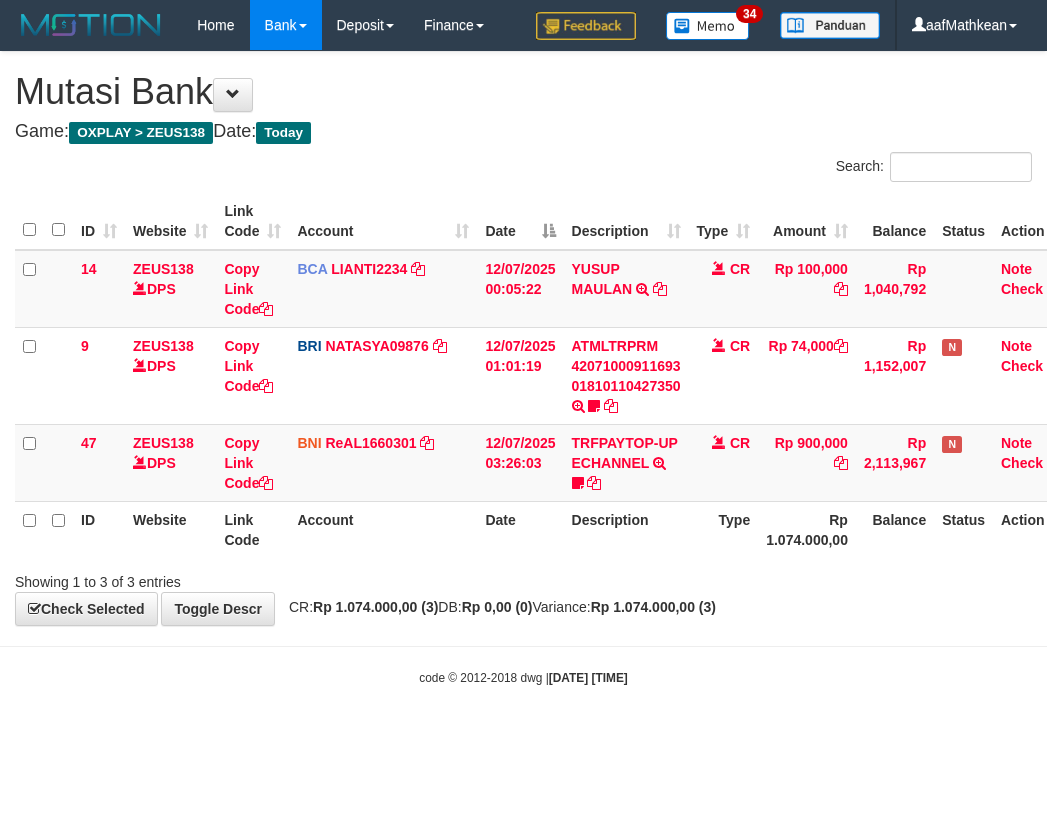 scroll, scrollTop: 0, scrollLeft: 27, axis: horizontal 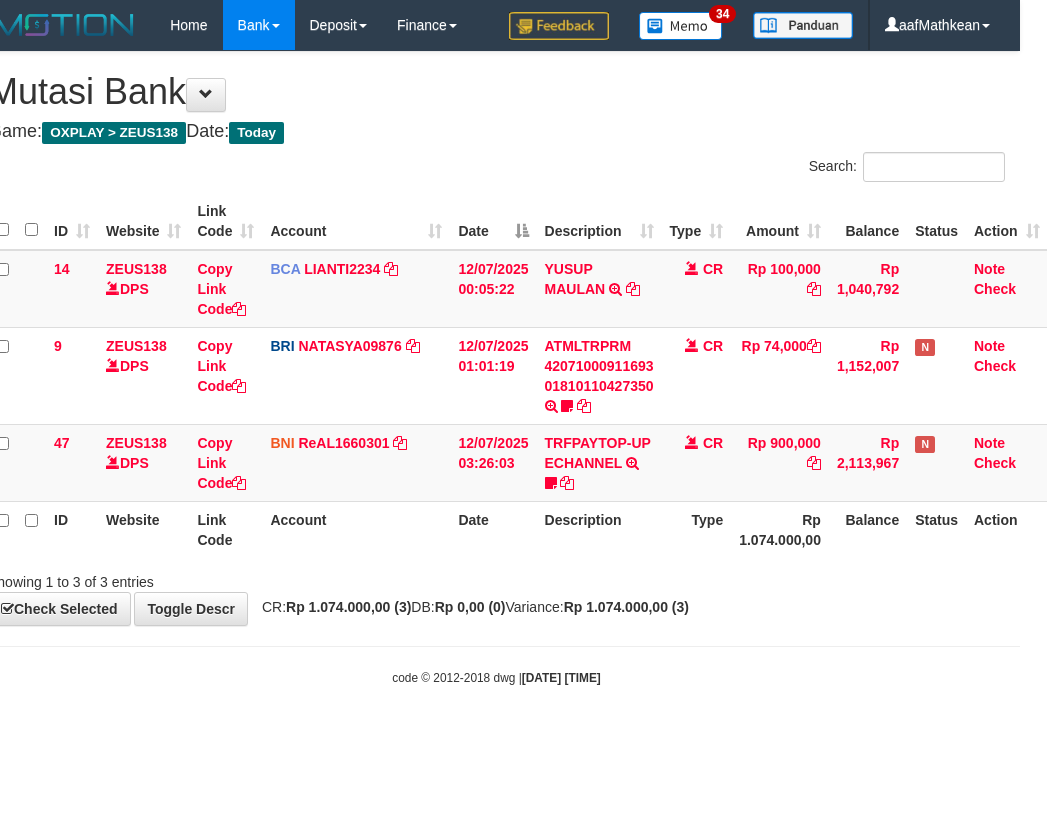 click on "**********" at bounding box center (496, 338) 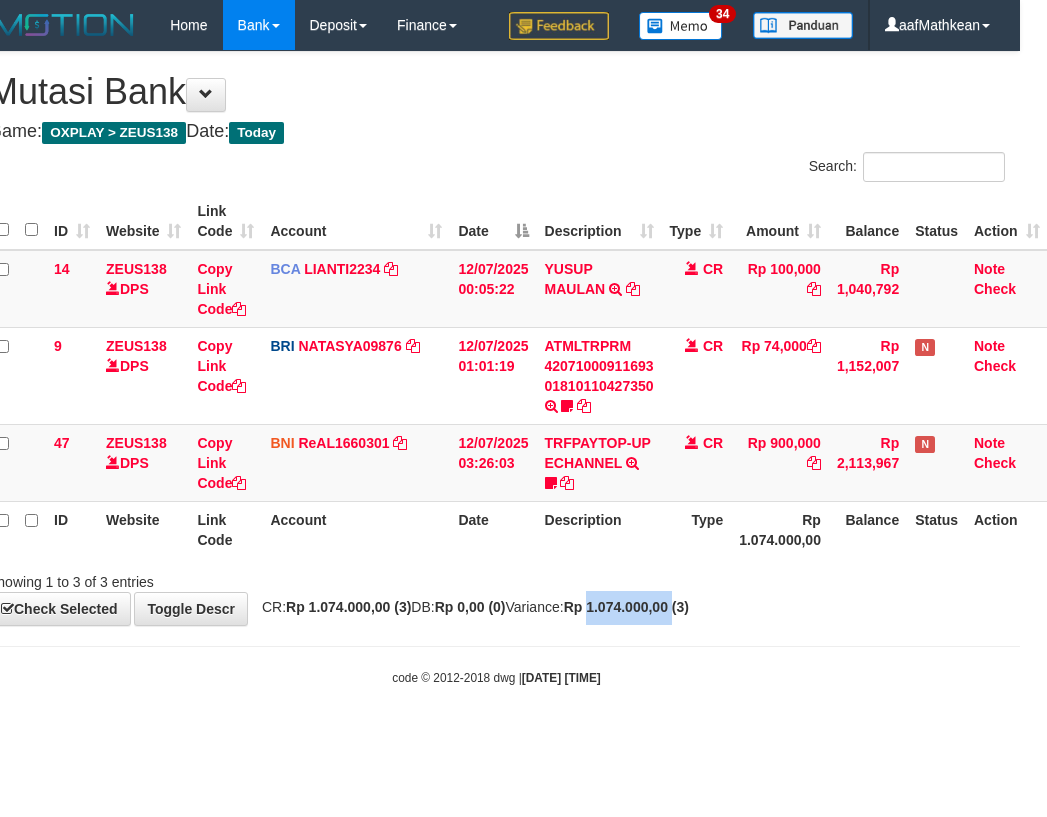 click on "**********" at bounding box center [496, 338] 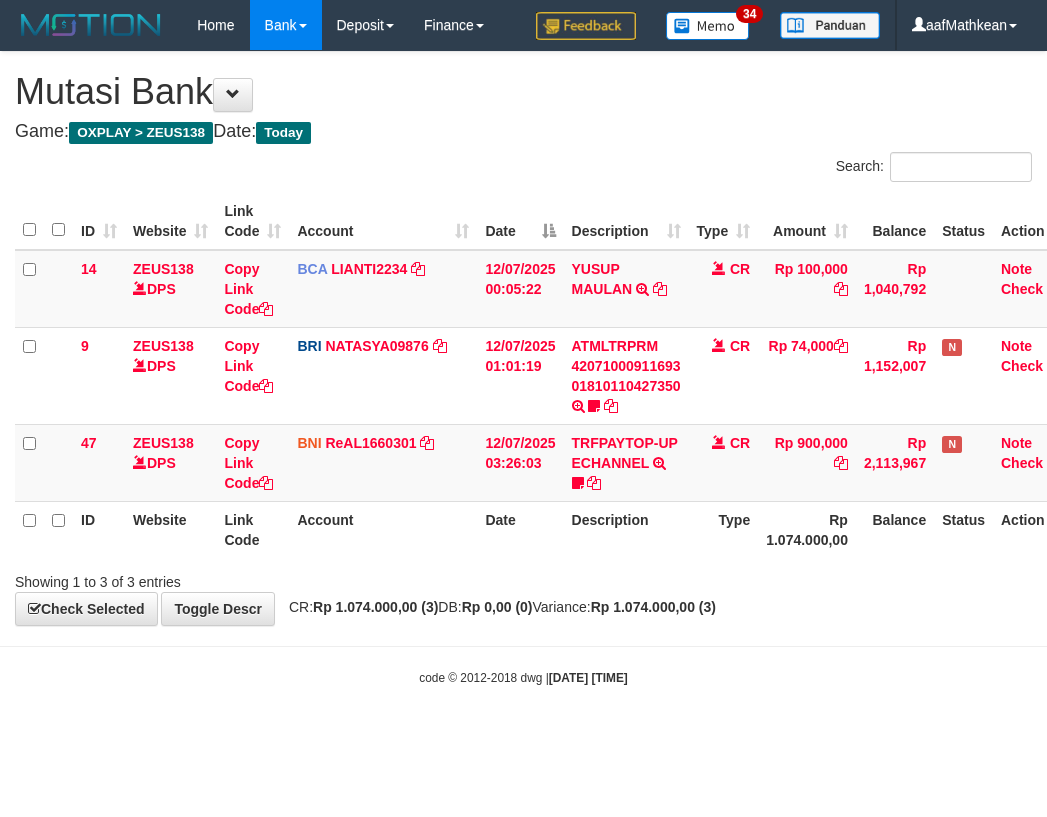 scroll, scrollTop: 0, scrollLeft: 27, axis: horizontal 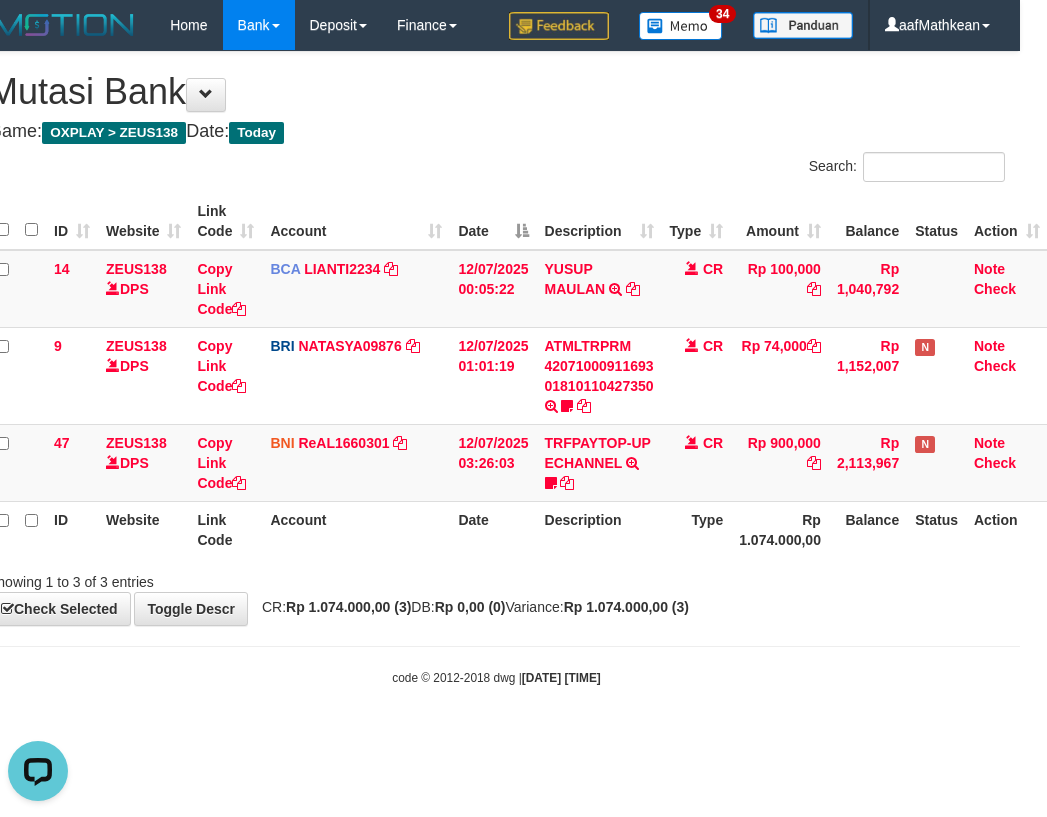 click on "Showing 1 to 3 of 3 entries" at bounding box center [496, 578] 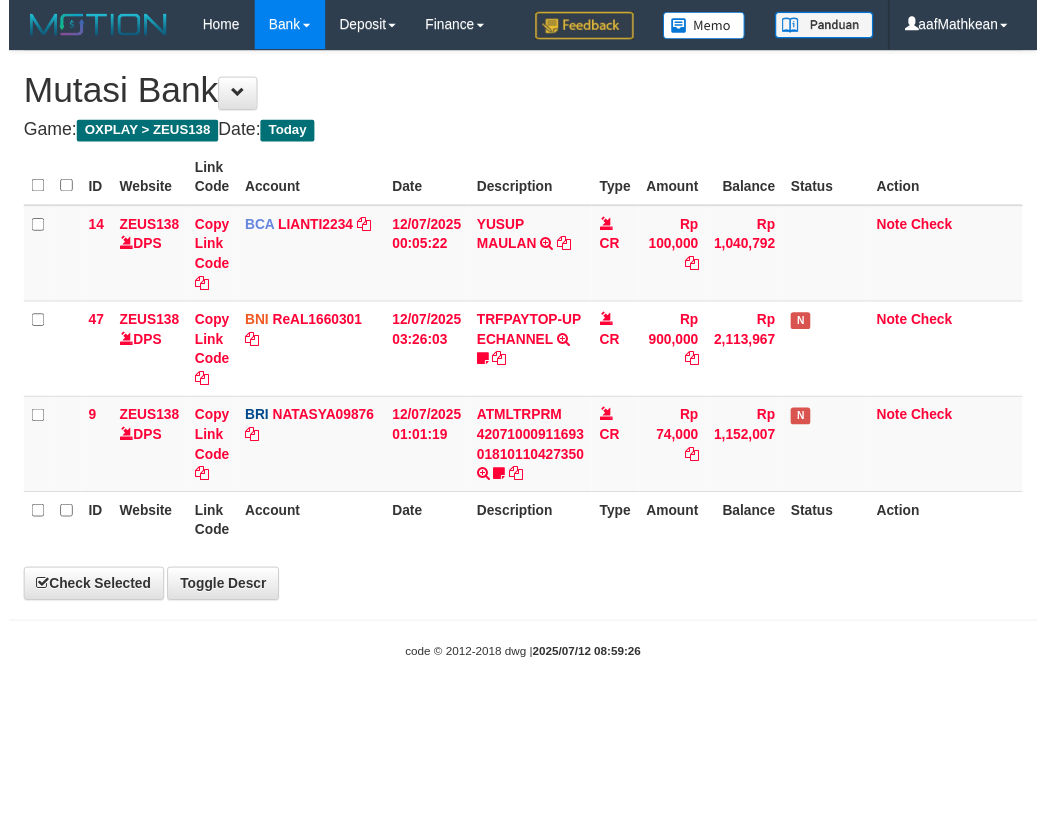 scroll, scrollTop: 0, scrollLeft: 27, axis: horizontal 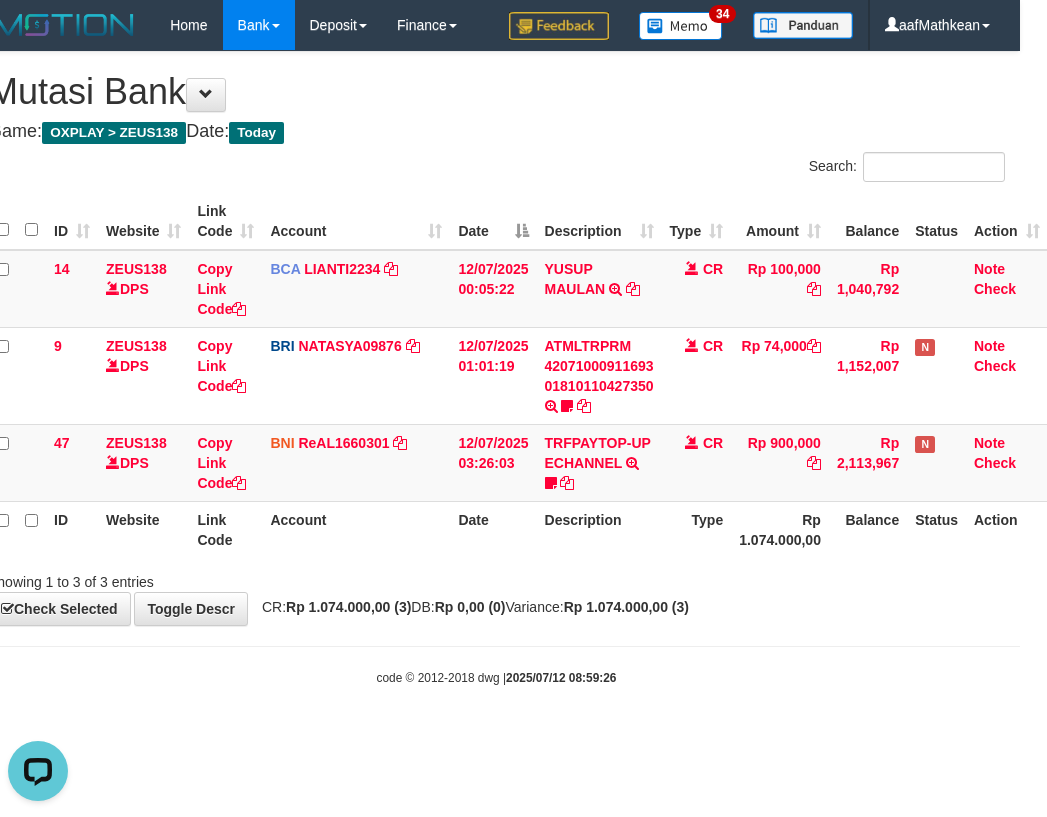 drag, startPoint x: 670, startPoint y: 634, endPoint x: 616, endPoint y: 654, distance: 57.58472 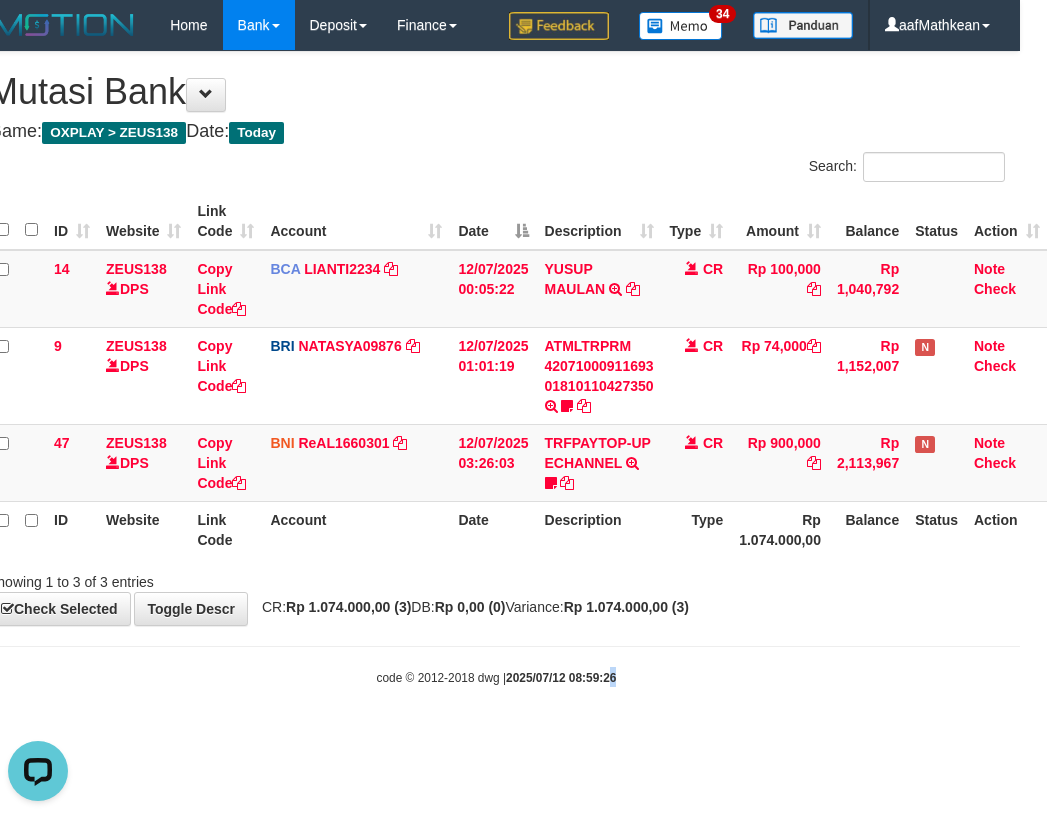 click on "code © 2012-2018 dwg |  [DATE] [TIME]" at bounding box center (496, 677) 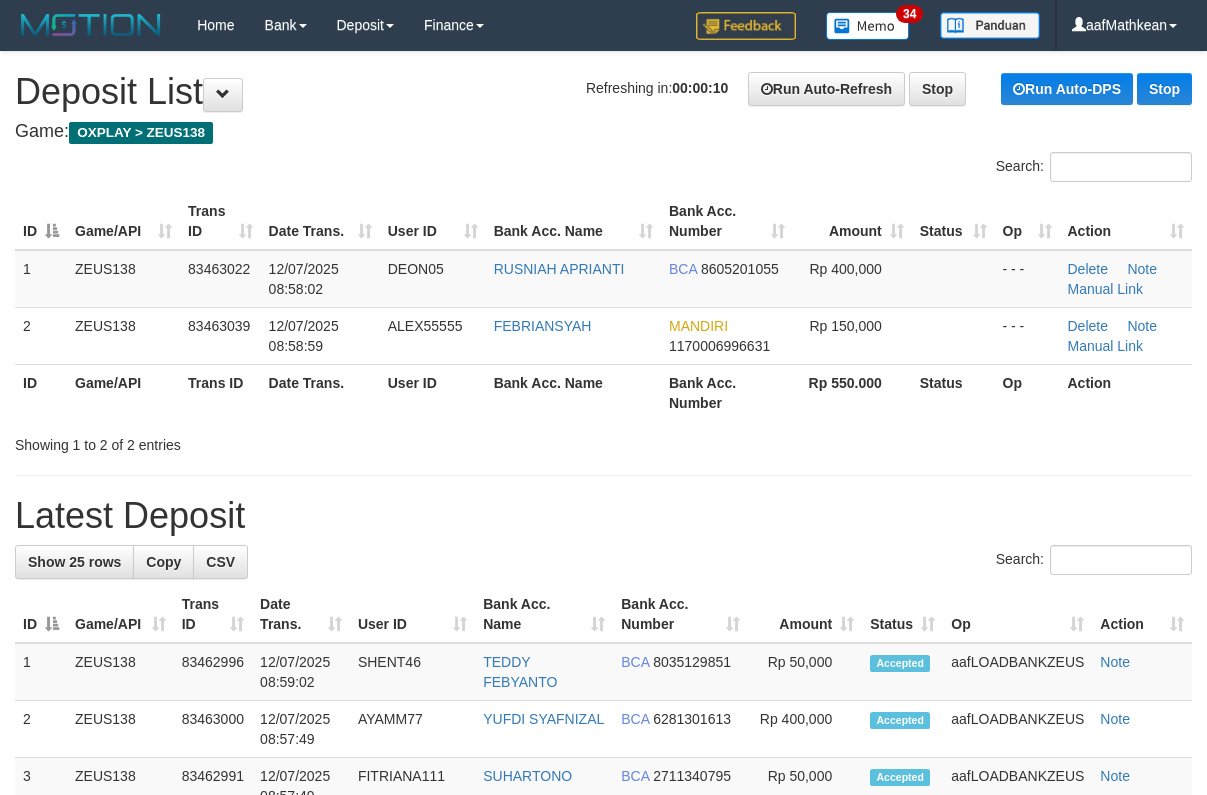 scroll, scrollTop: 0, scrollLeft: 0, axis: both 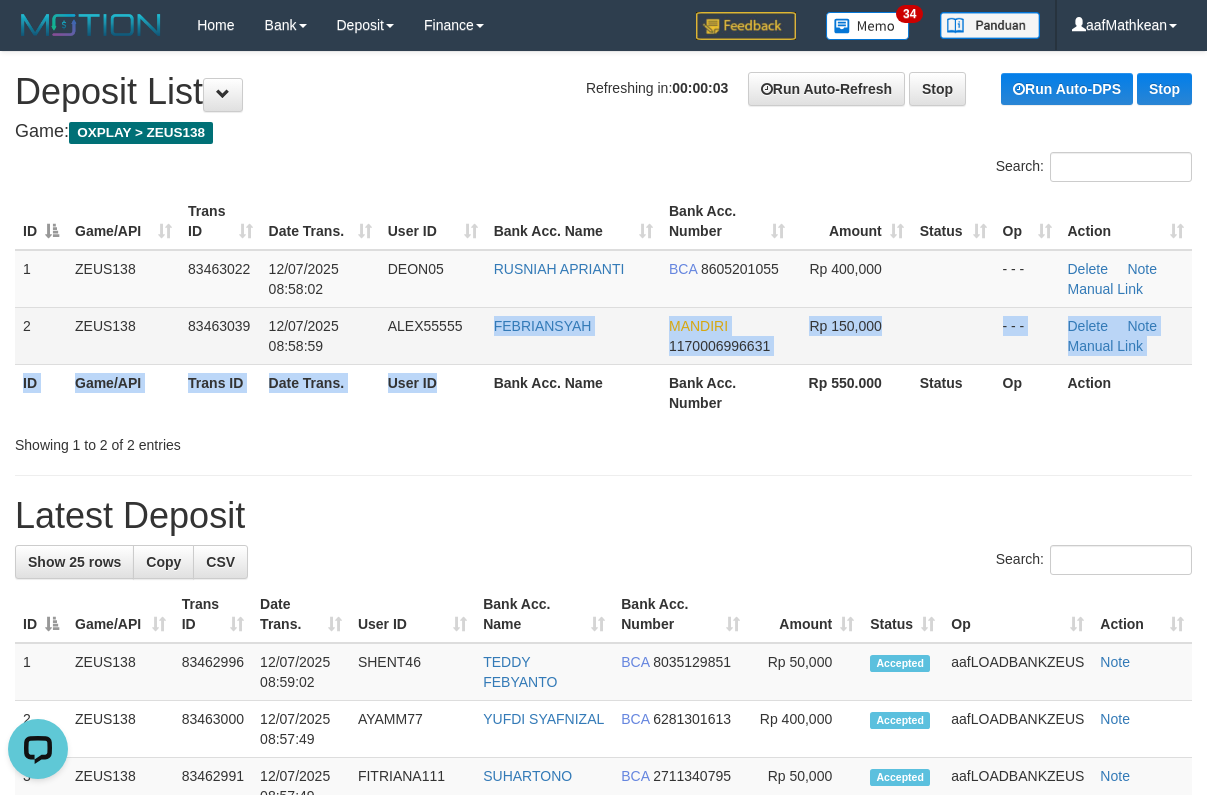 drag, startPoint x: 485, startPoint y: 349, endPoint x: 380, endPoint y: 355, distance: 105.17129 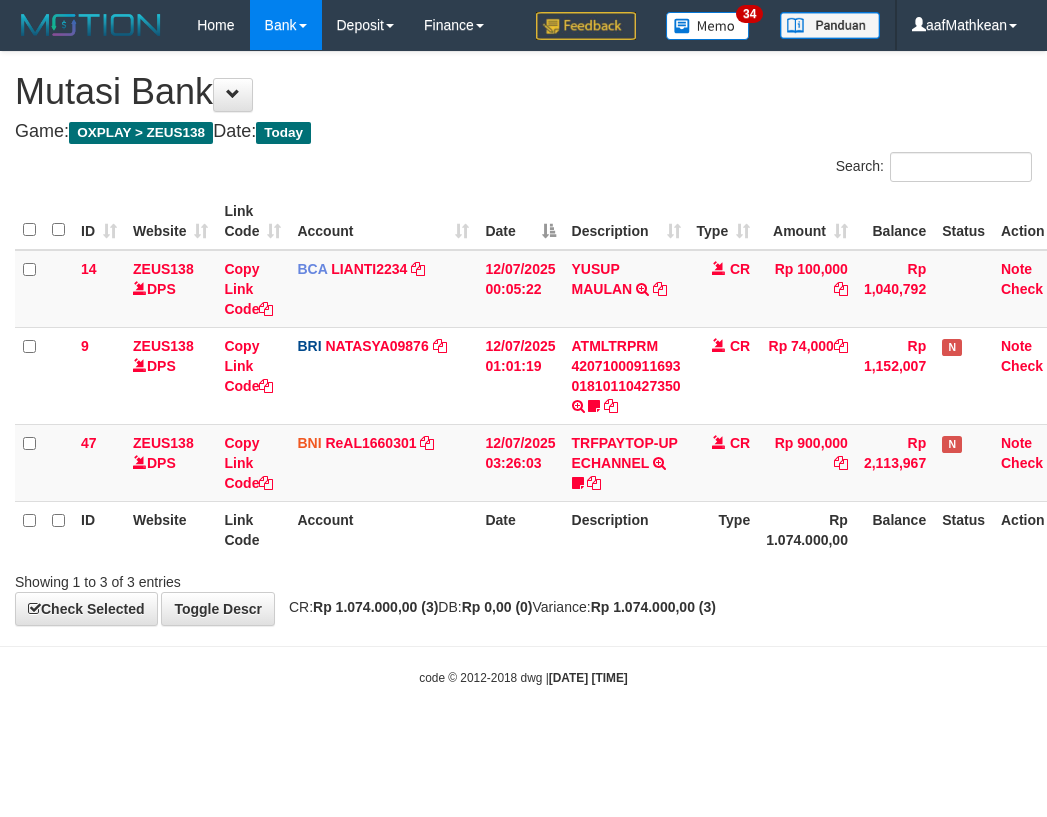 scroll, scrollTop: 0, scrollLeft: 27, axis: horizontal 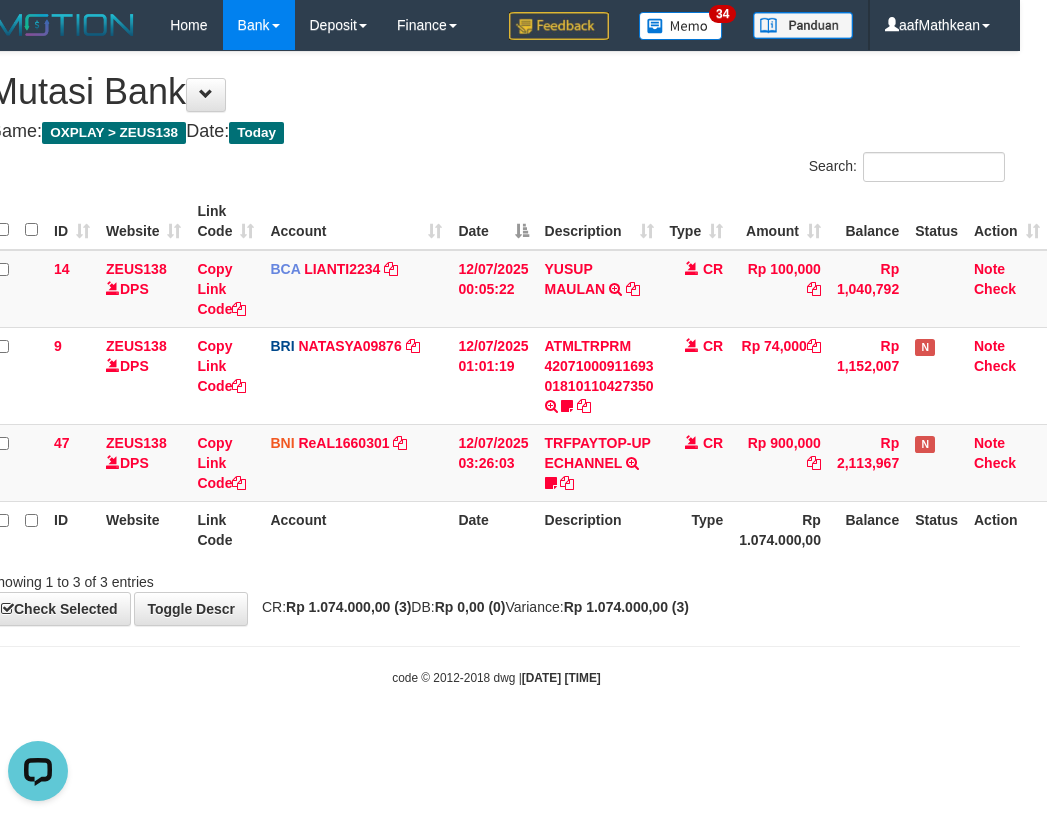 click on "Toggle navigation
Home
Bank
Account List
Load
By Website
Group
[OXPLAY]													ZEUS138
By Load Group (DPS)" at bounding box center (496, 368) 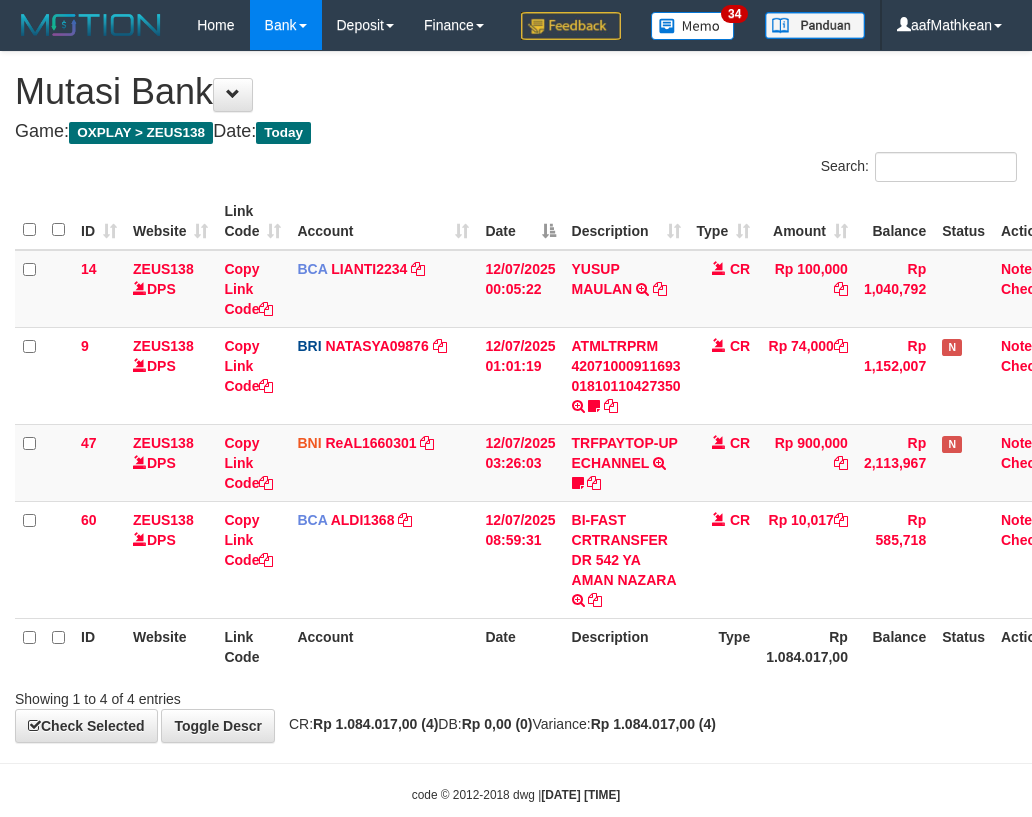 scroll, scrollTop: 0, scrollLeft: 27, axis: horizontal 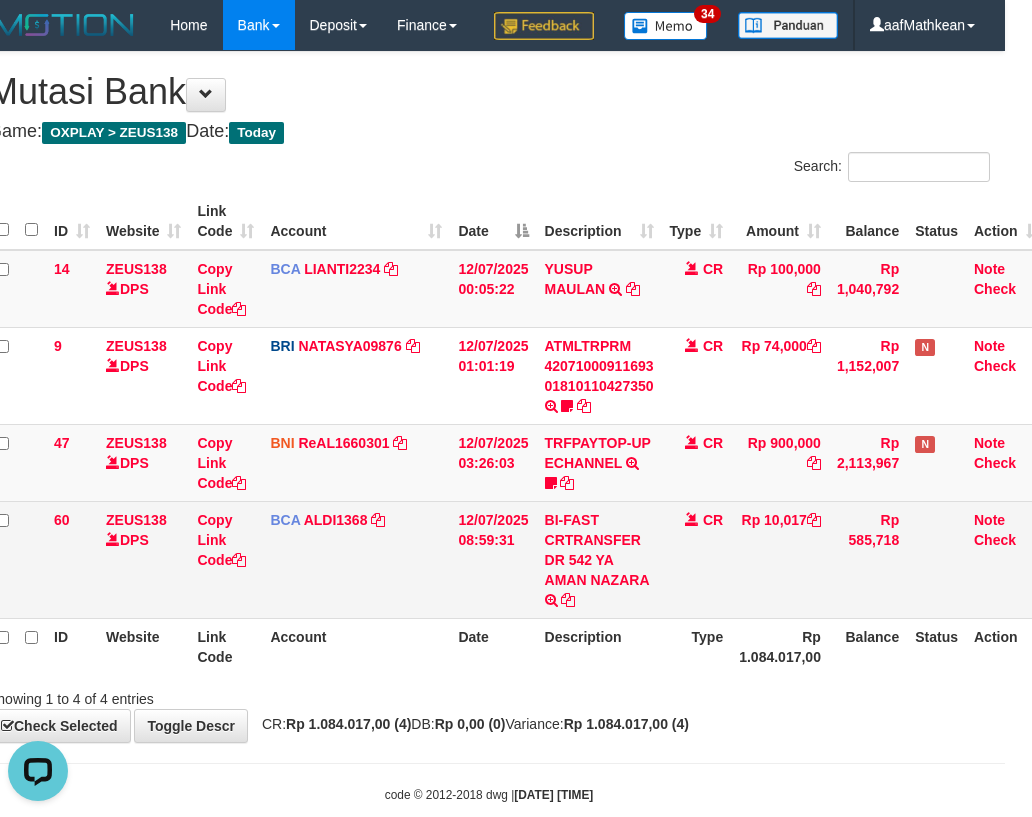 drag, startPoint x: 596, startPoint y: 606, endPoint x: 653, endPoint y: 627, distance: 60.74537 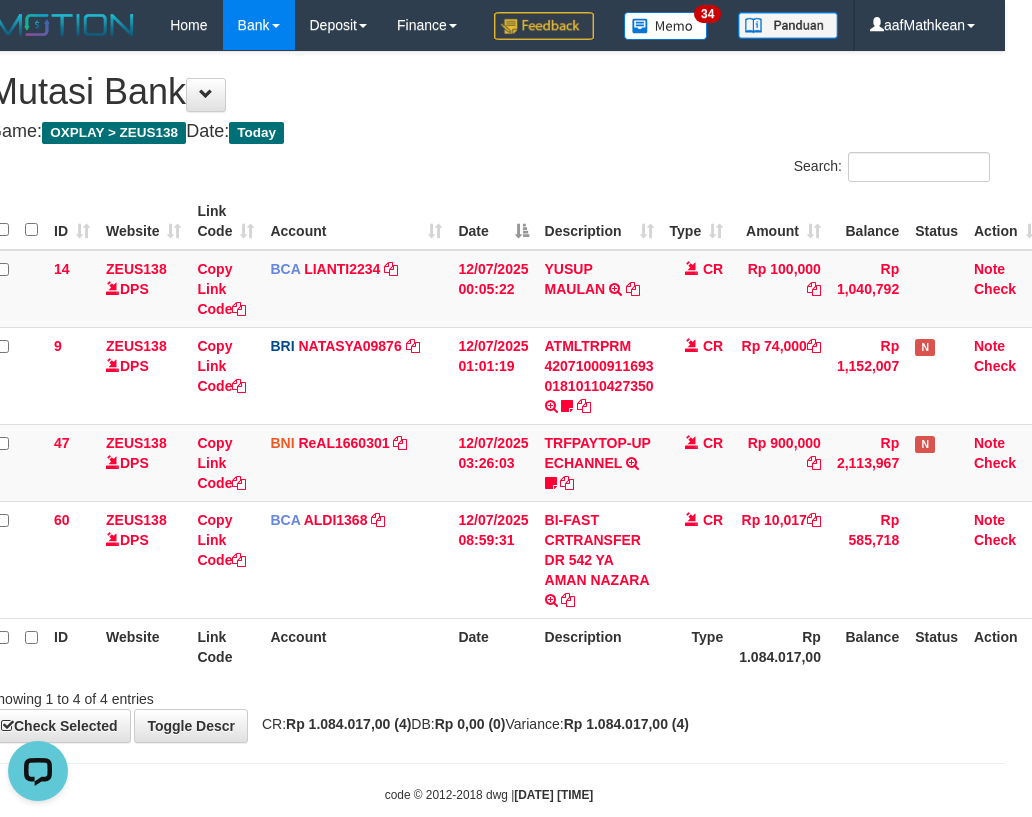 copy on "YA AMAN NAZARA" 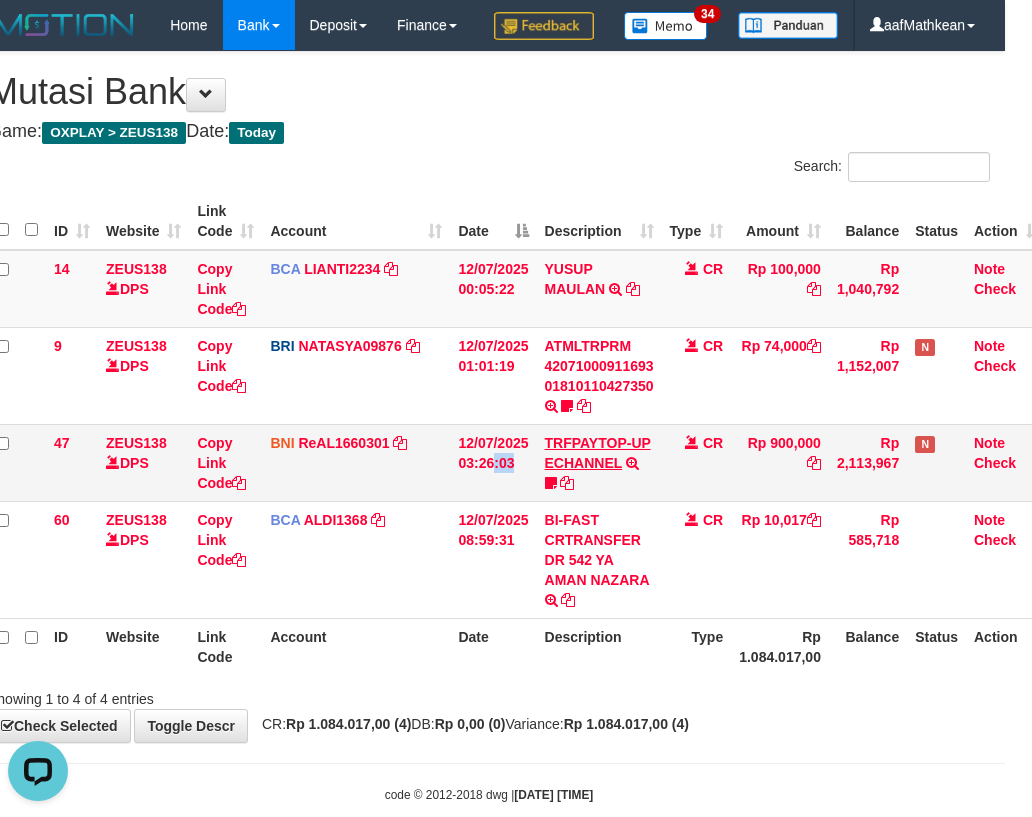 click on "47
ZEUS138    DPS
Copy Link Code
BNI
ReAL1660301
DPS
REYHAN ALMANSYAH
mutasi_20250712_4647 | 47
mutasi_20250712_4647 | 47
12/07/2025 03:26:03
TRFPAYTOP-UP ECHANNEL            TRF/PAY/TOP-UP ECHANNEL    Egoythea
CR
Rp 900,000
Rp 2,113,967
N
Note
Check" at bounding box center (518, 462) 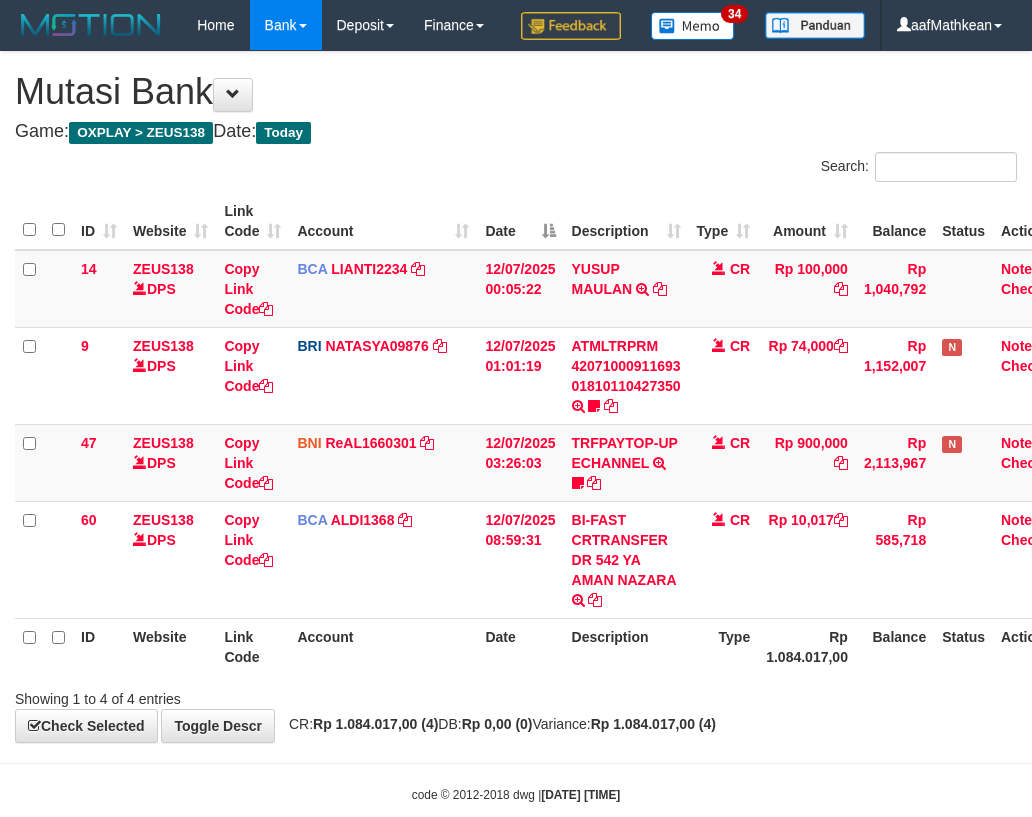 scroll, scrollTop: 0, scrollLeft: 27, axis: horizontal 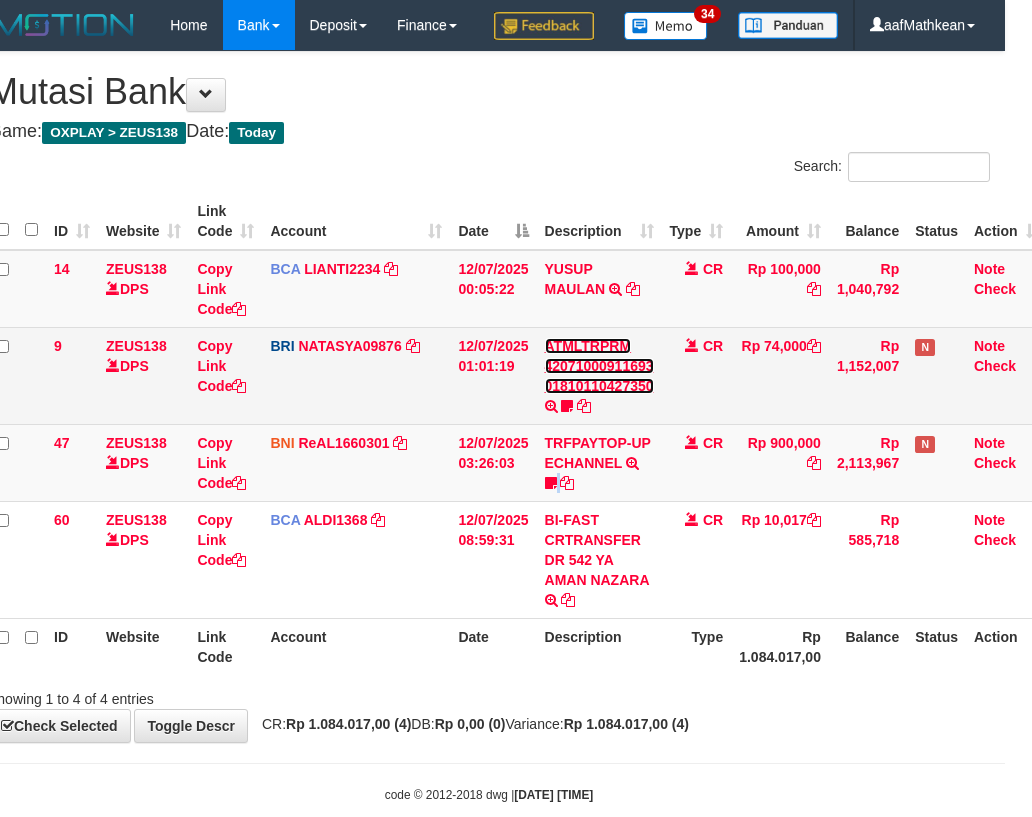 click on "ATMLTRPRM 42071000911693 01810110427350" at bounding box center (599, 366) 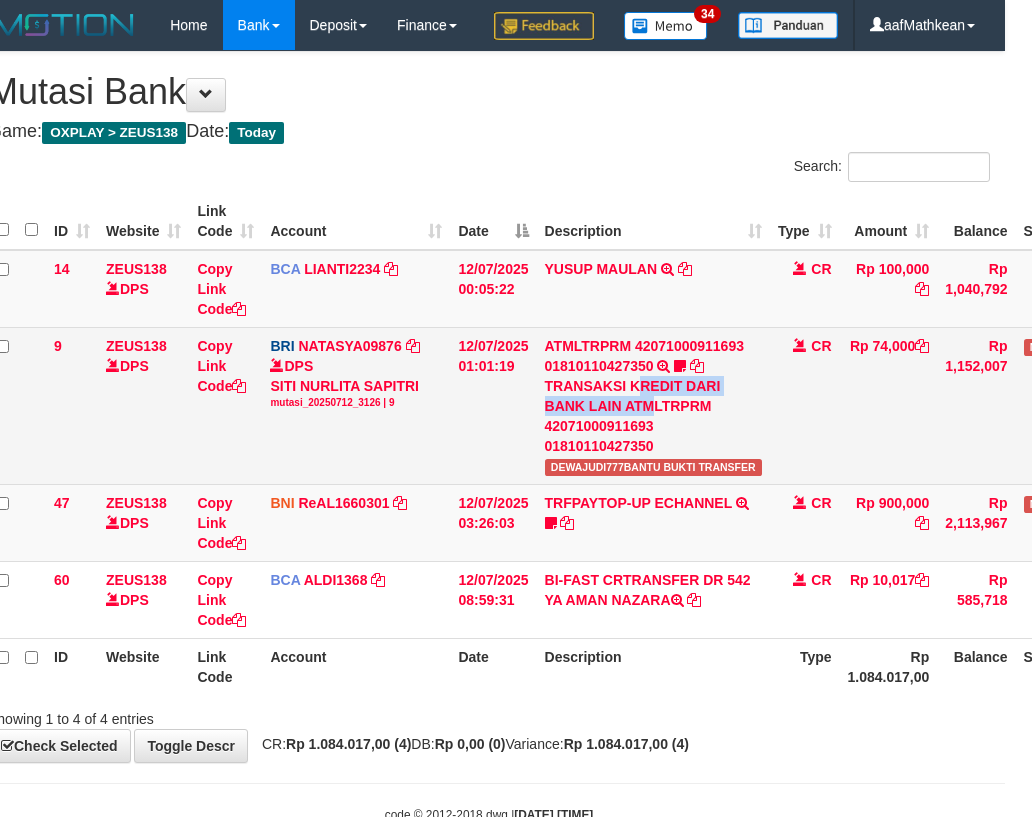 click on "TRANSAKSI KREDIT DARI BANK LAIN ATMLTRPRM 42071000911693 01810110427350" at bounding box center (653, 416) 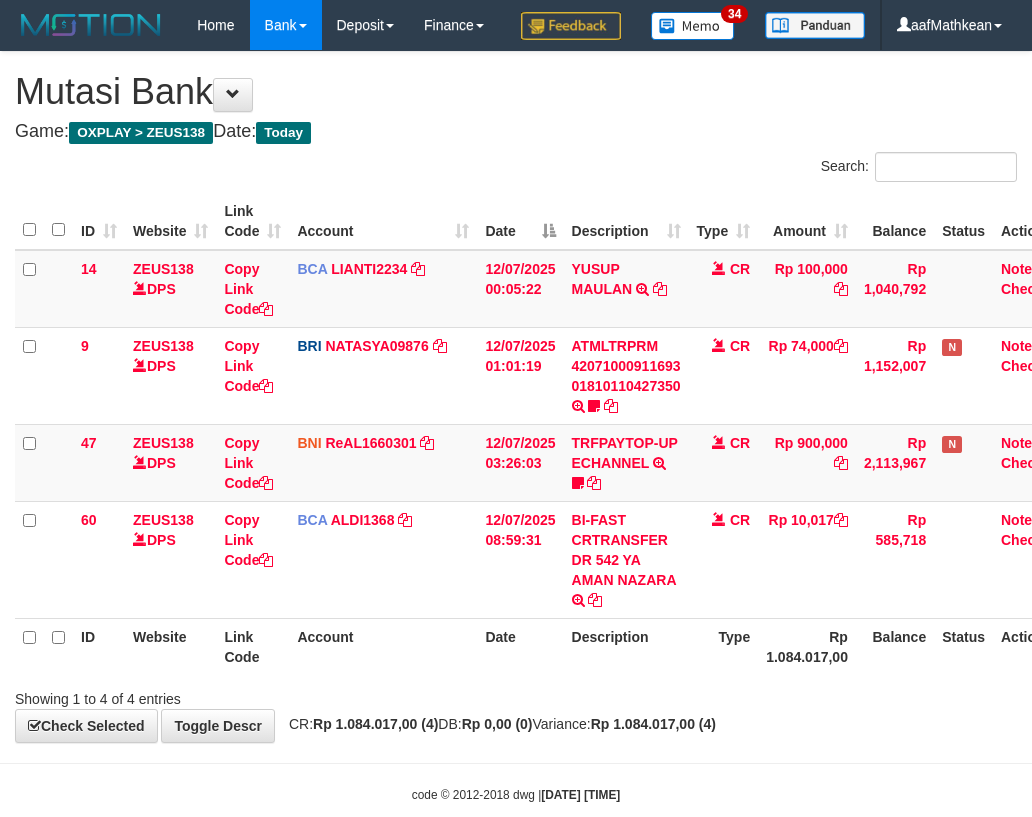 scroll, scrollTop: 0, scrollLeft: 27, axis: horizontal 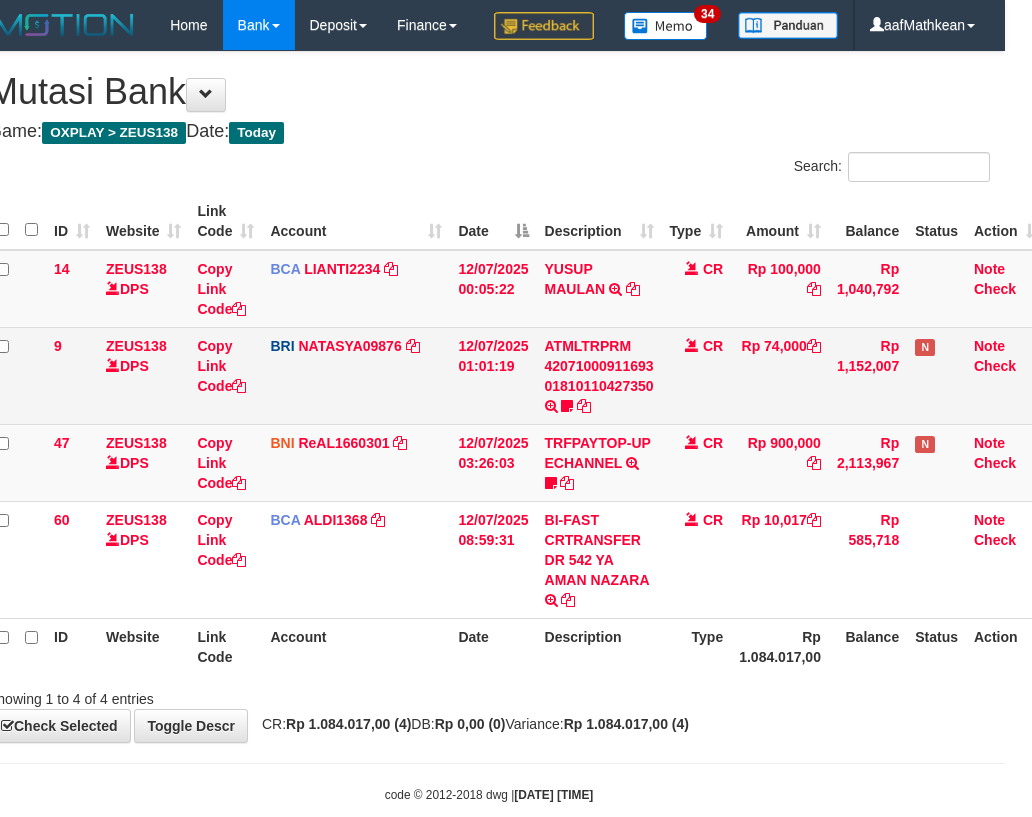 click on "9
ZEUS138    DPS
Copy Link Code
BRI
NATASYA09876
DPS
[FIRST] [LAST] [LAST]
mutasi_20250712_3126 | 9
mutasi_20250712_3126 | 9
[DATE] [TIME]
ATMLTRPRM 42071000911693 01810110427350            TRANSAKSI KREDIT DARI BANK LAIN ATMLTRPRM 42071000911693 01810110427350    DEWAJUDI777BANTU BUKTI TRANSFER
CR
Rp 74,000
Rp 1,152,007
N
Note
Check" at bounding box center (518, 375) 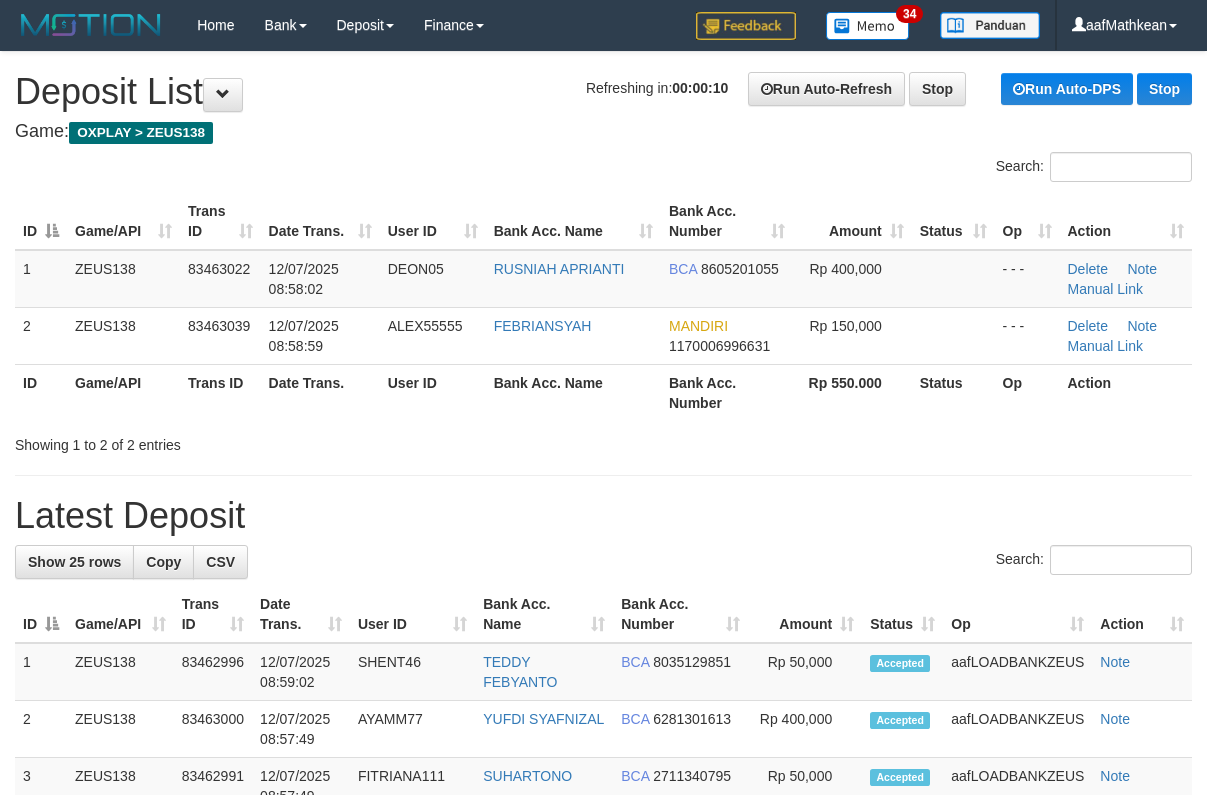 scroll, scrollTop: 0, scrollLeft: 0, axis: both 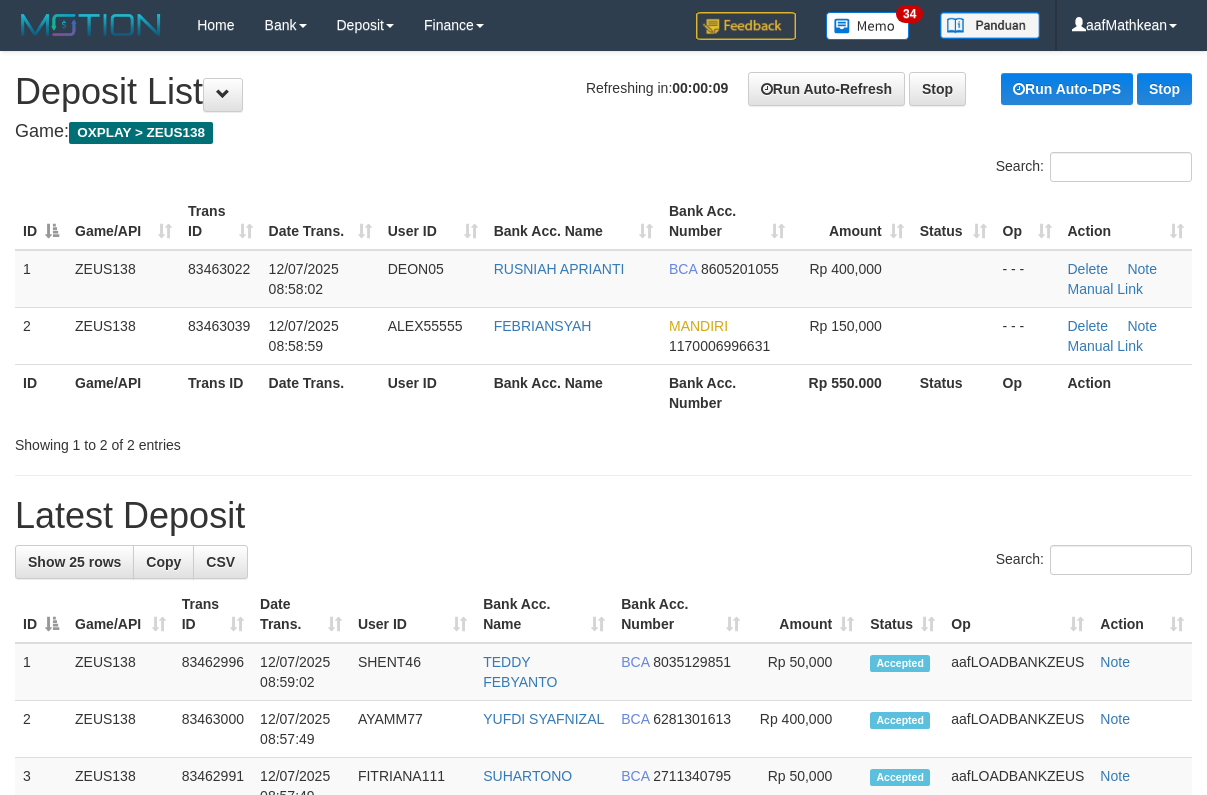 drag, startPoint x: 774, startPoint y: 203, endPoint x: 725, endPoint y: 234, distance: 57.982758 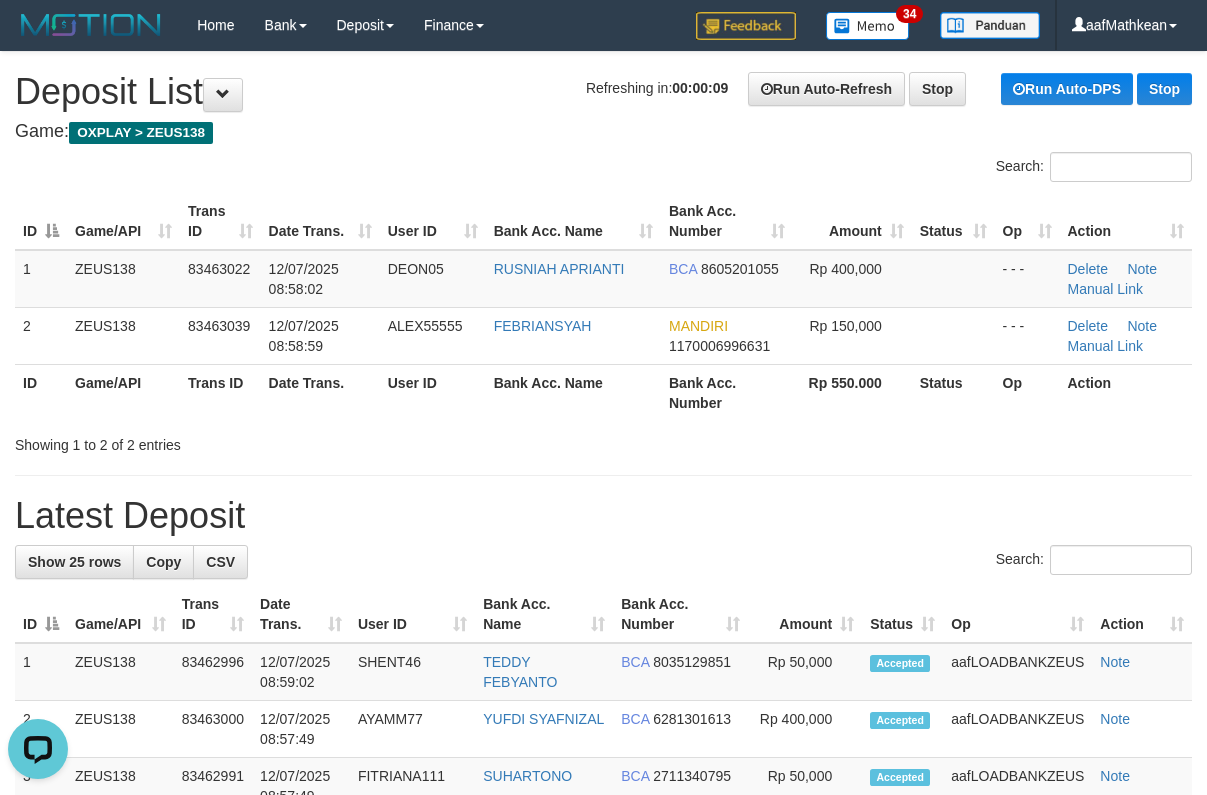 scroll, scrollTop: 0, scrollLeft: 0, axis: both 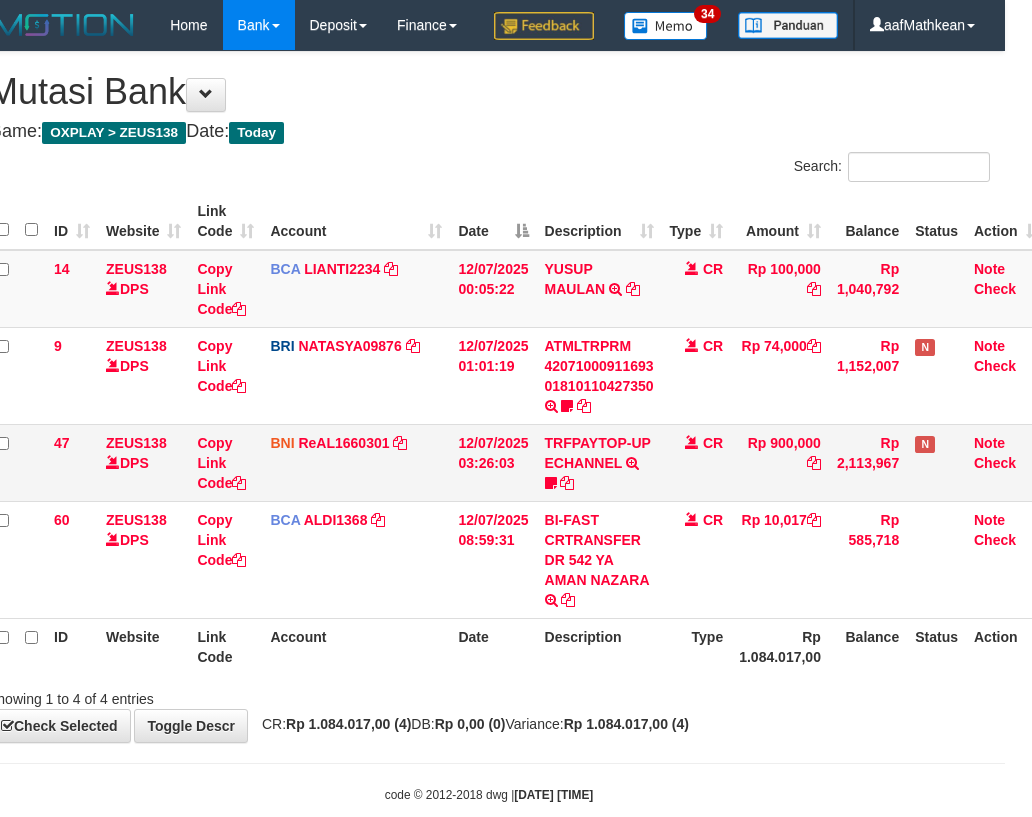 click on "12/07/2025 03:26:03" at bounding box center [493, 462] 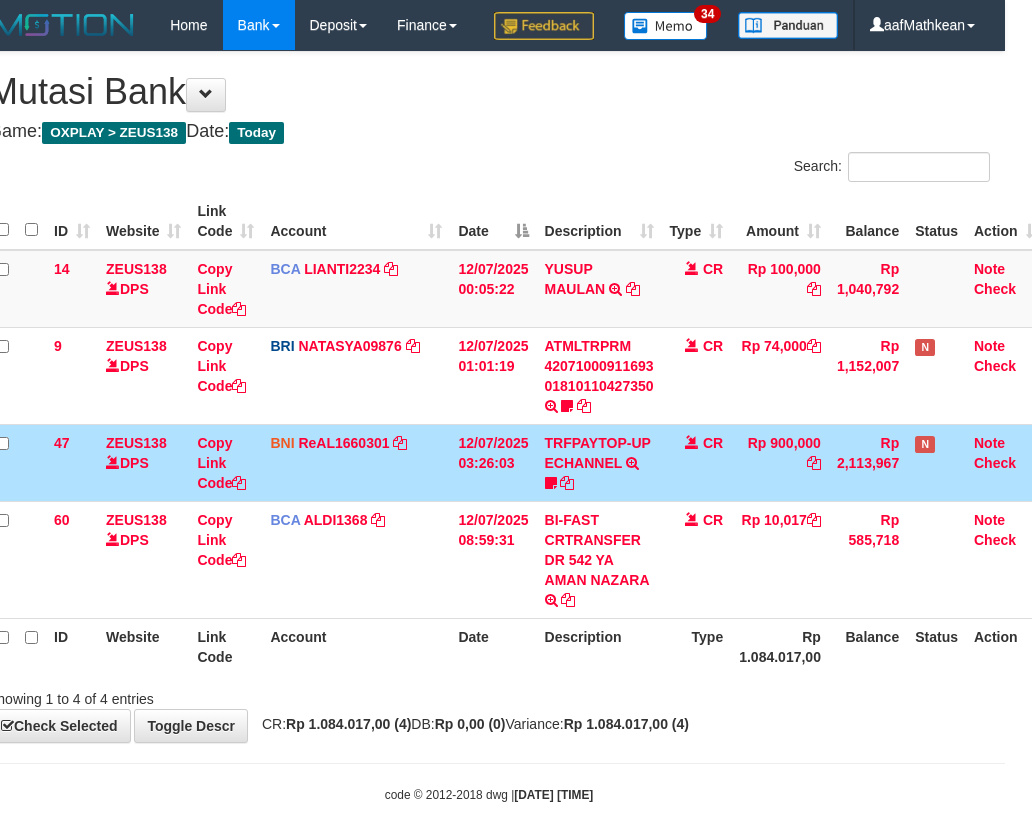 click on "TRFPAYTOP-UP ECHANNEL            TRF/PAY/TOP-UP ECHANNEL    Egoythea" at bounding box center (599, 462) 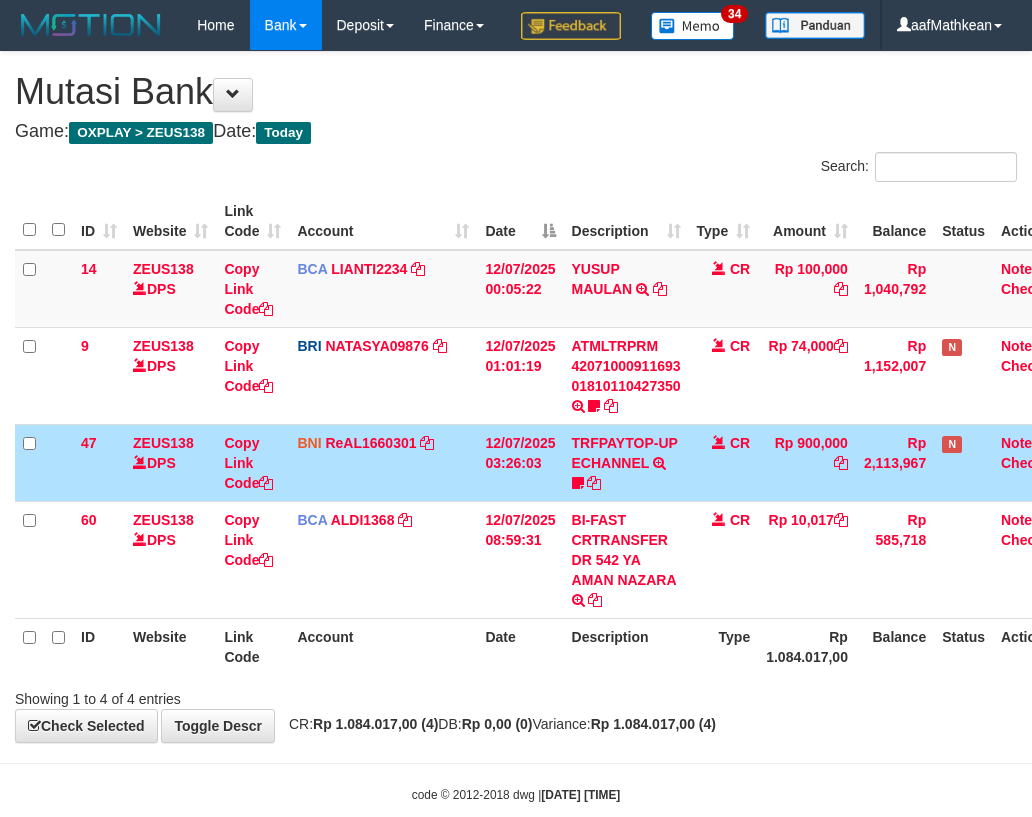 scroll, scrollTop: 0, scrollLeft: 27, axis: horizontal 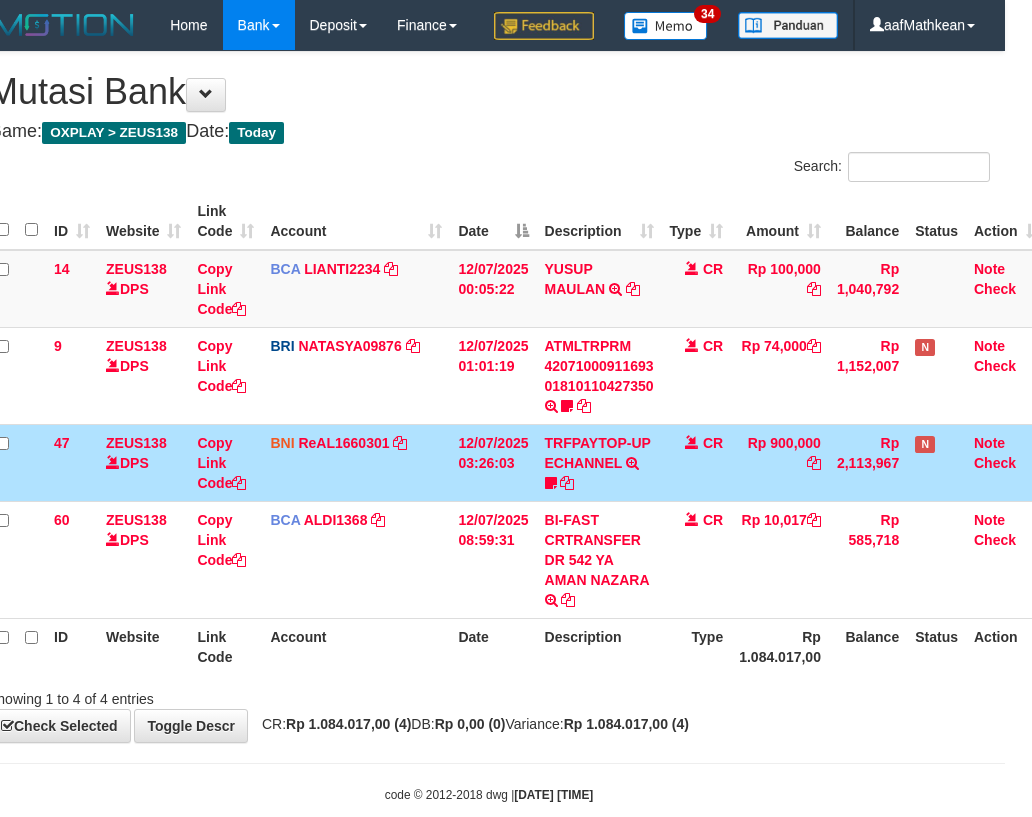 click on "TRFPAYTOP-UP ECHANNEL            TRF/PAY/TOP-UP ECHANNEL    Egoythea" at bounding box center [599, 462] 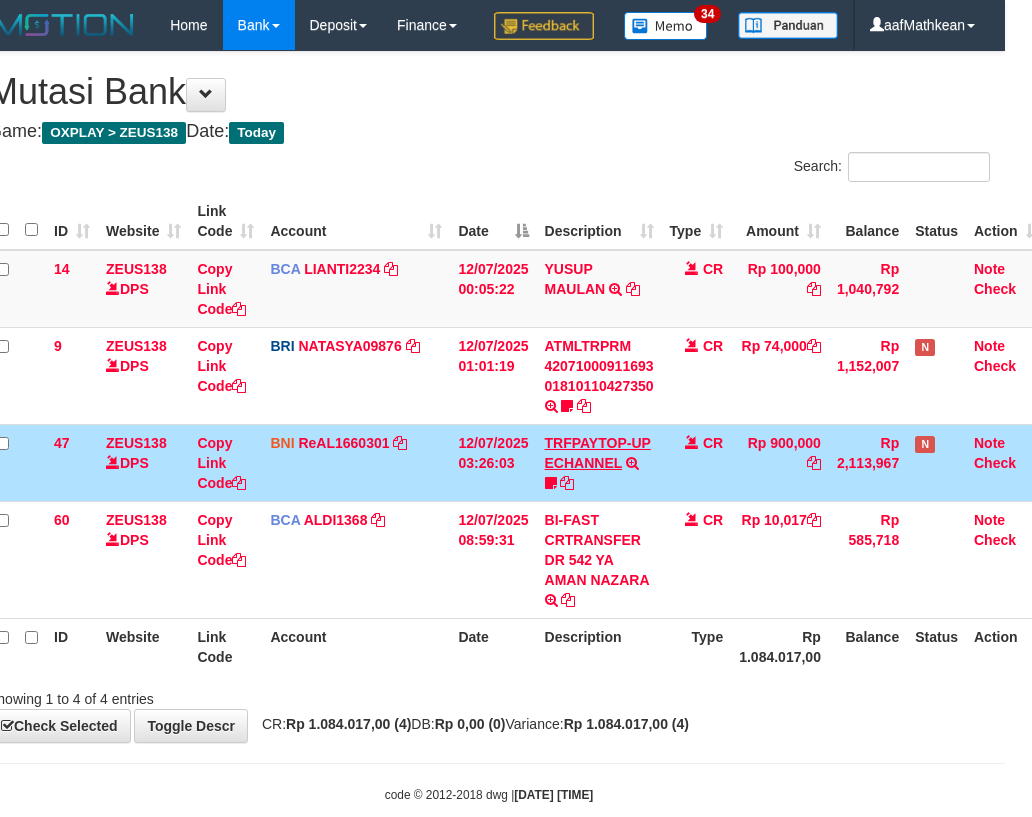 drag, startPoint x: 525, startPoint y: 503, endPoint x: 546, endPoint y: 500, distance: 21.213203 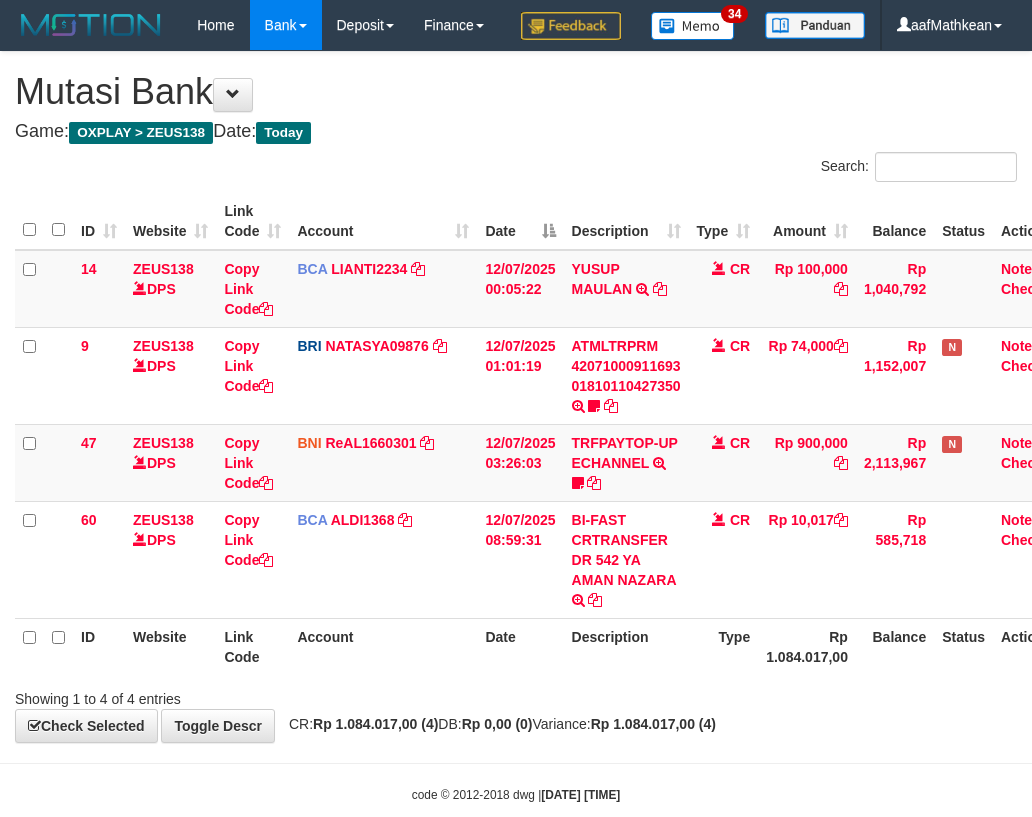 scroll, scrollTop: 0, scrollLeft: 27, axis: horizontal 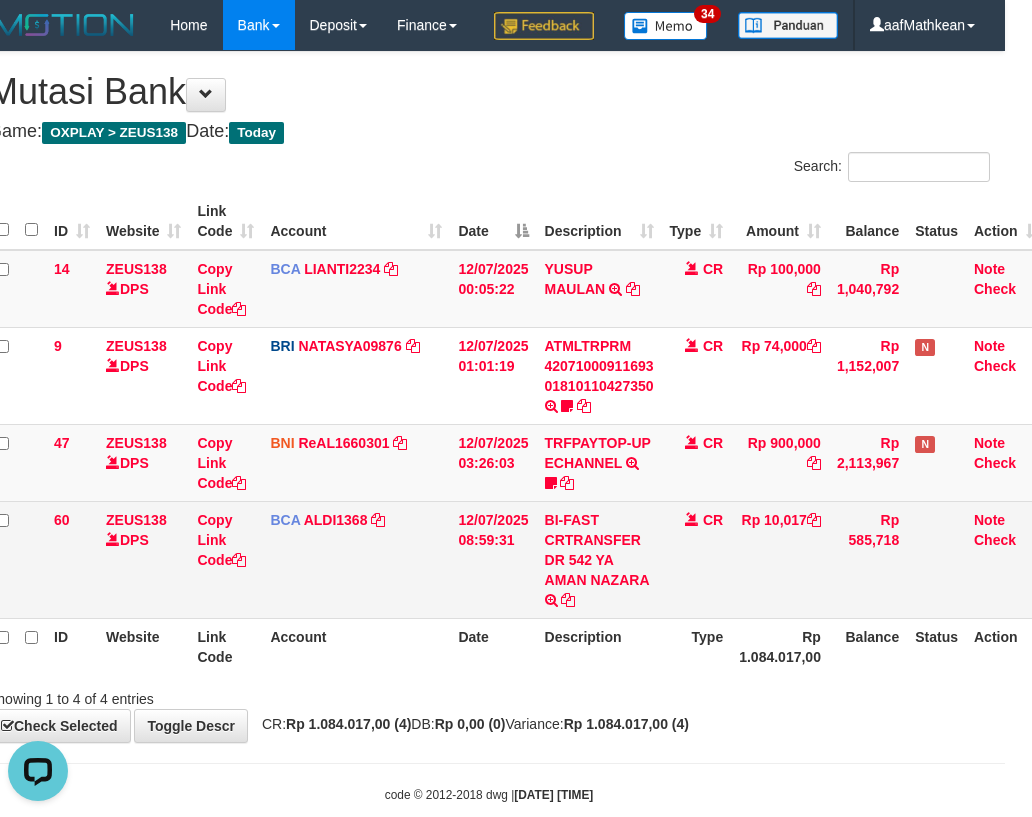 click on "BCA
ALDI1368
DPS
ALDI
mutasi_20250712_3354 | 60
mutasi_20250712_3354 | 60" at bounding box center [356, 559] 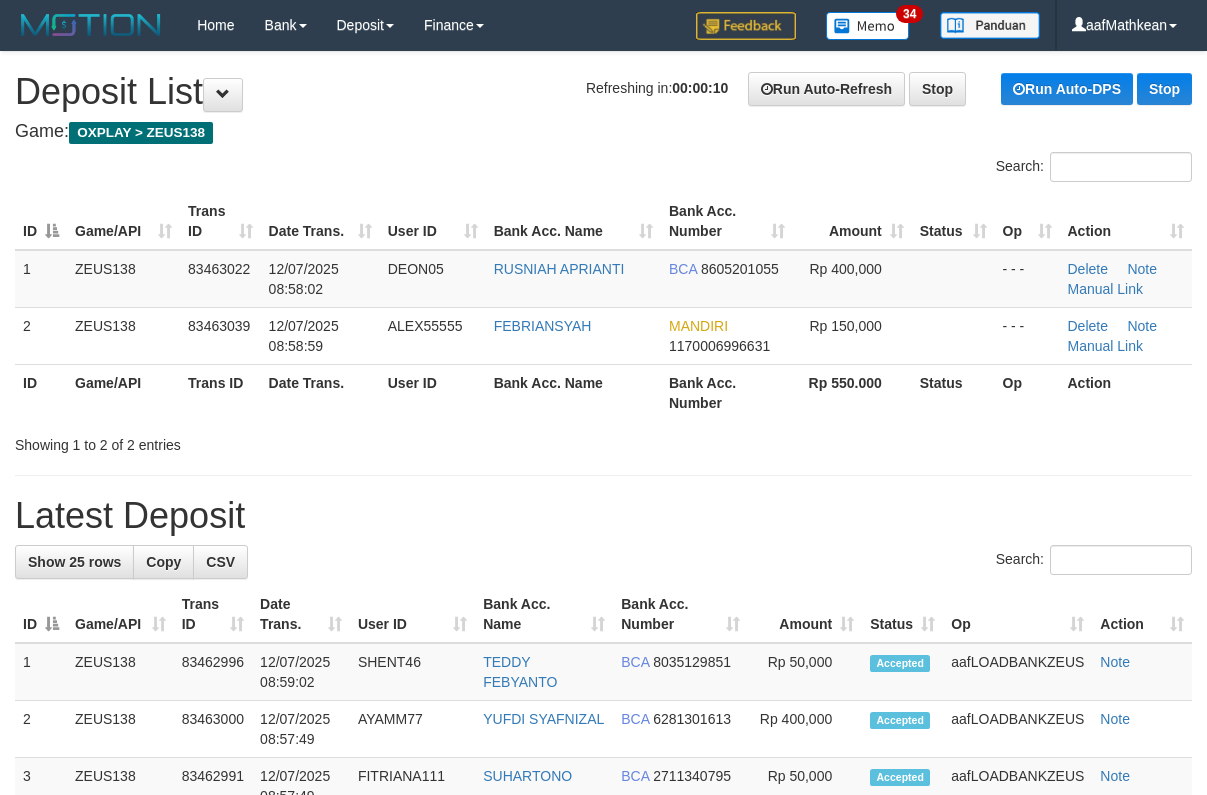 scroll, scrollTop: 0, scrollLeft: 0, axis: both 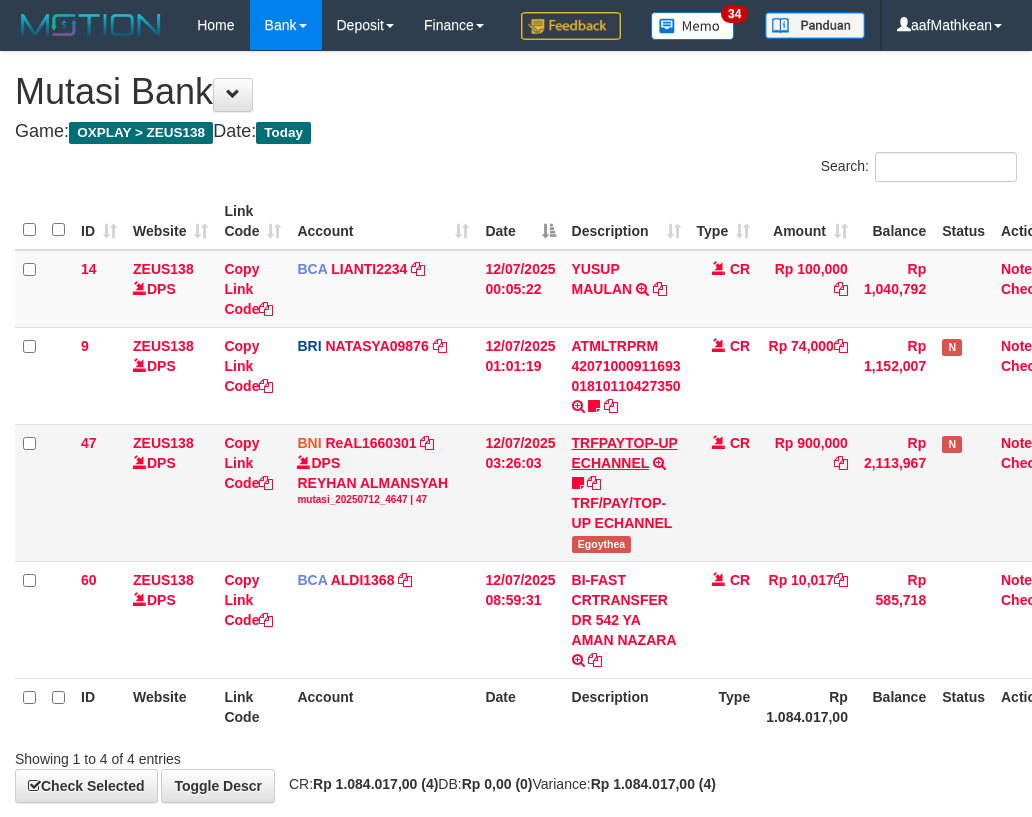 click on "TRFPAYTOP-UP ECHANNEL            TRF/PAY/TOP-UP ECHANNEL    Egoythea" at bounding box center [626, 492] 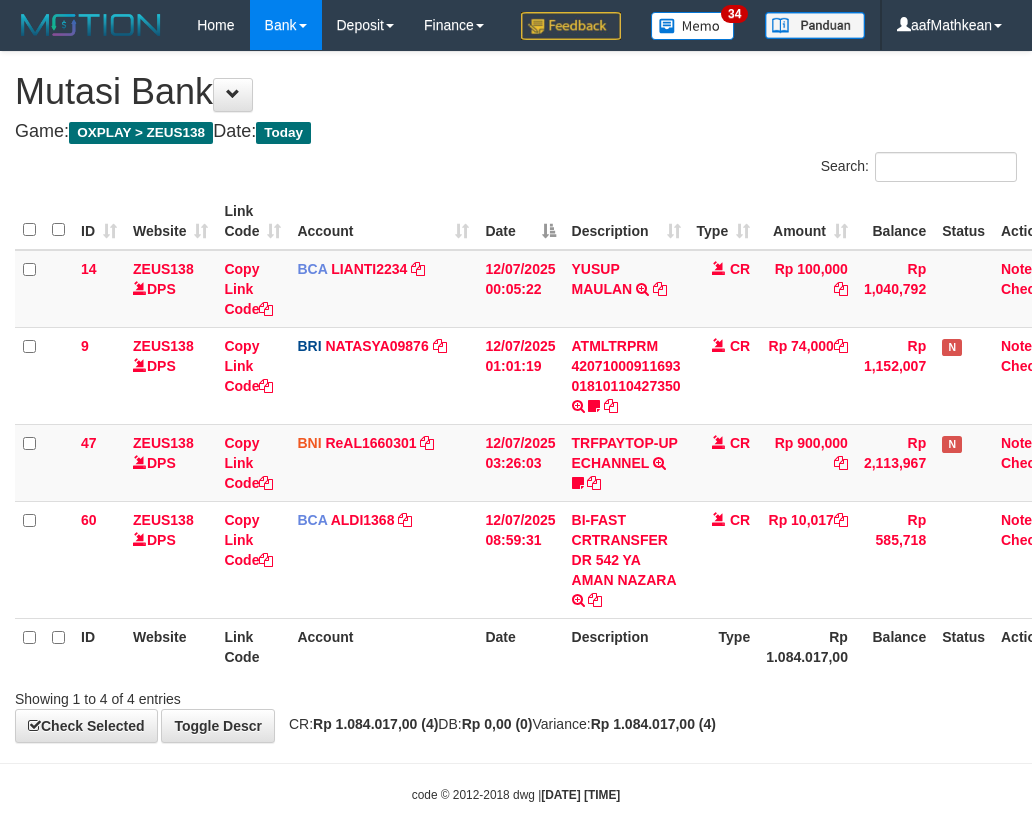scroll, scrollTop: 0, scrollLeft: 27, axis: horizontal 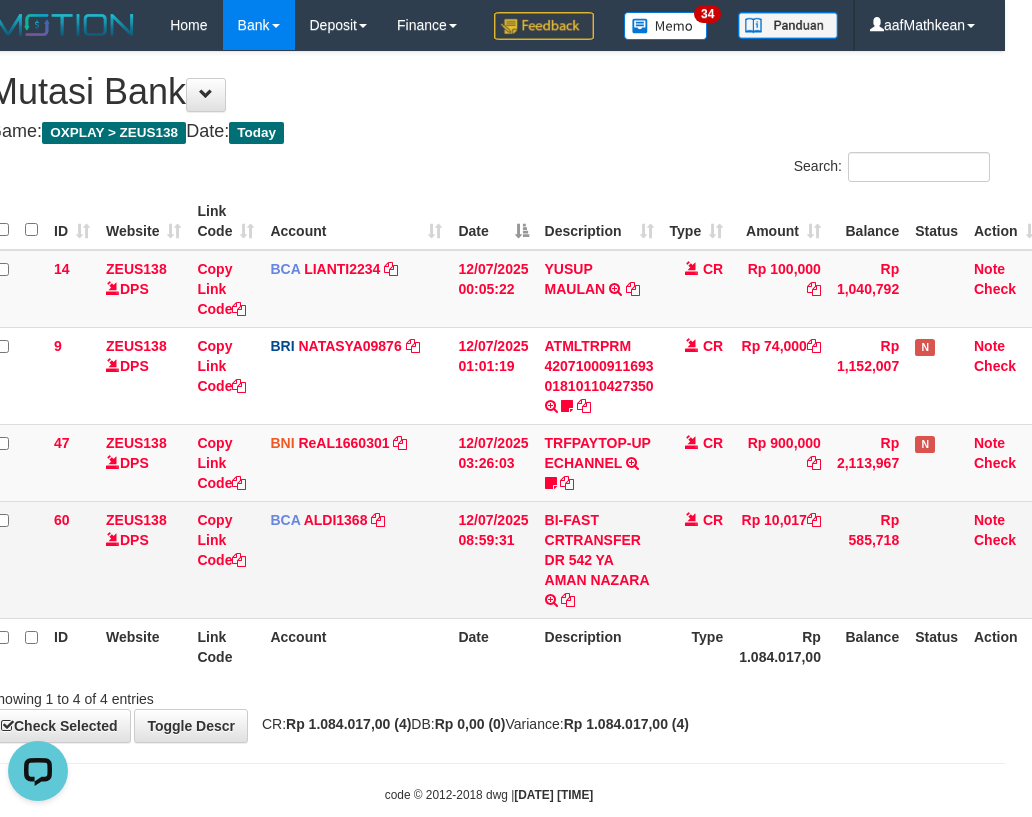 click on "12/07/2025 08:59:31" at bounding box center [493, 559] 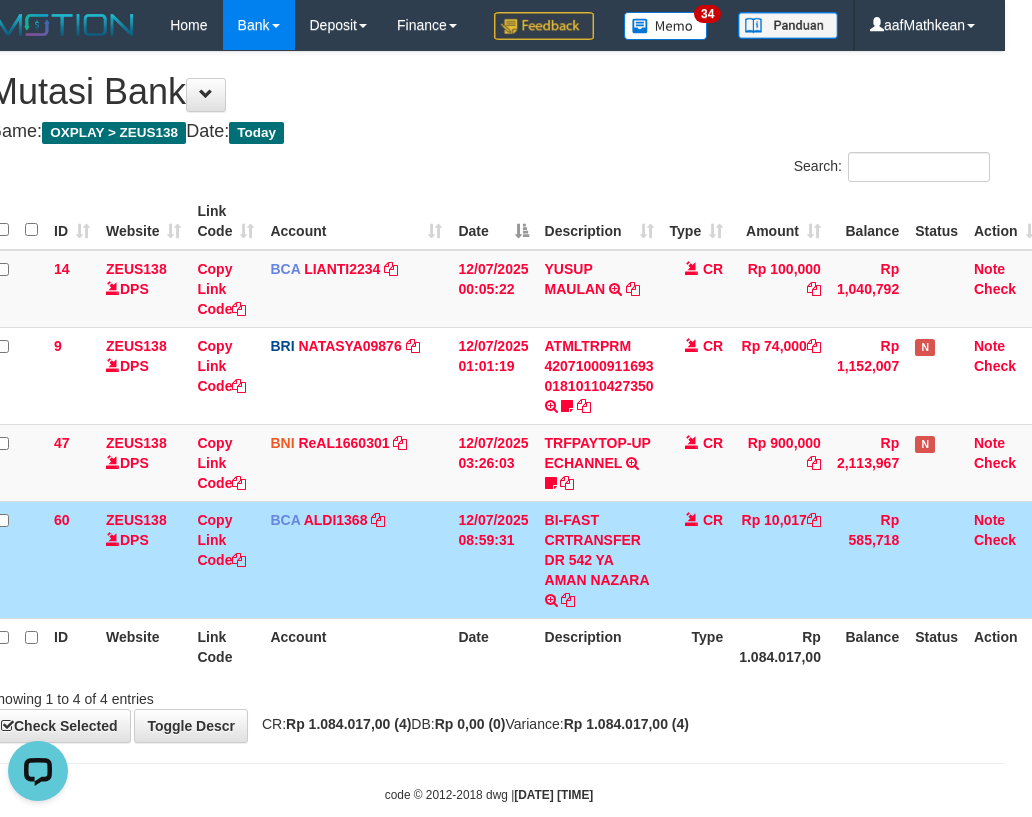 drag, startPoint x: 531, startPoint y: 601, endPoint x: 579, endPoint y: 593, distance: 48.6621 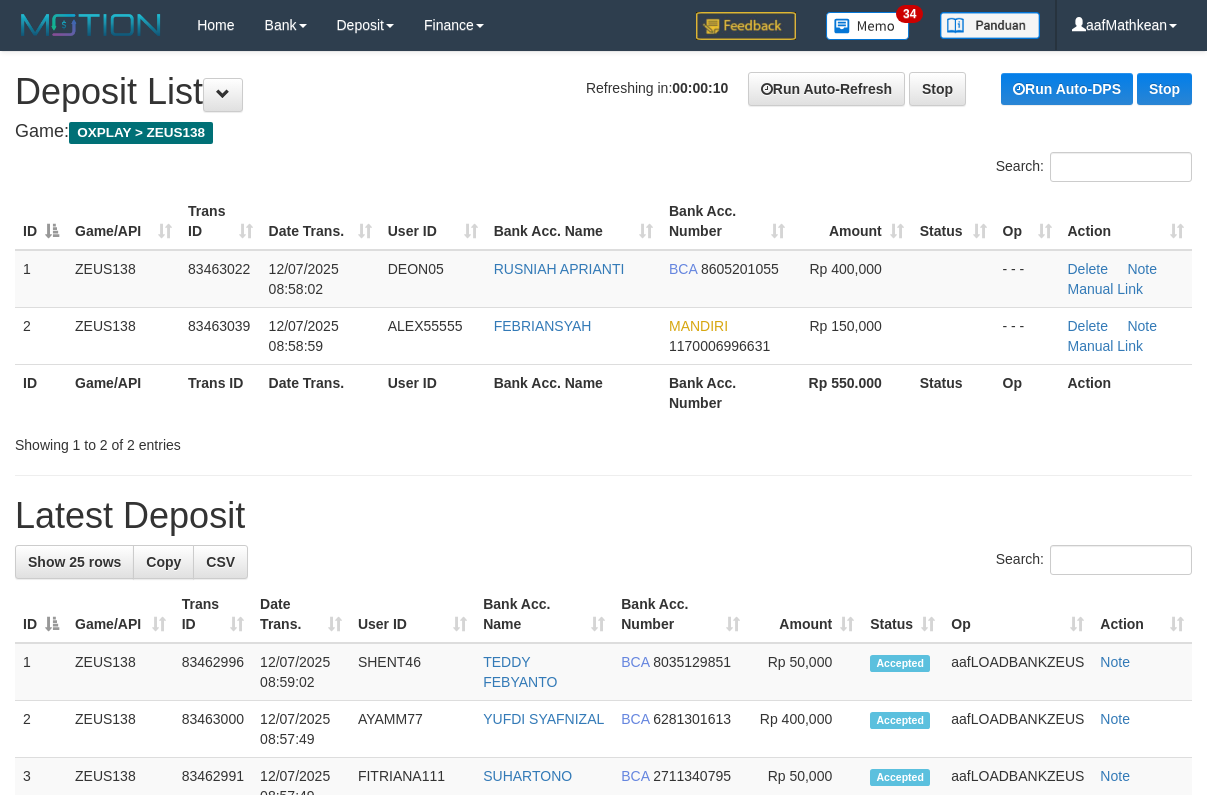 scroll, scrollTop: 0, scrollLeft: 0, axis: both 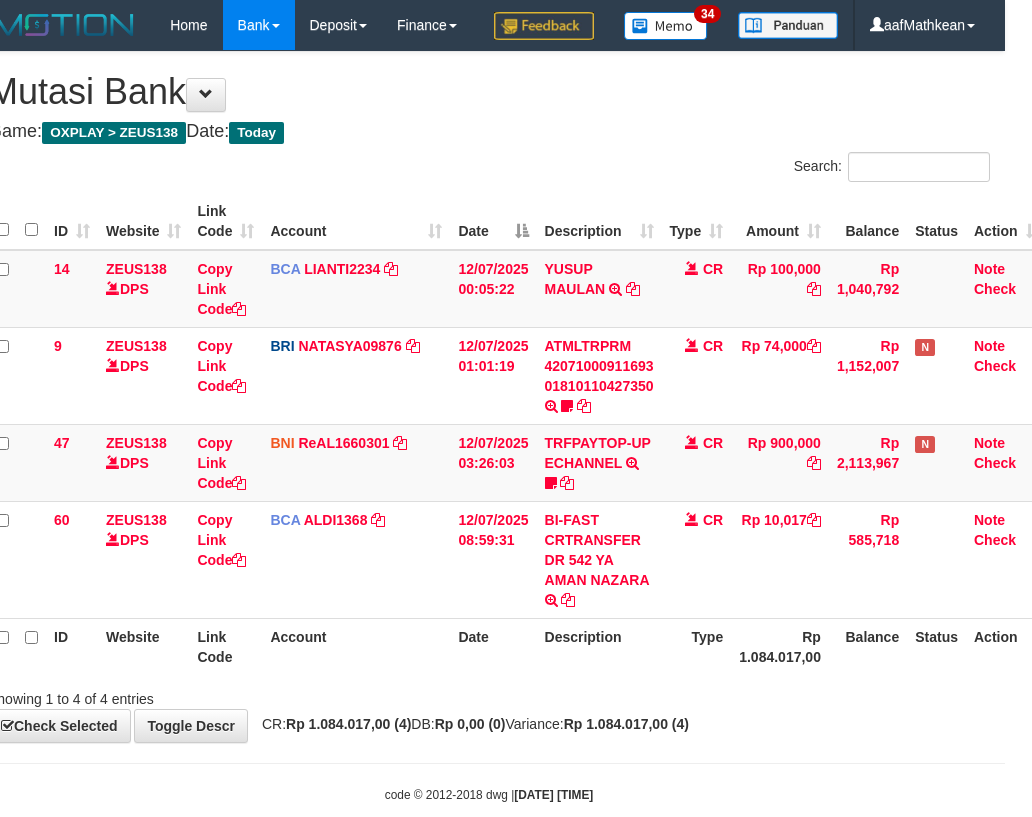 click on "BI-FAST CRTRANSFER DR 542 YA AMAN NAZARA" at bounding box center [599, 559] 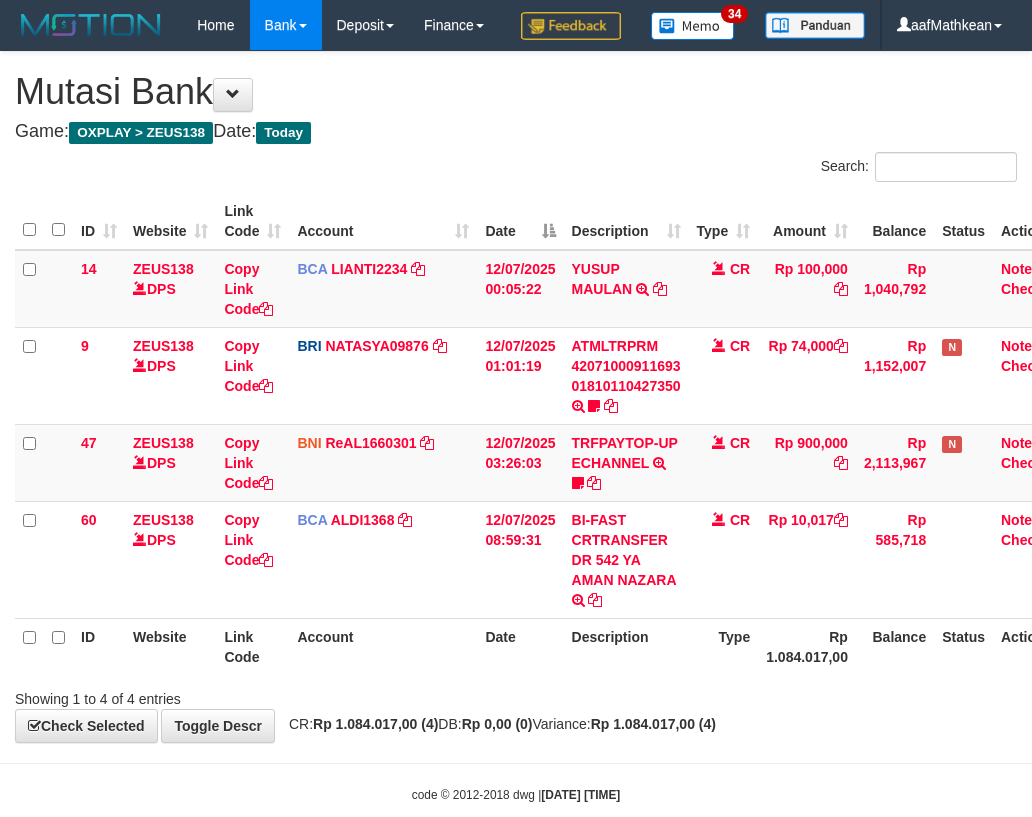 scroll, scrollTop: 0, scrollLeft: 27, axis: horizontal 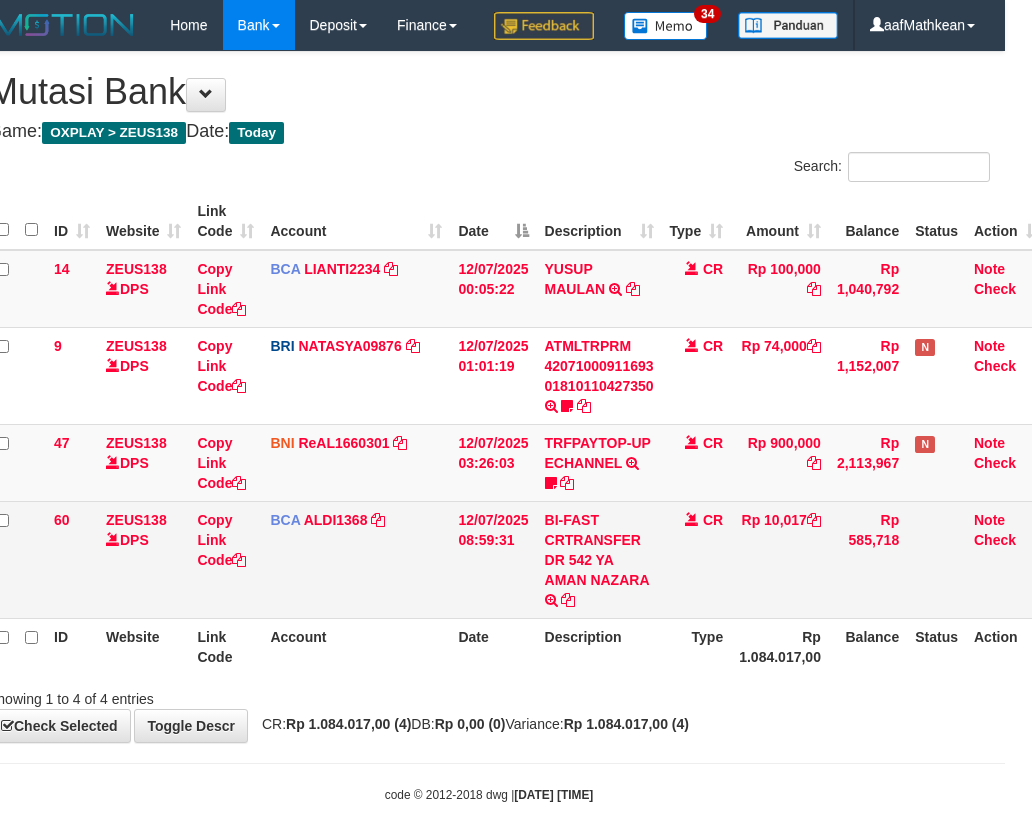drag, startPoint x: 788, startPoint y: 588, endPoint x: 737, endPoint y: 593, distance: 51.24451 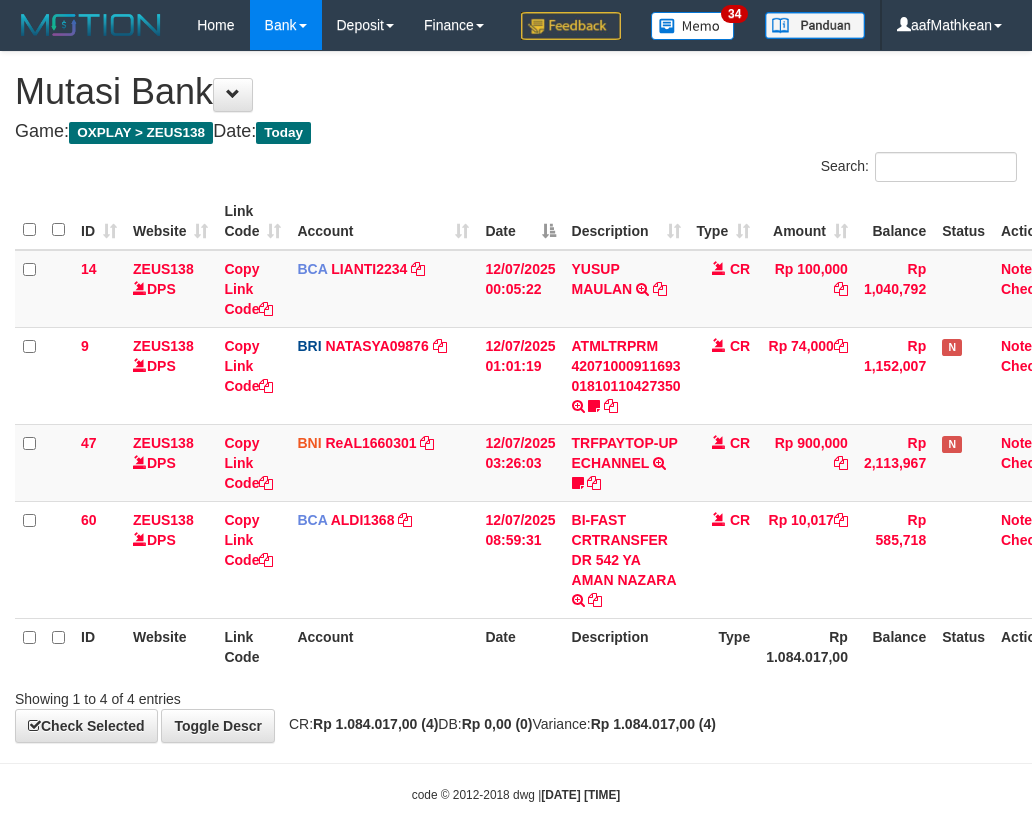 scroll, scrollTop: 0, scrollLeft: 27, axis: horizontal 